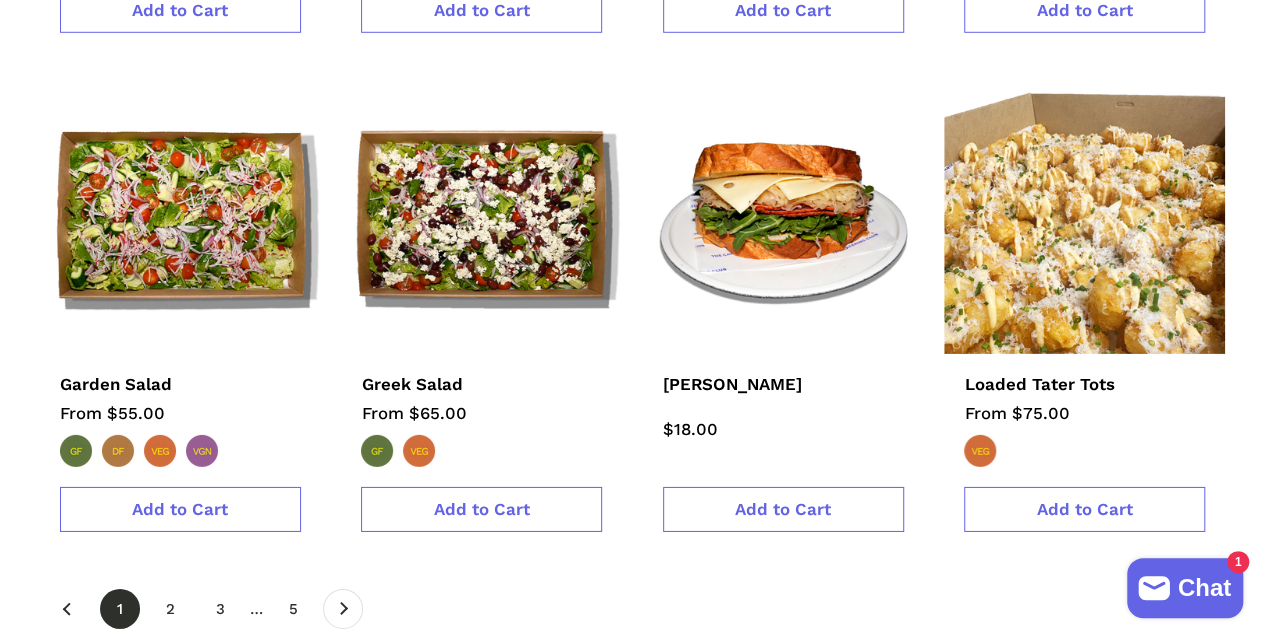 scroll, scrollTop: 3000, scrollLeft: 0, axis: vertical 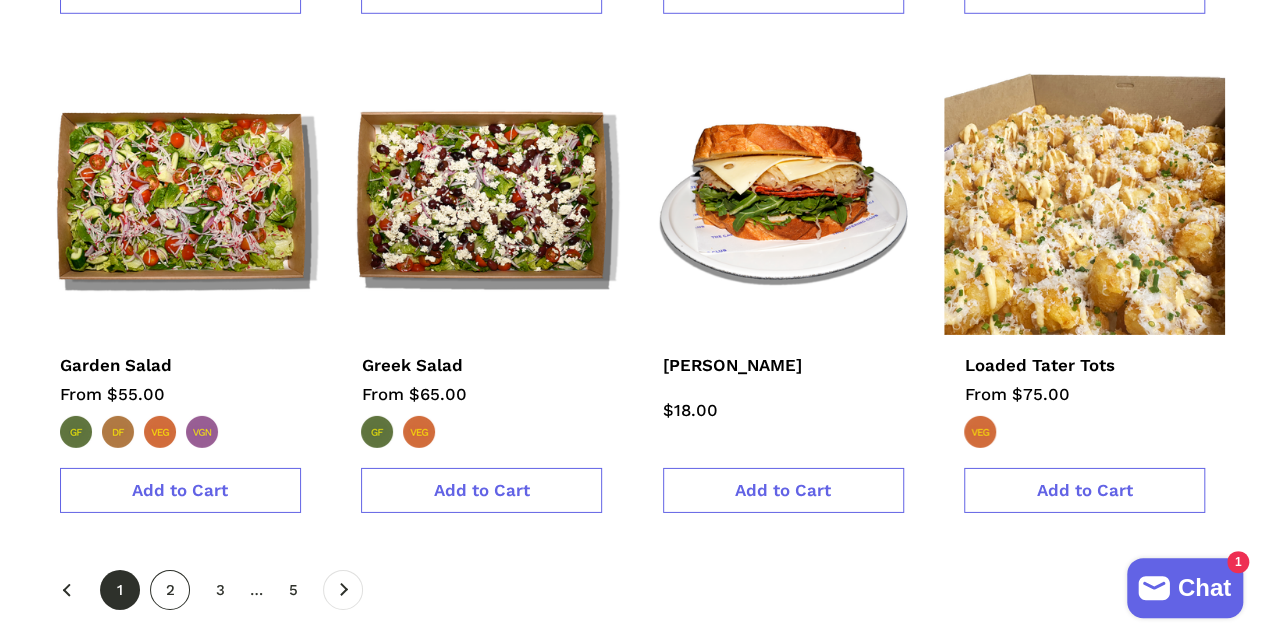 click on "page  2" at bounding box center [170, 590] 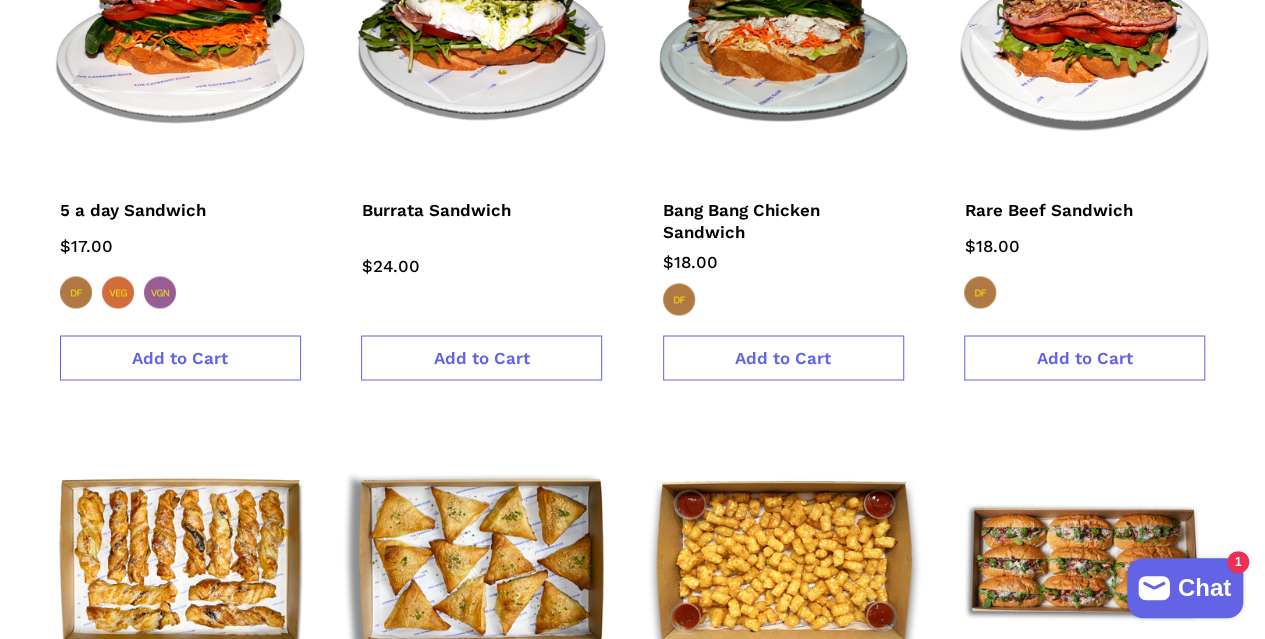 scroll, scrollTop: 1800, scrollLeft: 0, axis: vertical 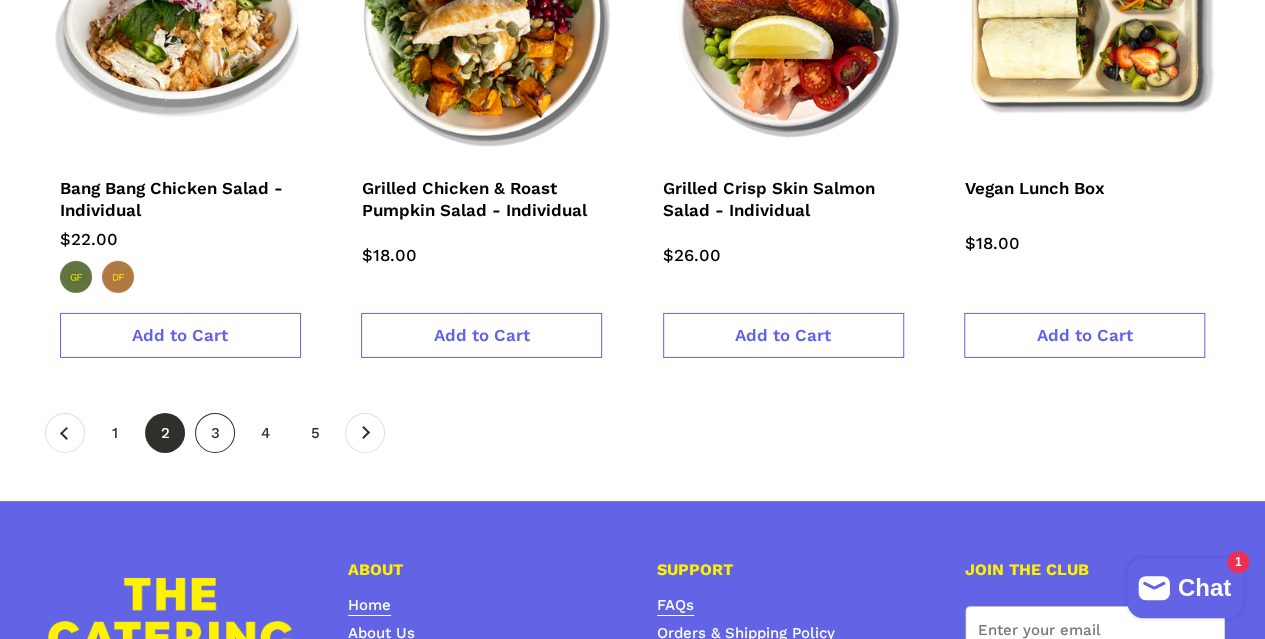 click on "page  3" at bounding box center [215, 433] 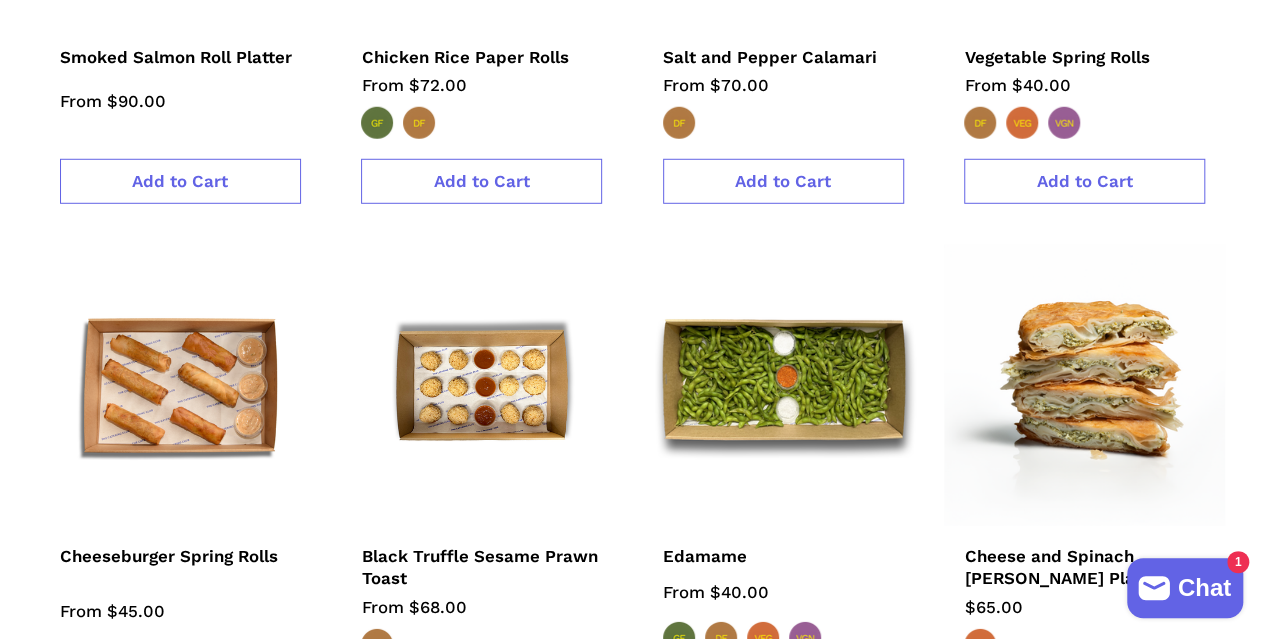 scroll, scrollTop: 3000, scrollLeft: 0, axis: vertical 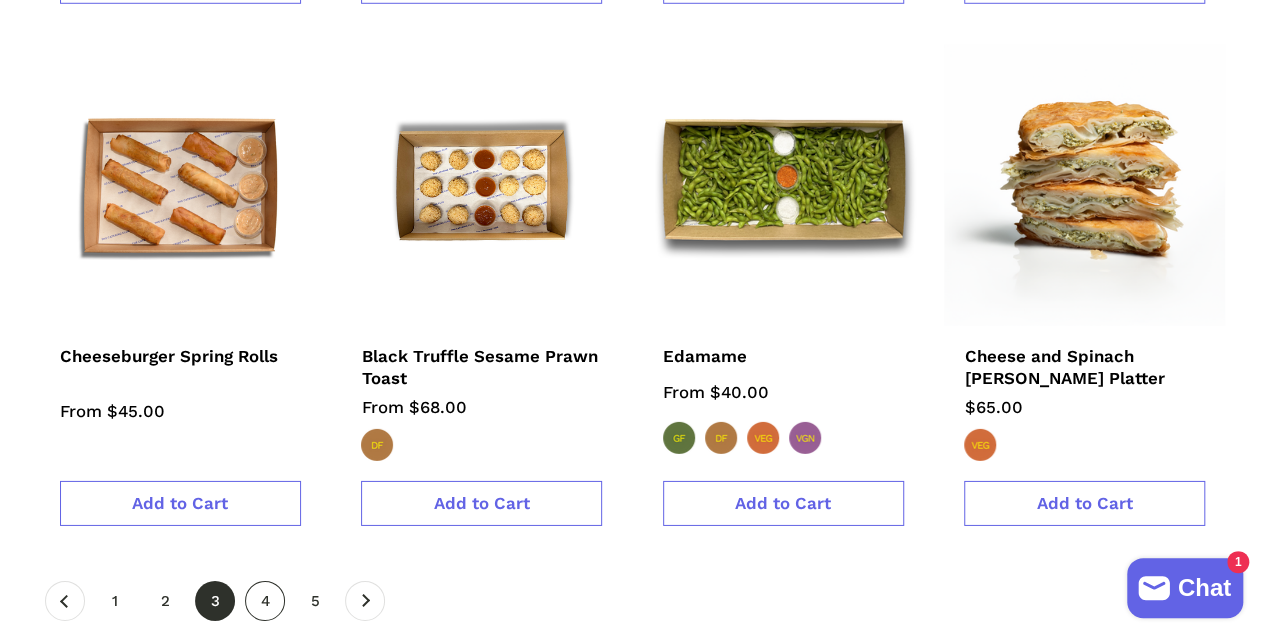 click on "page  4" at bounding box center (265, 601) 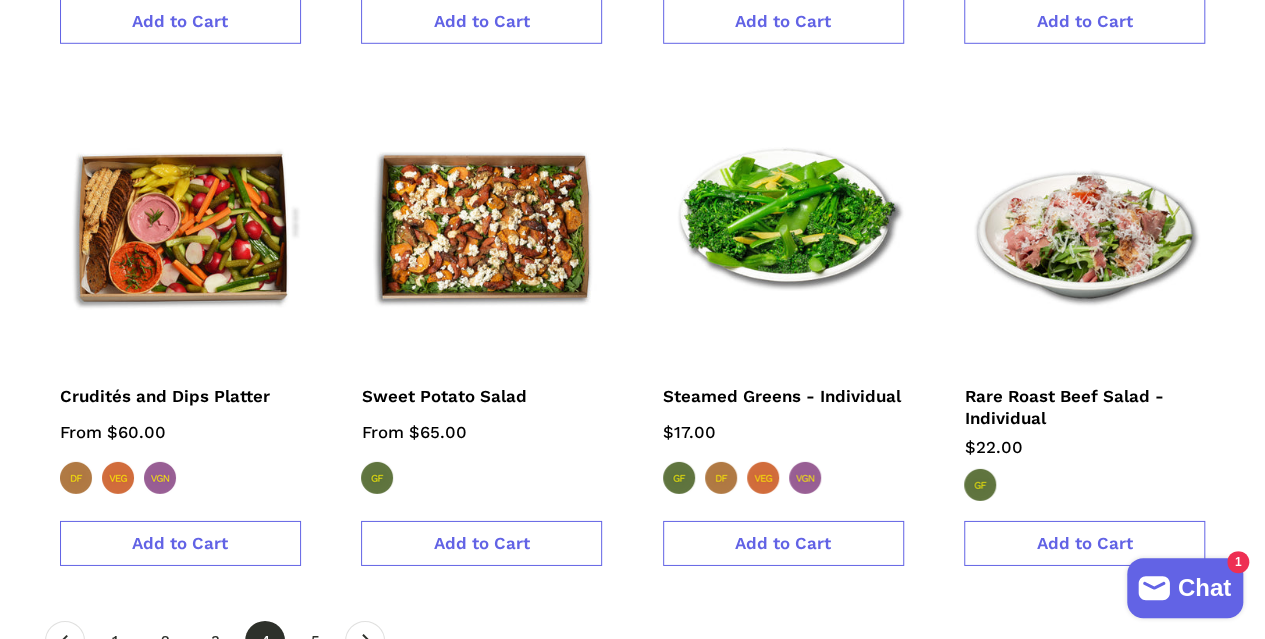 scroll, scrollTop: 3100, scrollLeft: 0, axis: vertical 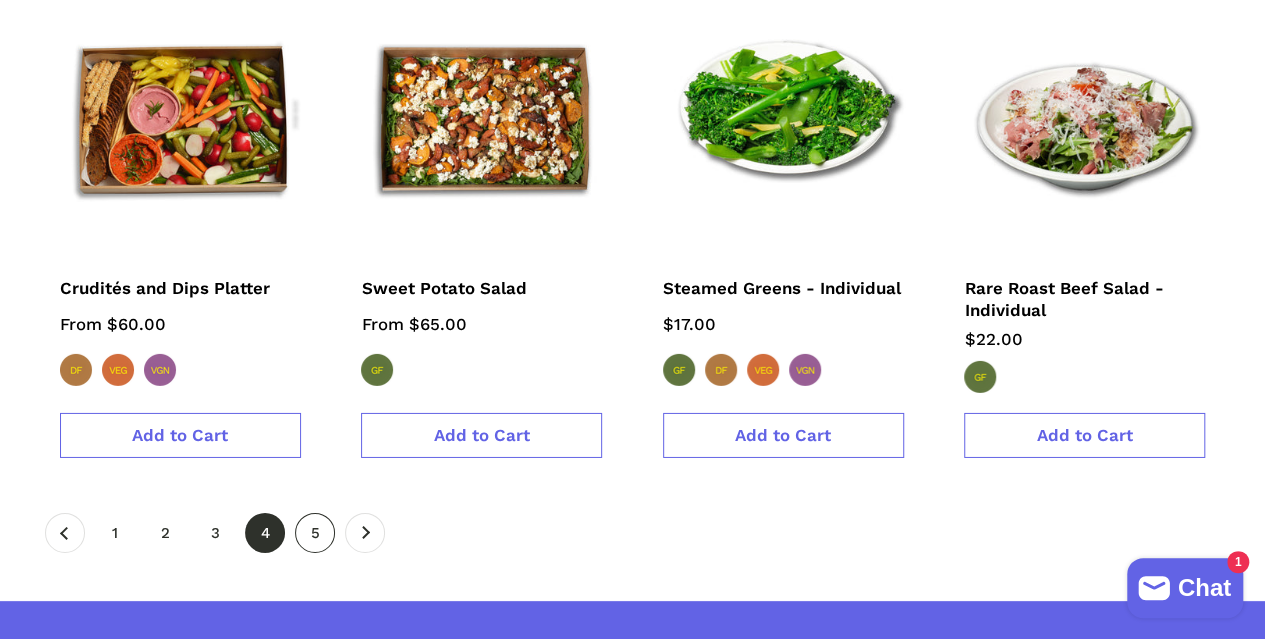 click on "page  5" at bounding box center (315, 533) 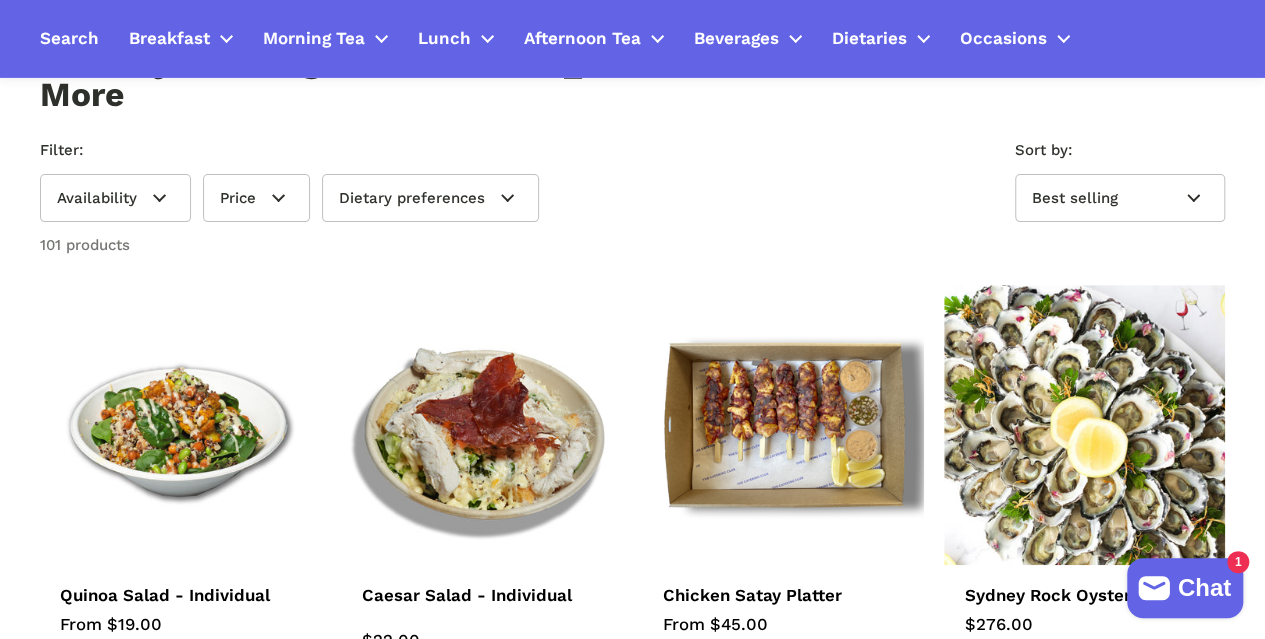 scroll, scrollTop: 0, scrollLeft: 0, axis: both 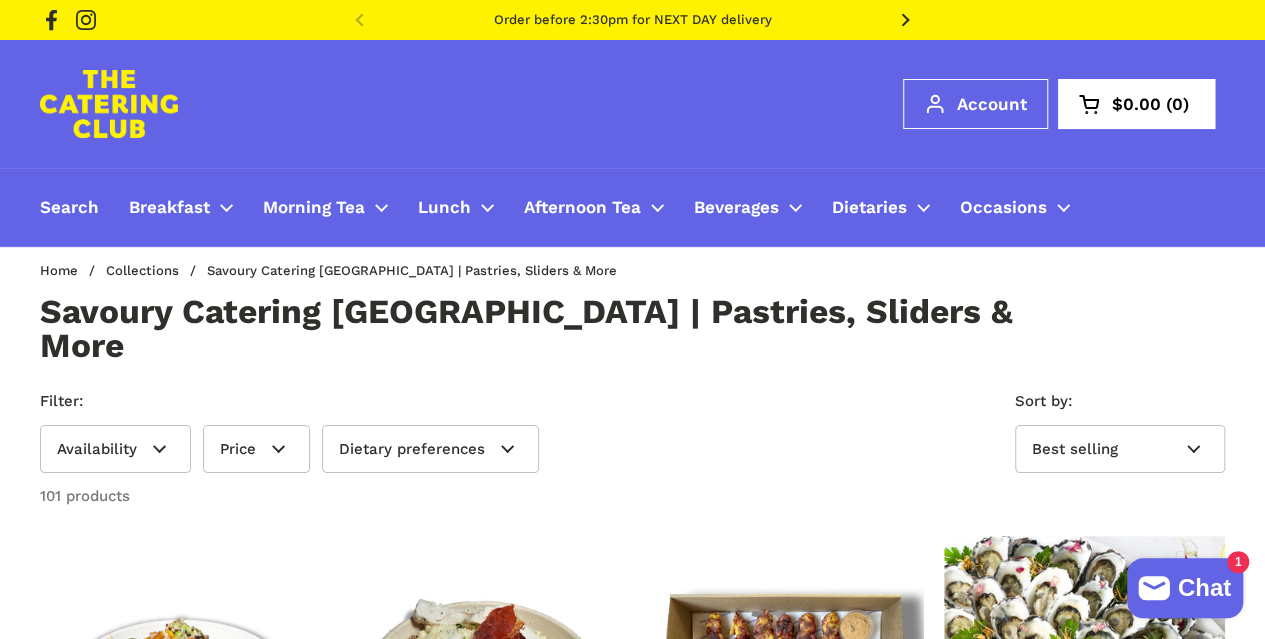 drag, startPoint x: 693, startPoint y: 401, endPoint x: 714, endPoint y: 402, distance: 21.023796 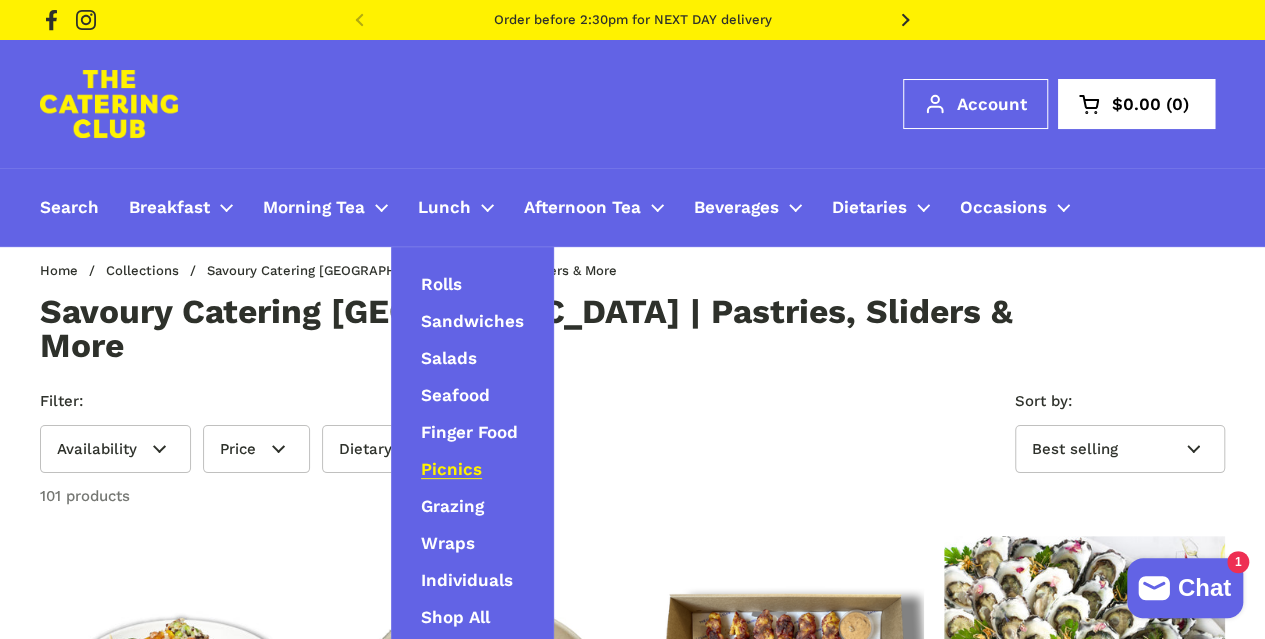 click on "Picnics" at bounding box center [451, 470] 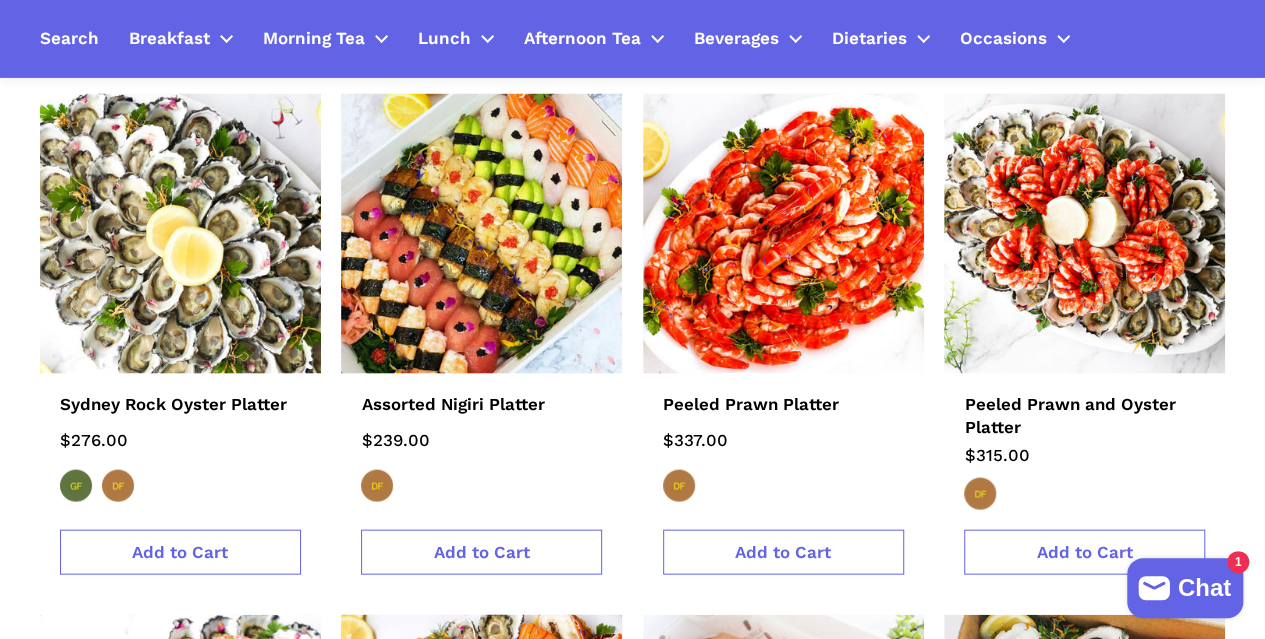 scroll, scrollTop: 1900, scrollLeft: 0, axis: vertical 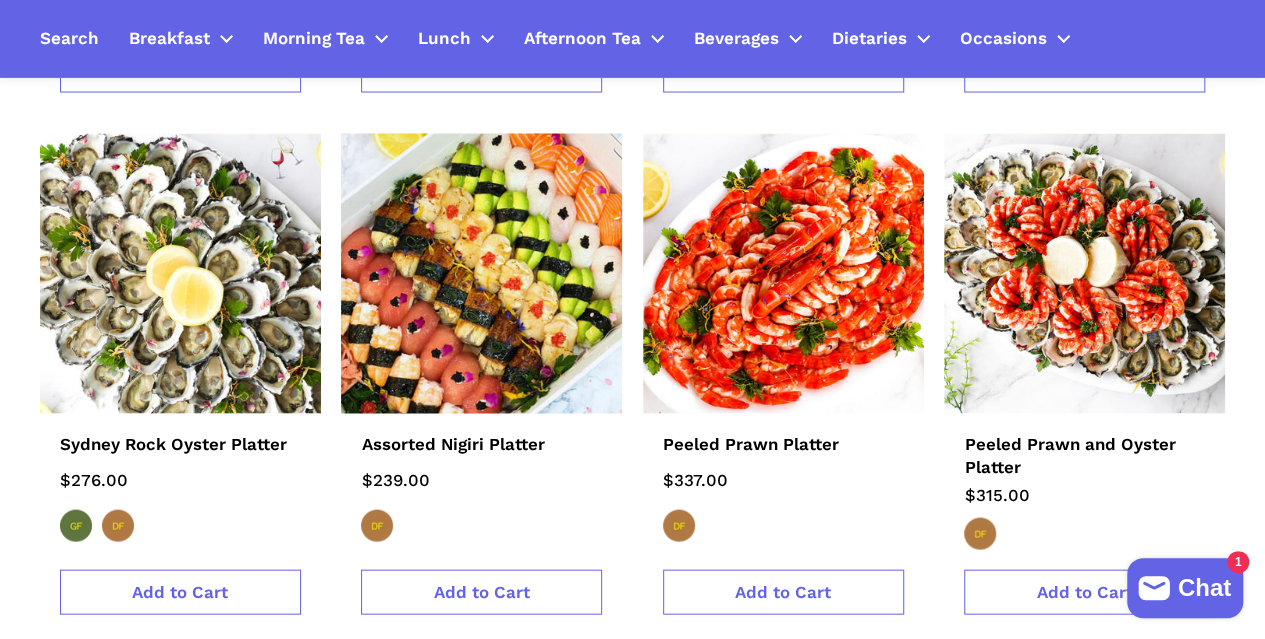 click at bounding box center (481, 274) 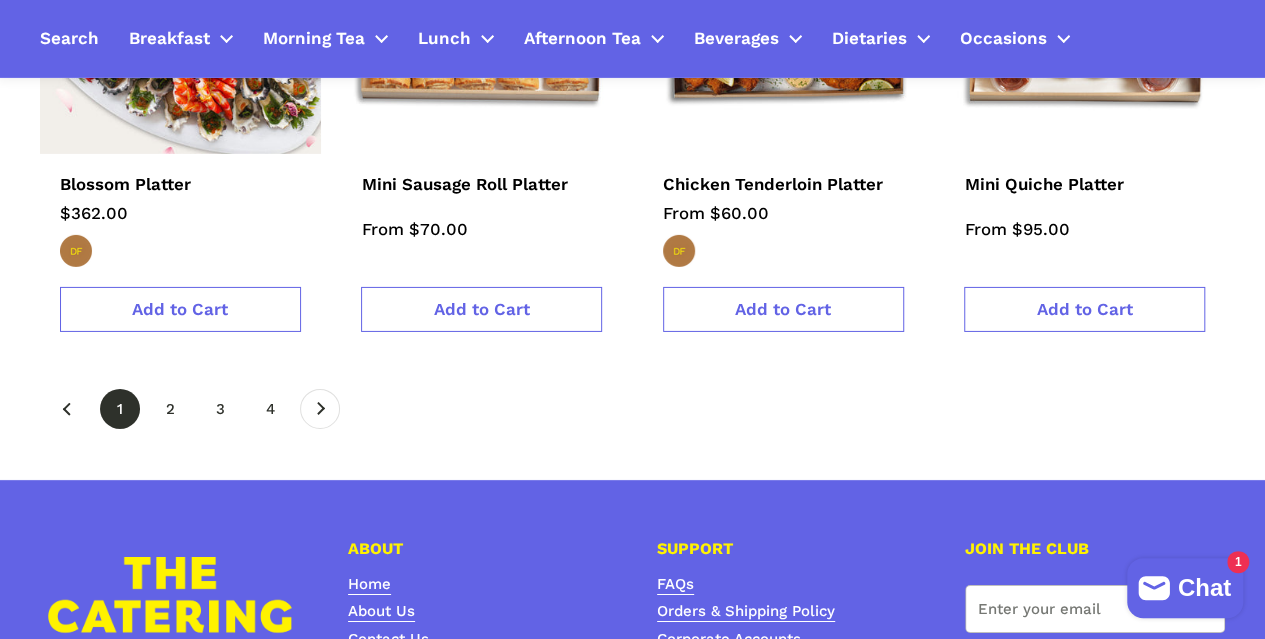 scroll, scrollTop: 3088, scrollLeft: 0, axis: vertical 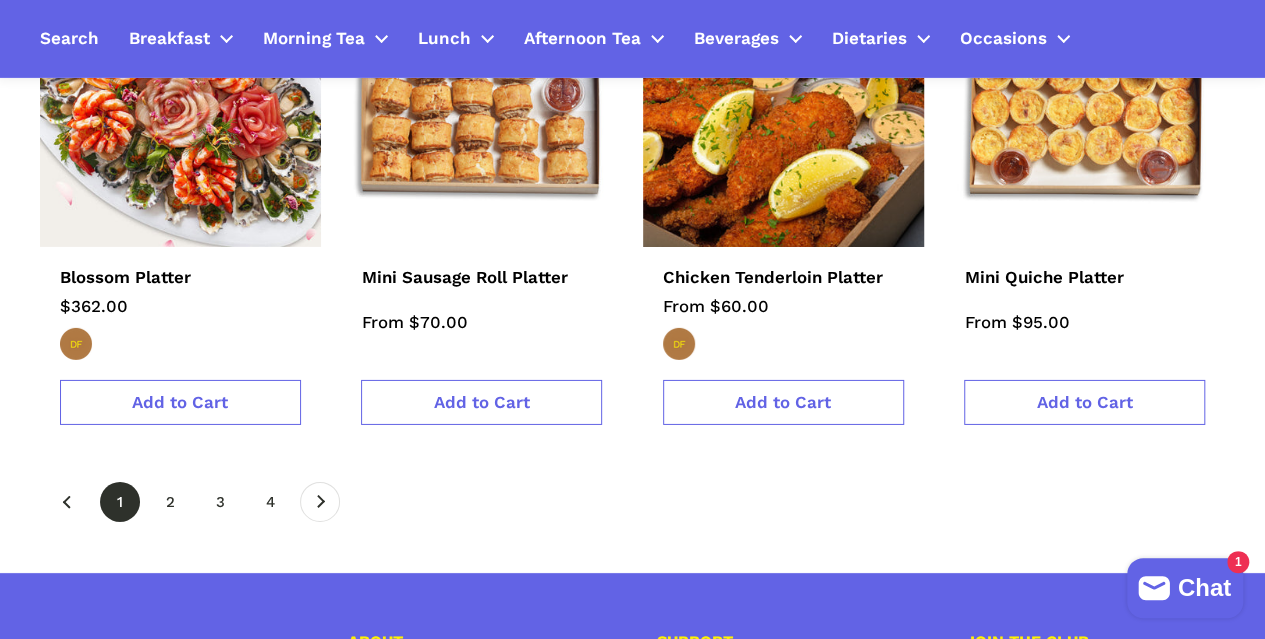 click at bounding box center [783, 107] 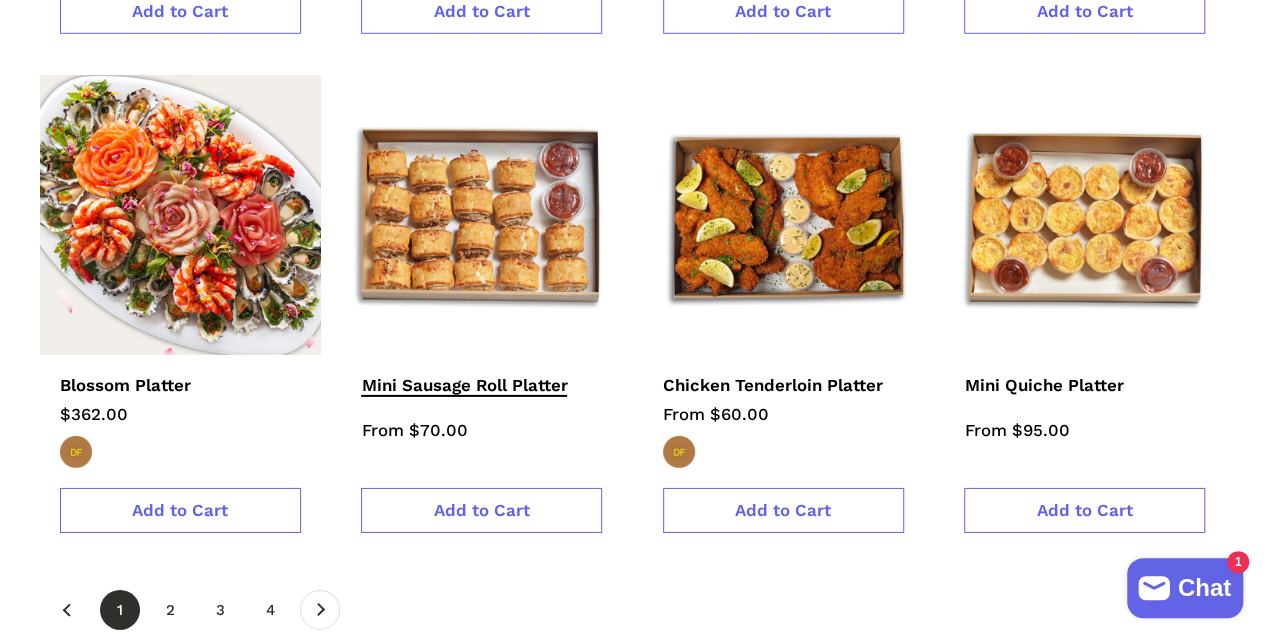 scroll, scrollTop: 3069, scrollLeft: 0, axis: vertical 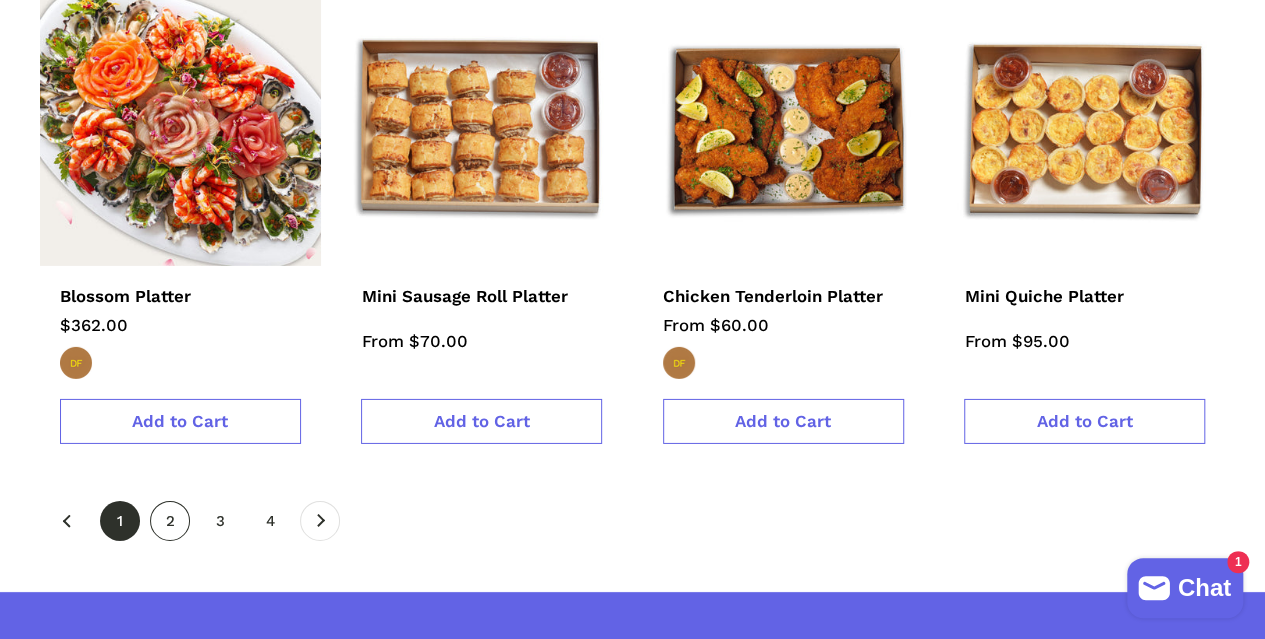 click on "page  2" at bounding box center (170, 521) 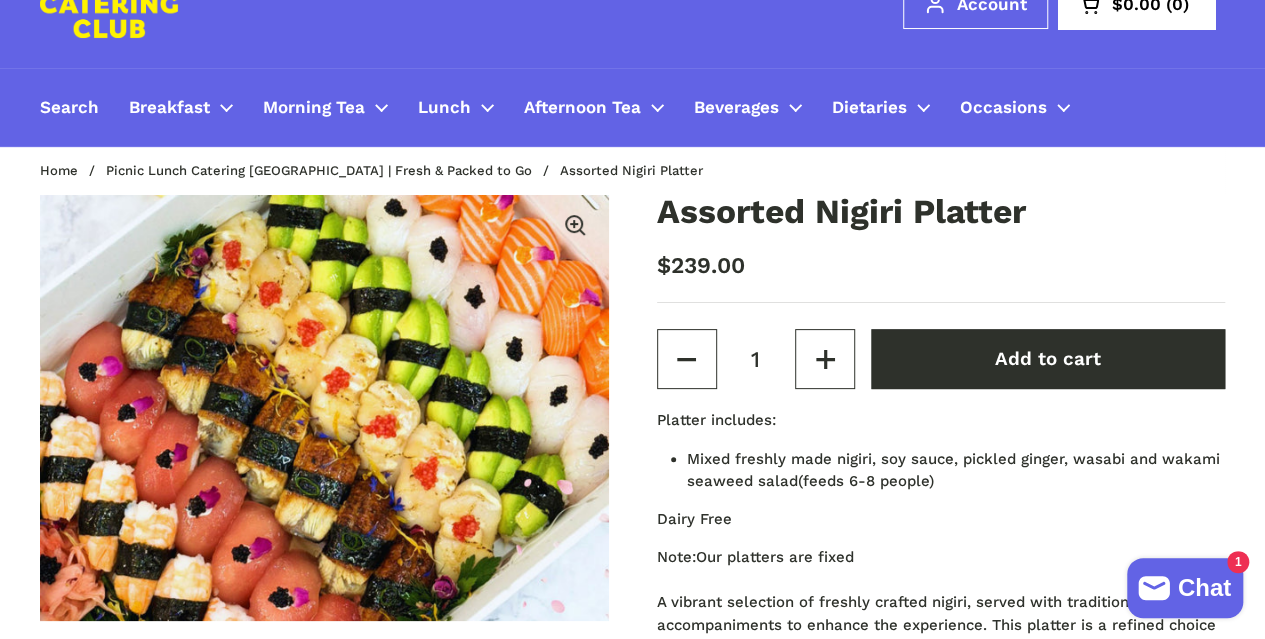 scroll, scrollTop: 200, scrollLeft: 0, axis: vertical 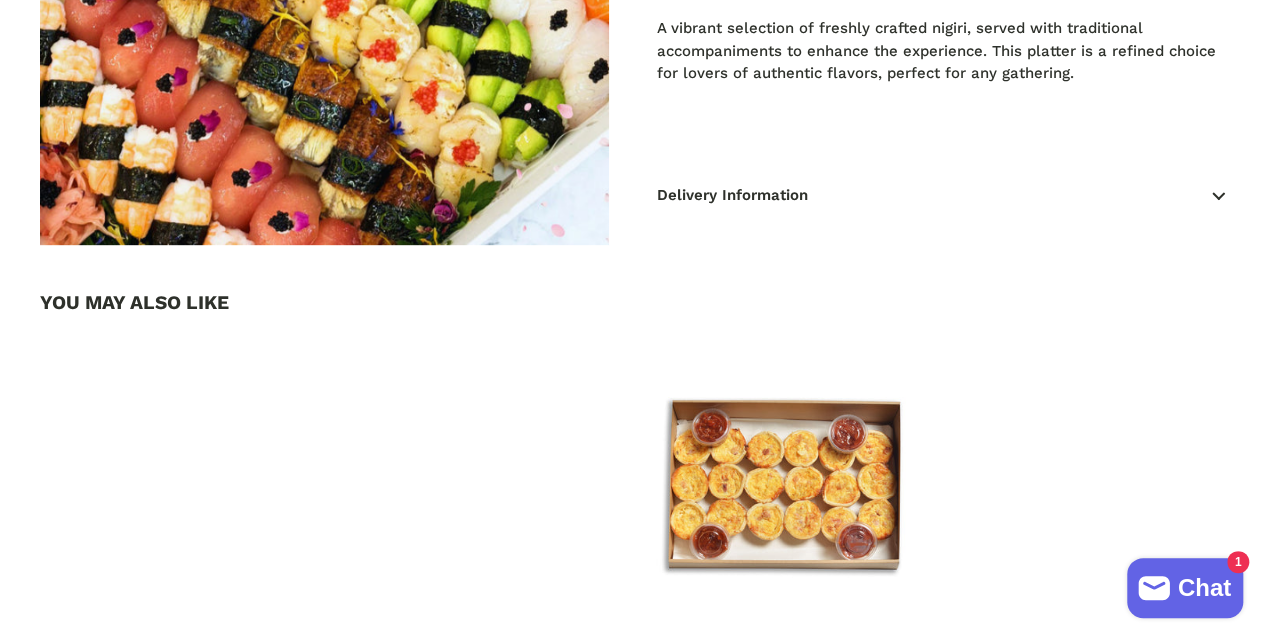 type 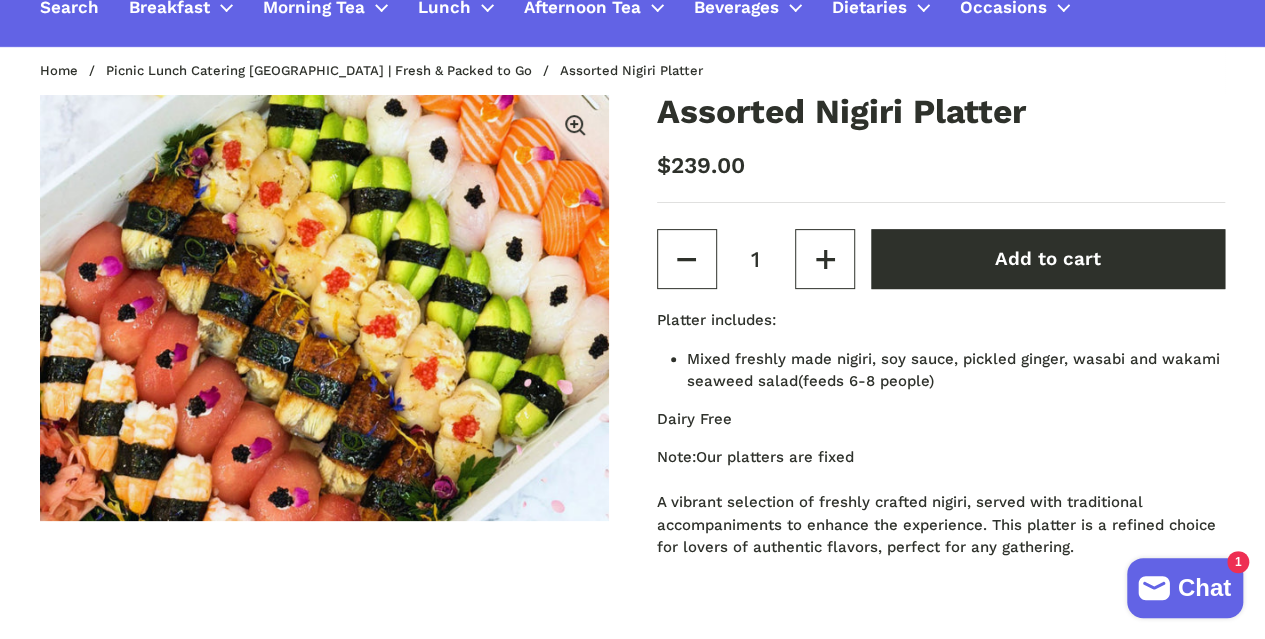 scroll, scrollTop: 0, scrollLeft: 0, axis: both 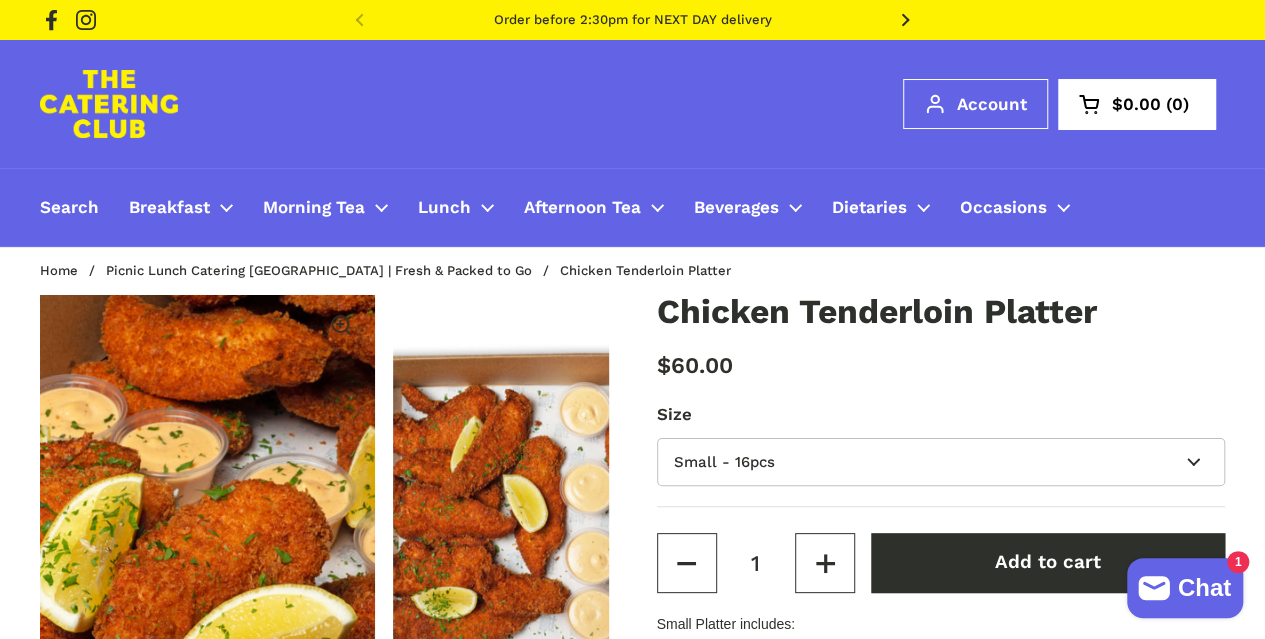 type 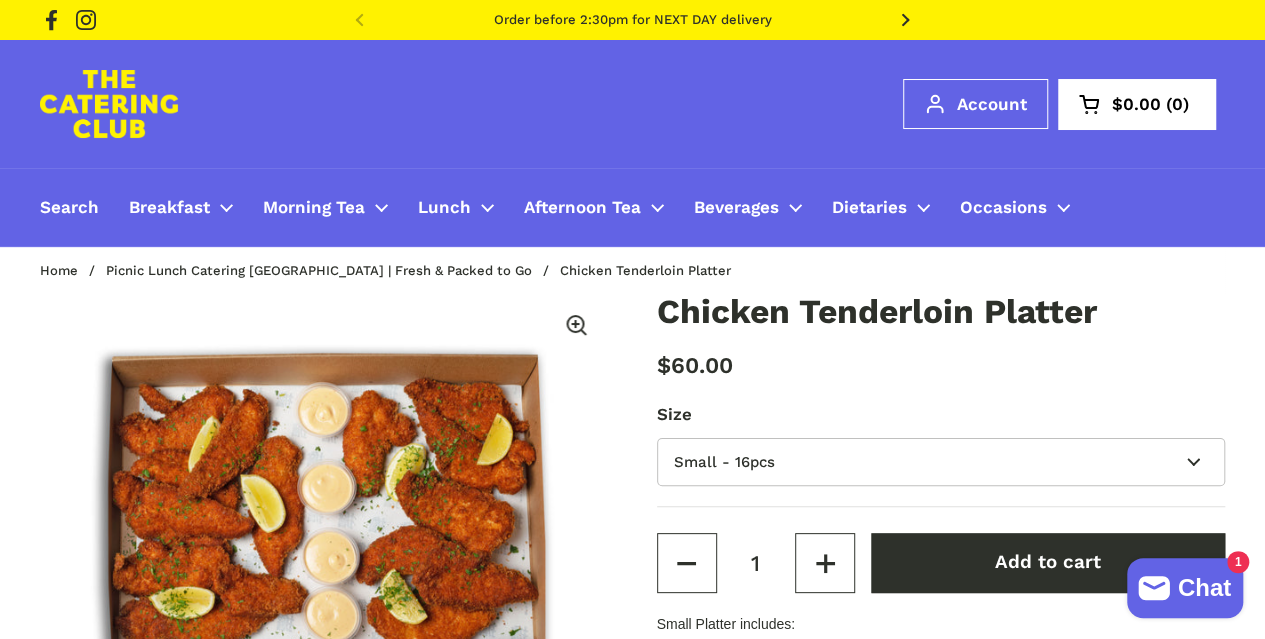 scroll, scrollTop: 0, scrollLeft: 1172, axis: horizontal 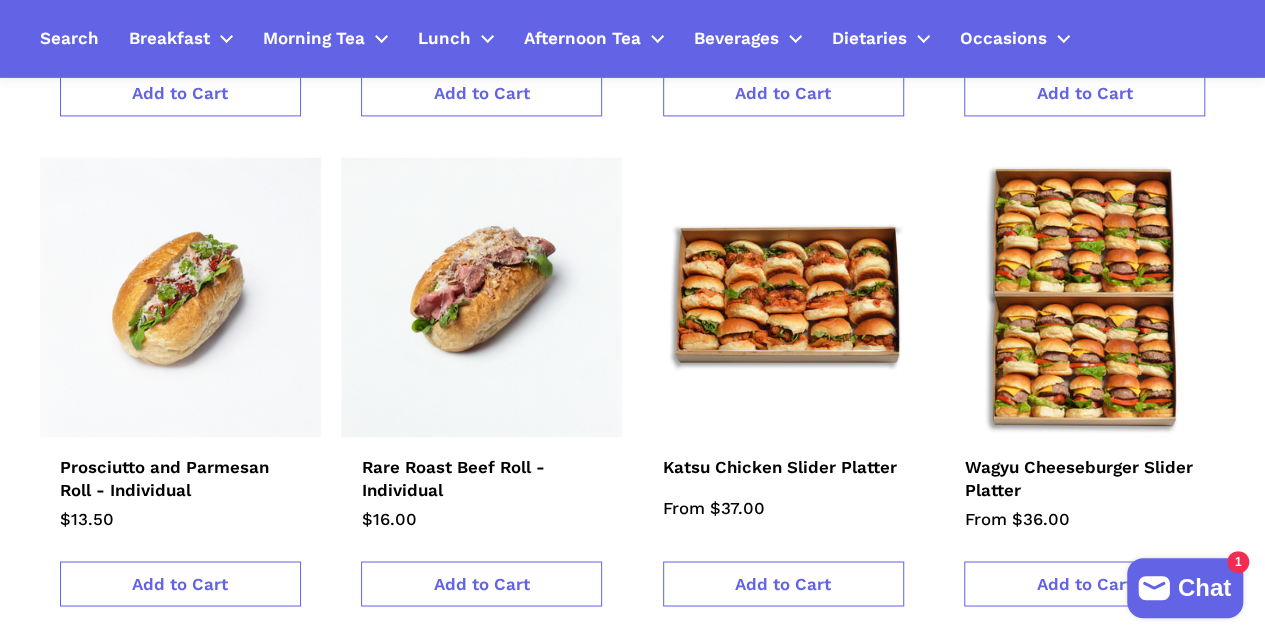 click at bounding box center [1084, 297] 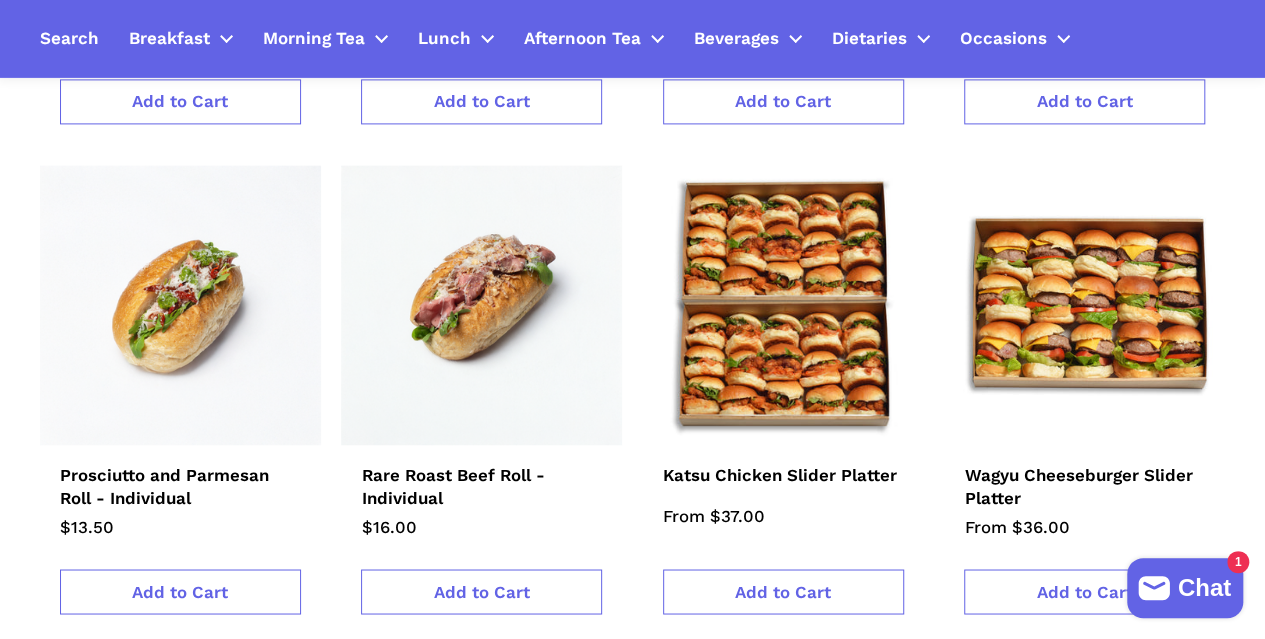 click at bounding box center (783, 305) 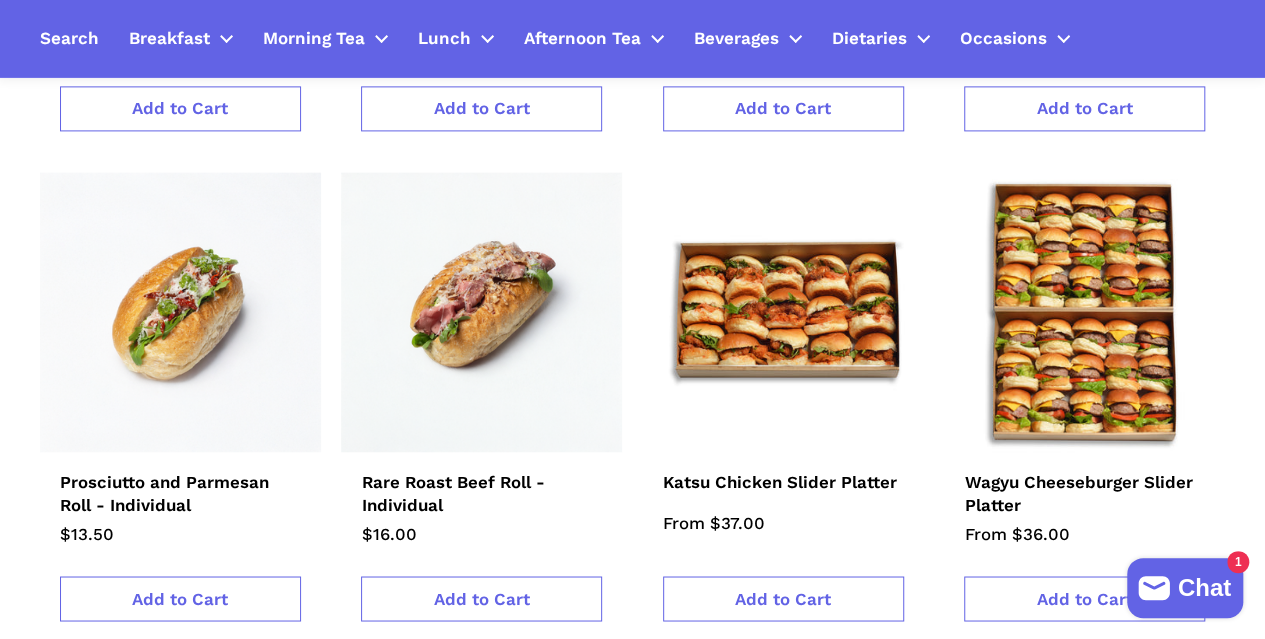 click at bounding box center (1084, 312) 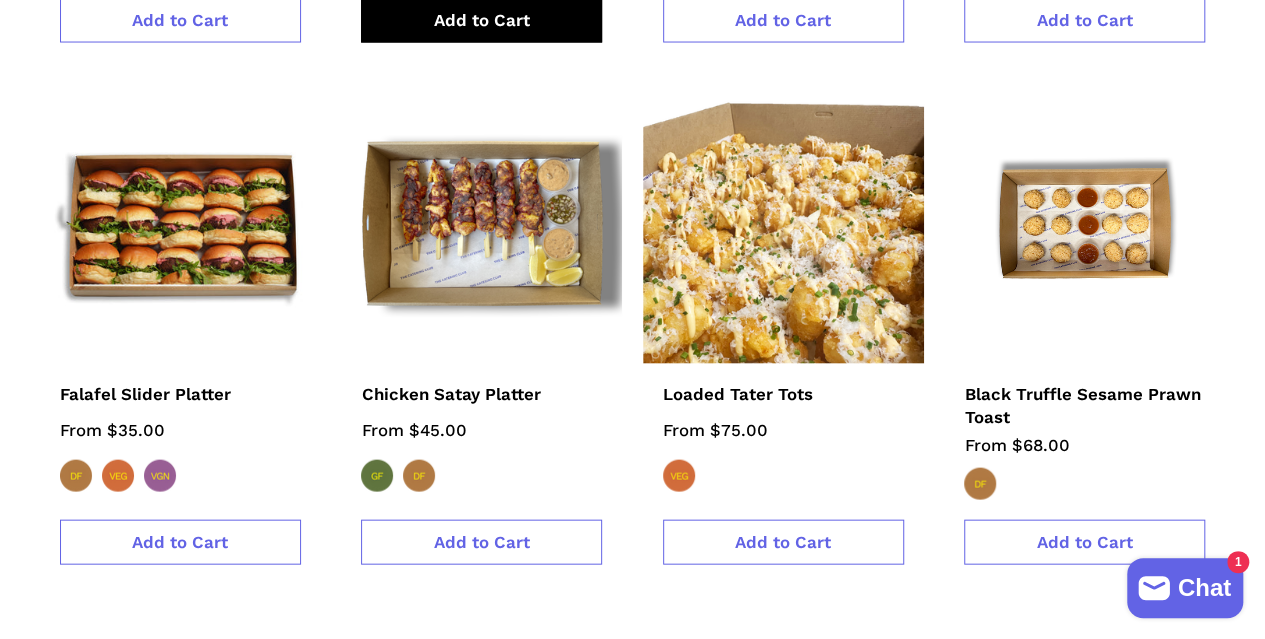 scroll, scrollTop: 1978, scrollLeft: 0, axis: vertical 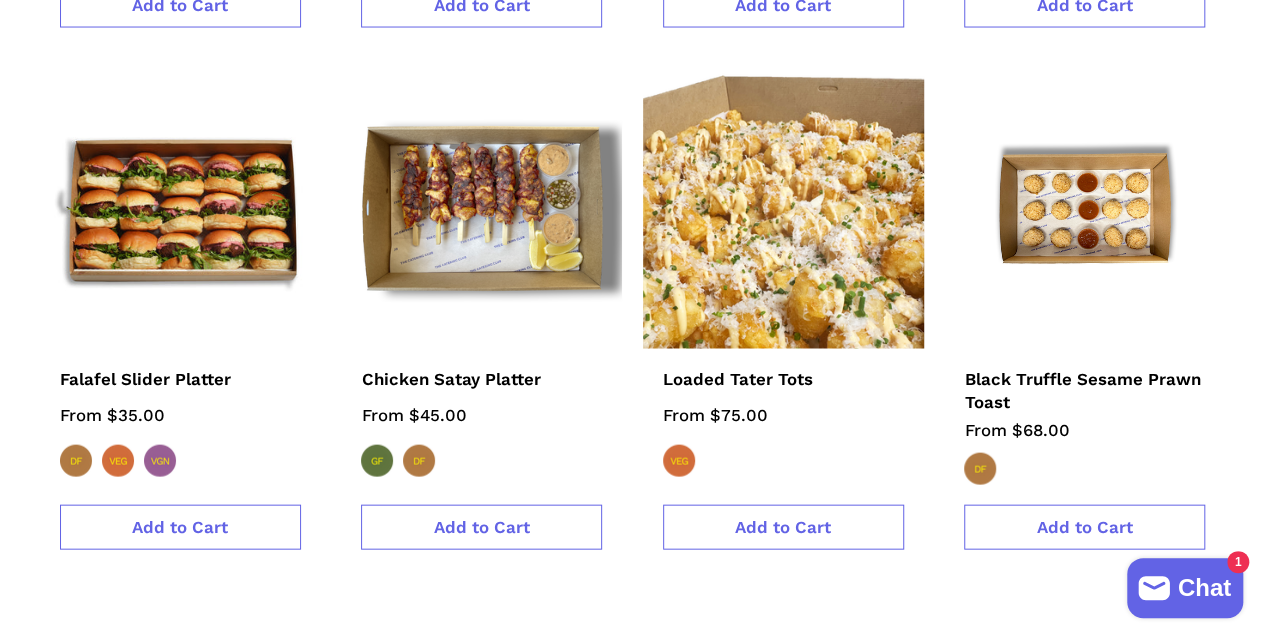 click at bounding box center [783, 209] 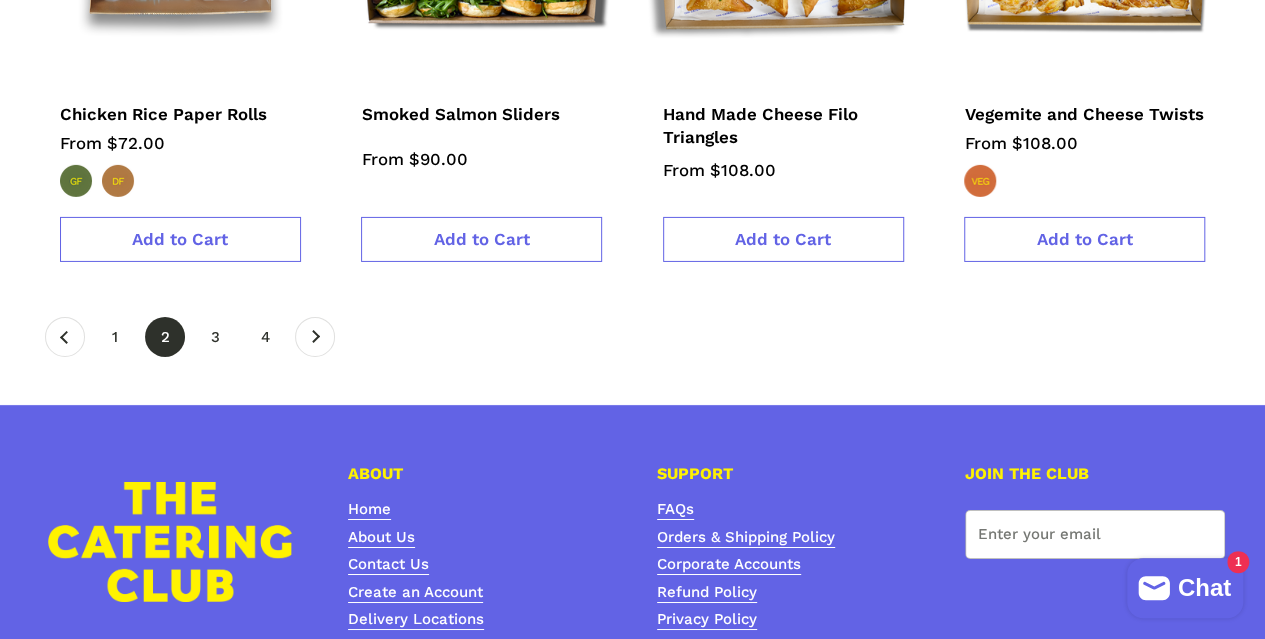 scroll, scrollTop: 3266, scrollLeft: 0, axis: vertical 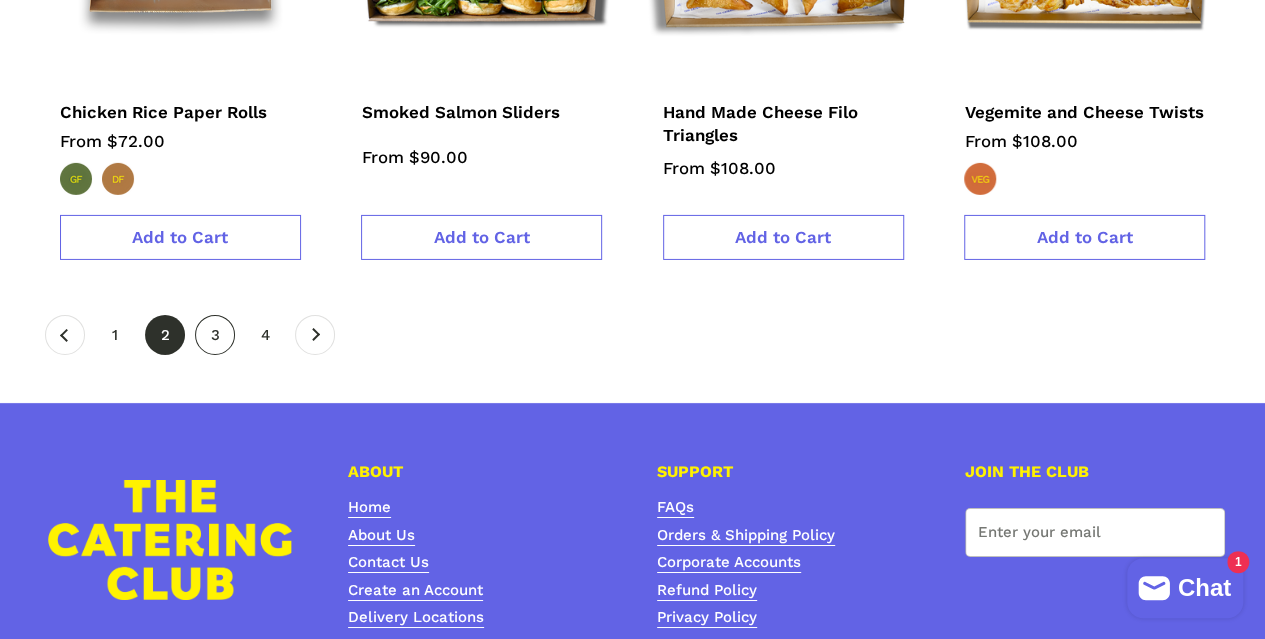 click on "page  3" at bounding box center [215, 335] 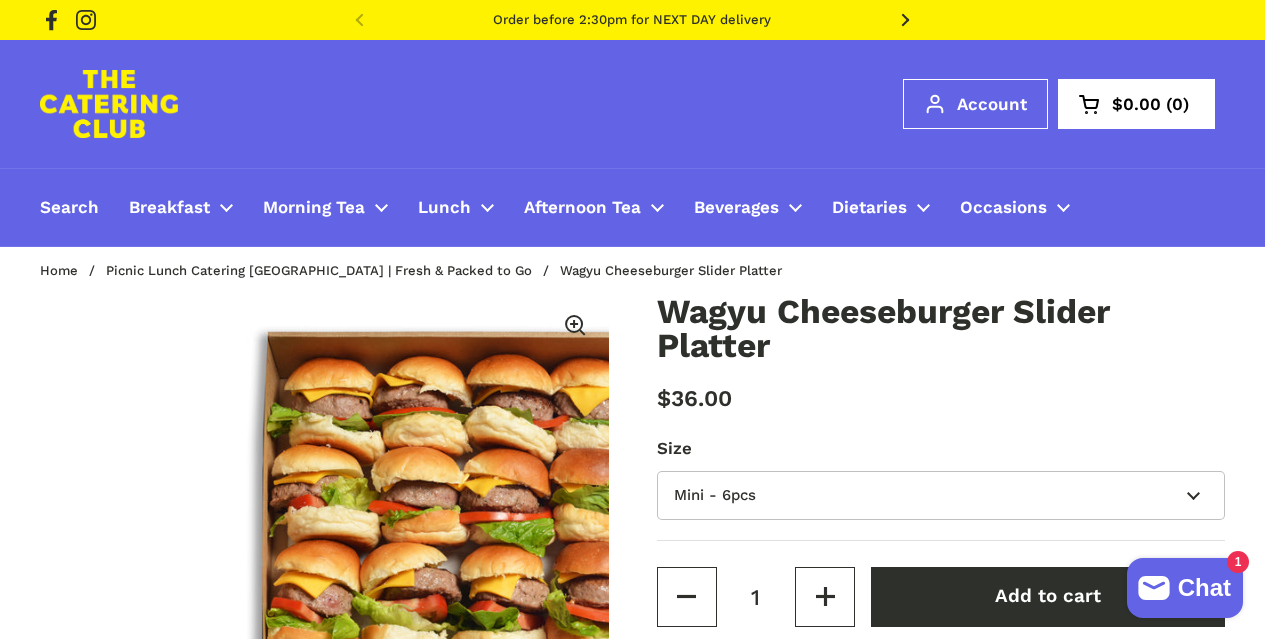 scroll, scrollTop: 0, scrollLeft: 0, axis: both 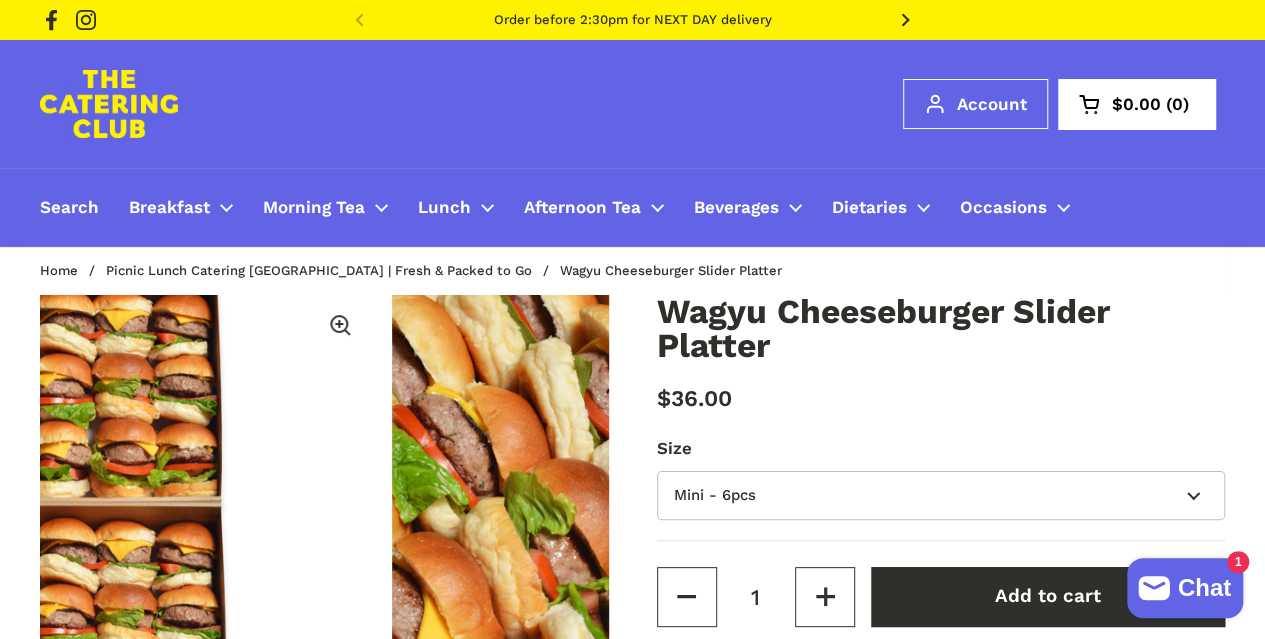 type 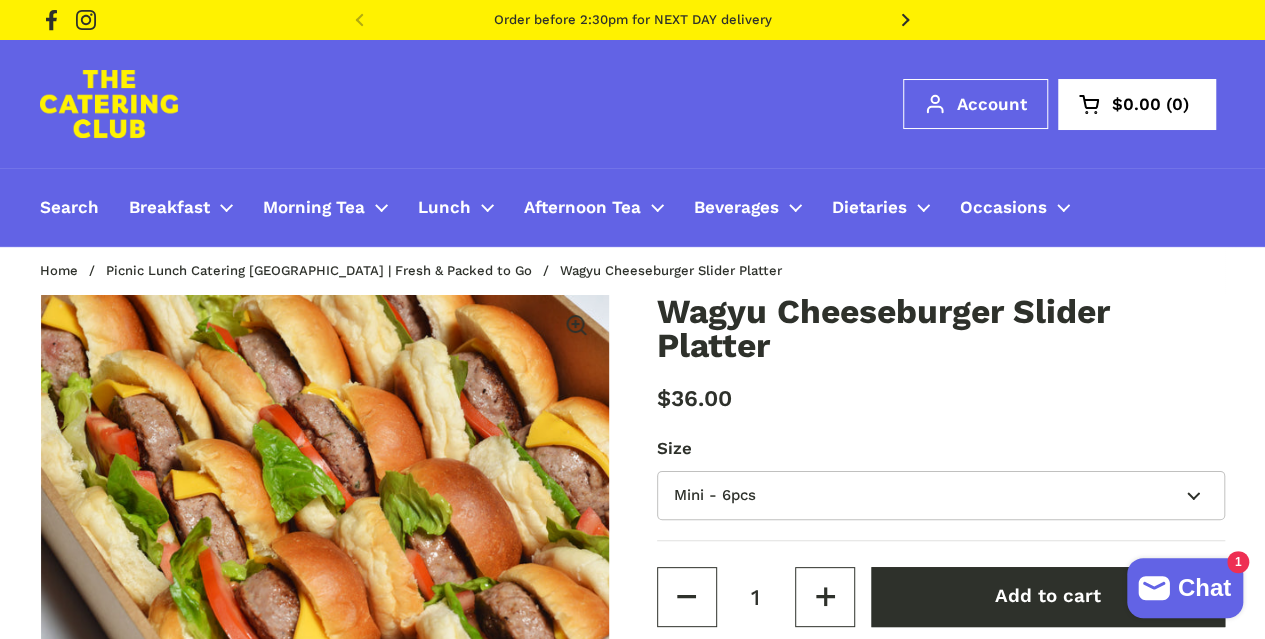 scroll, scrollTop: 0, scrollLeft: 1172, axis: horizontal 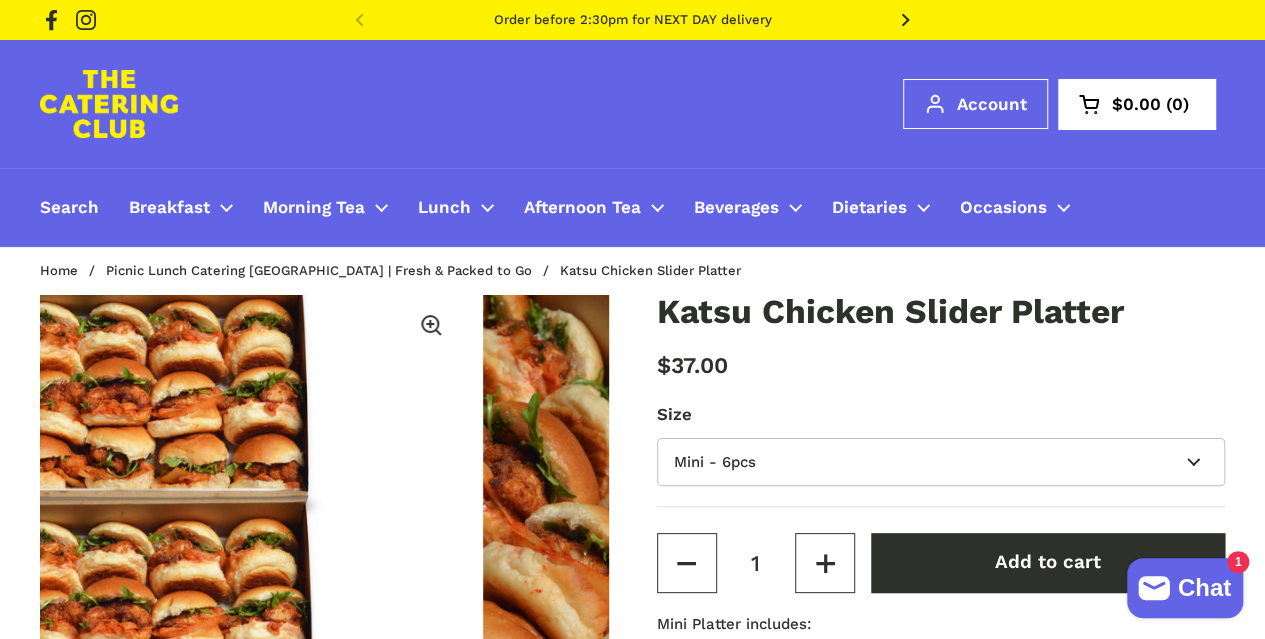 type 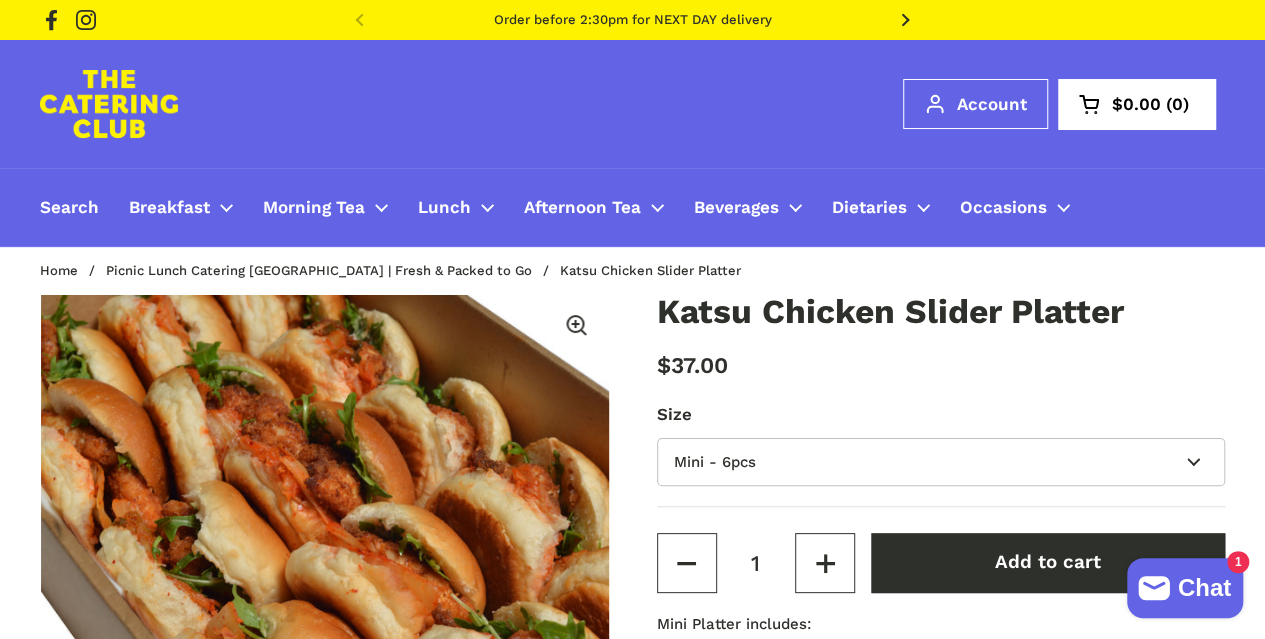 scroll, scrollTop: 0, scrollLeft: 1172, axis: horizontal 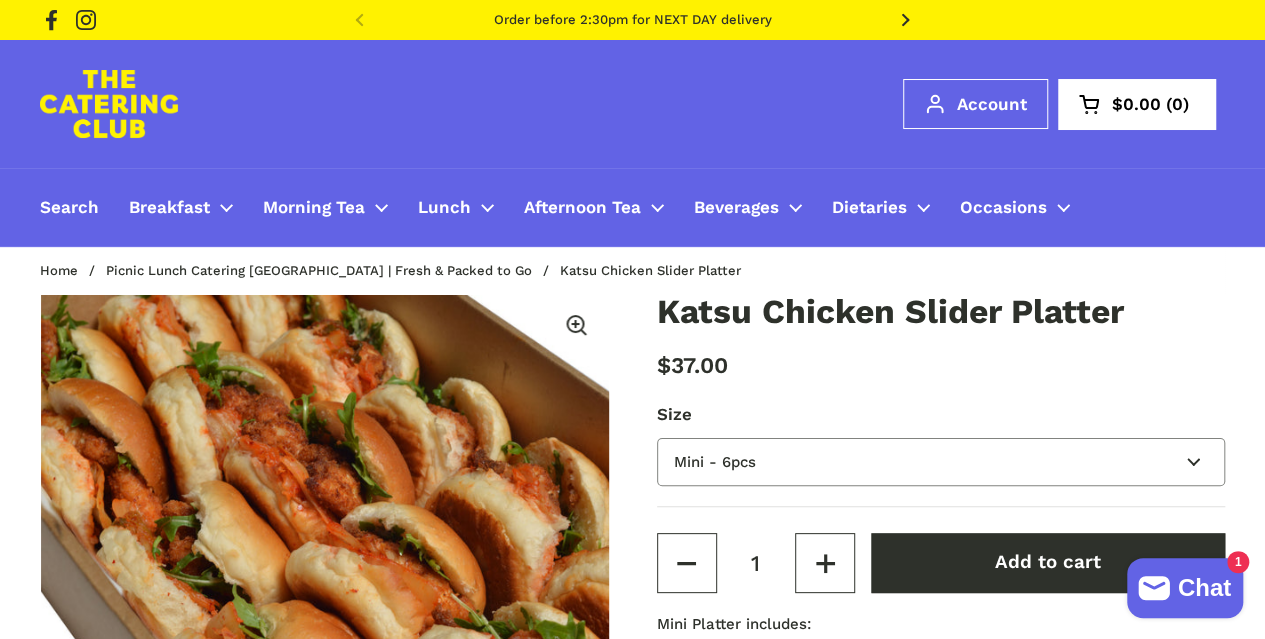click on "Mini - 6pcs
Small - 15pcs
Large - 30pcs" at bounding box center (941, 462) 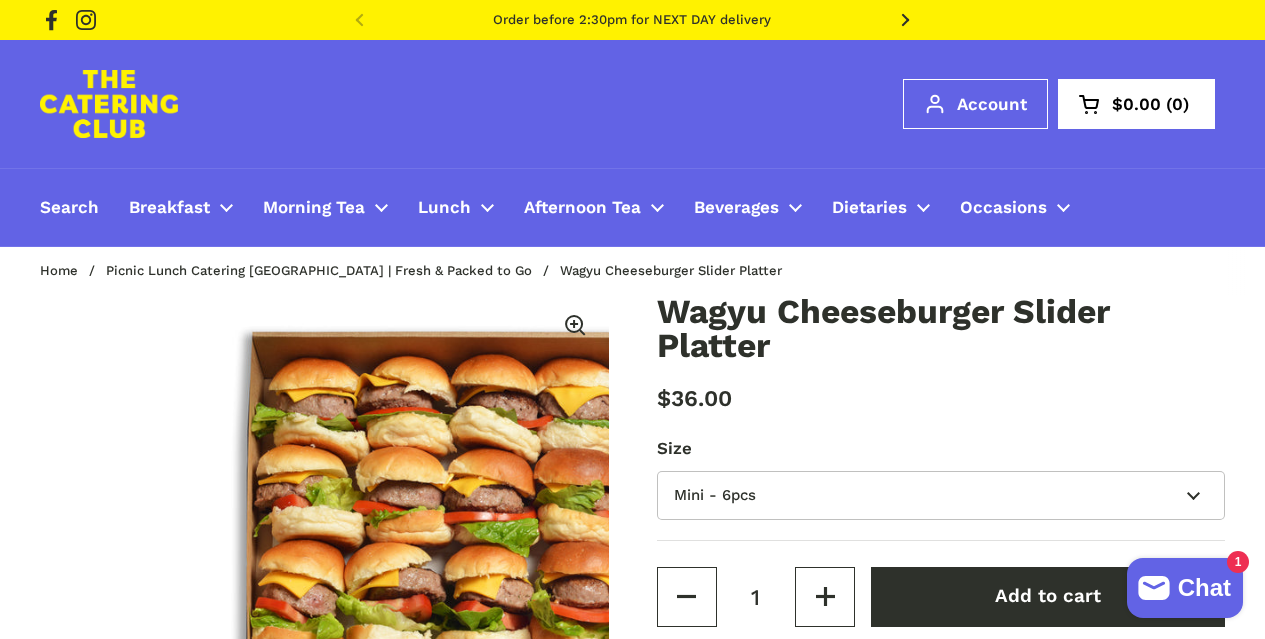 scroll, scrollTop: 0, scrollLeft: 0, axis: both 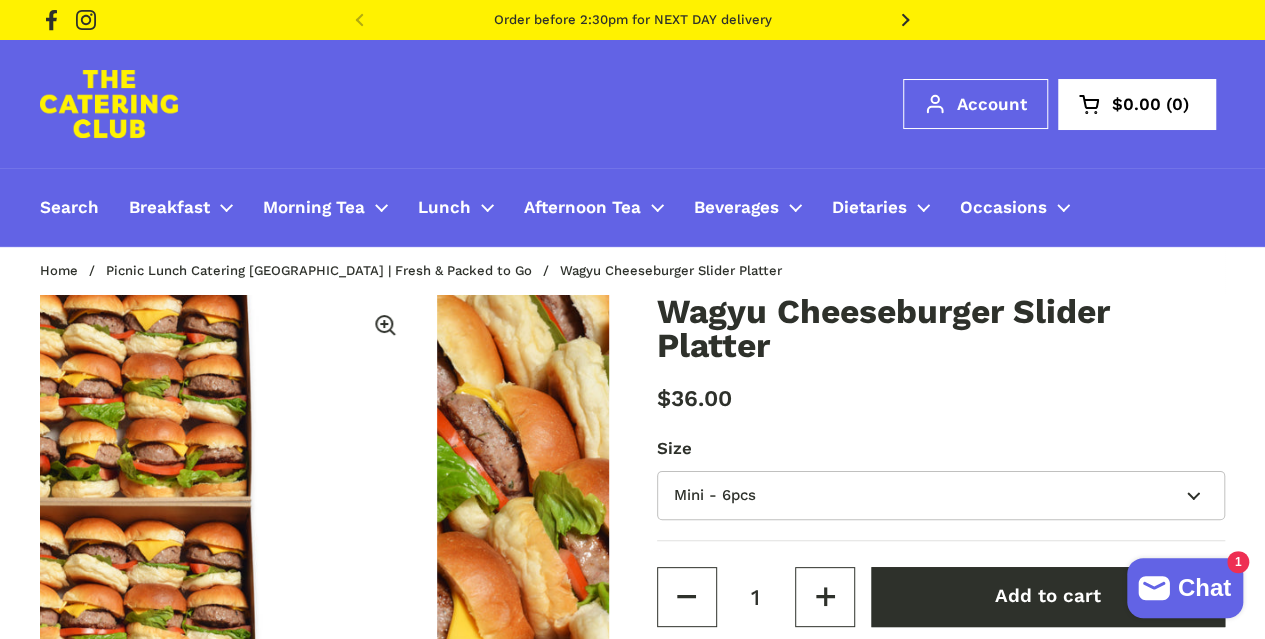 type 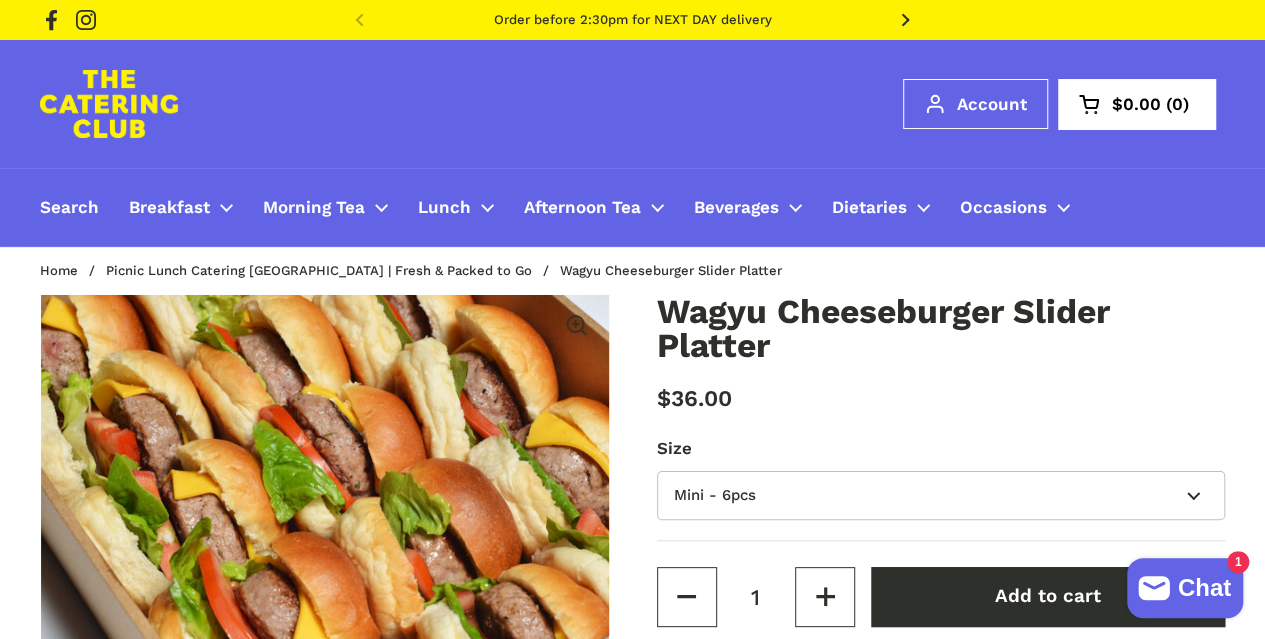 scroll, scrollTop: 0, scrollLeft: 1172, axis: horizontal 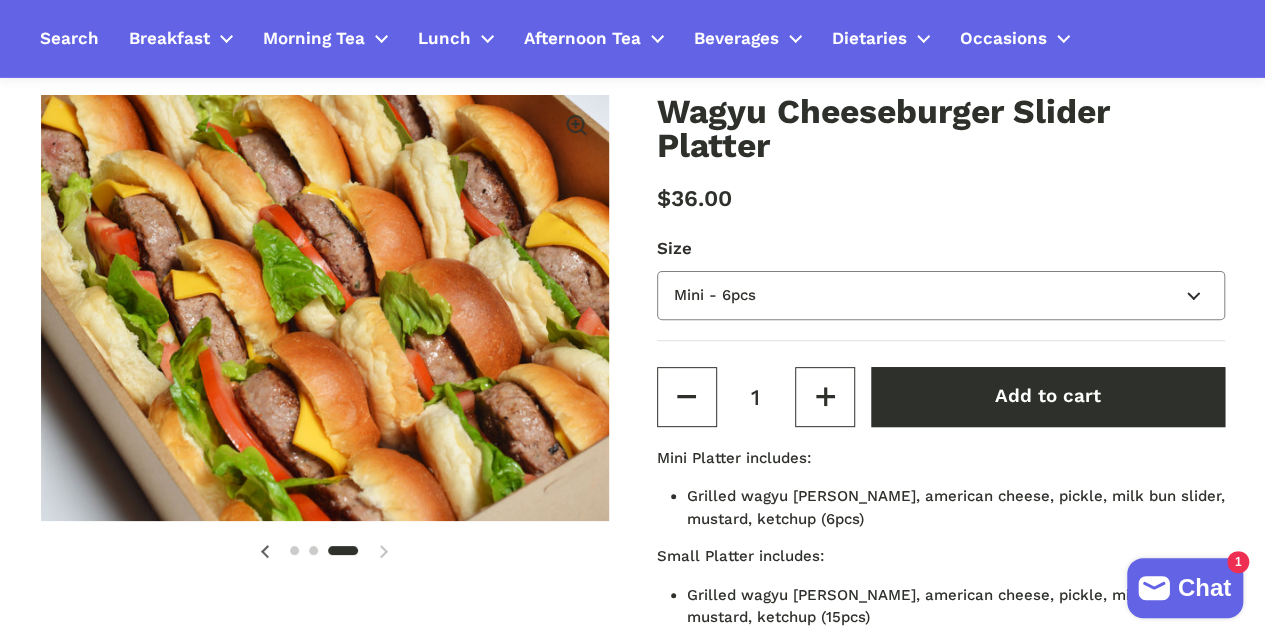 click on "Mini - 6pcs
Small - 15pcs
Large - 30pcs" at bounding box center [941, 295] 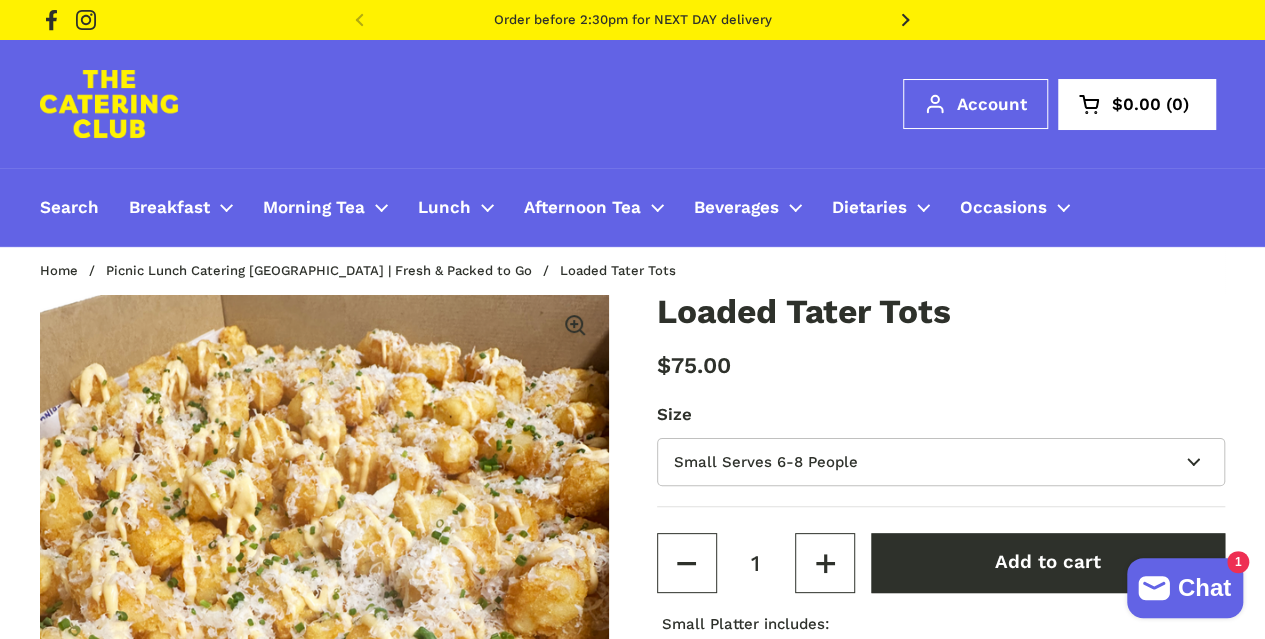 scroll, scrollTop: 300, scrollLeft: 0, axis: vertical 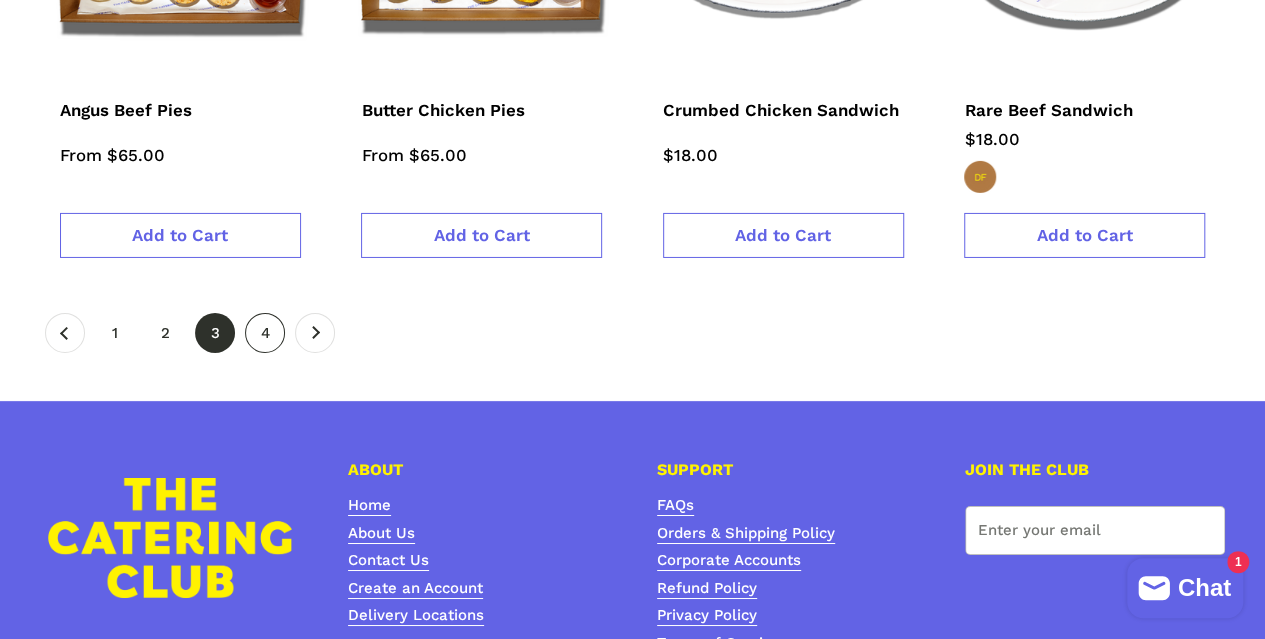 click on "page  4" at bounding box center (265, 333) 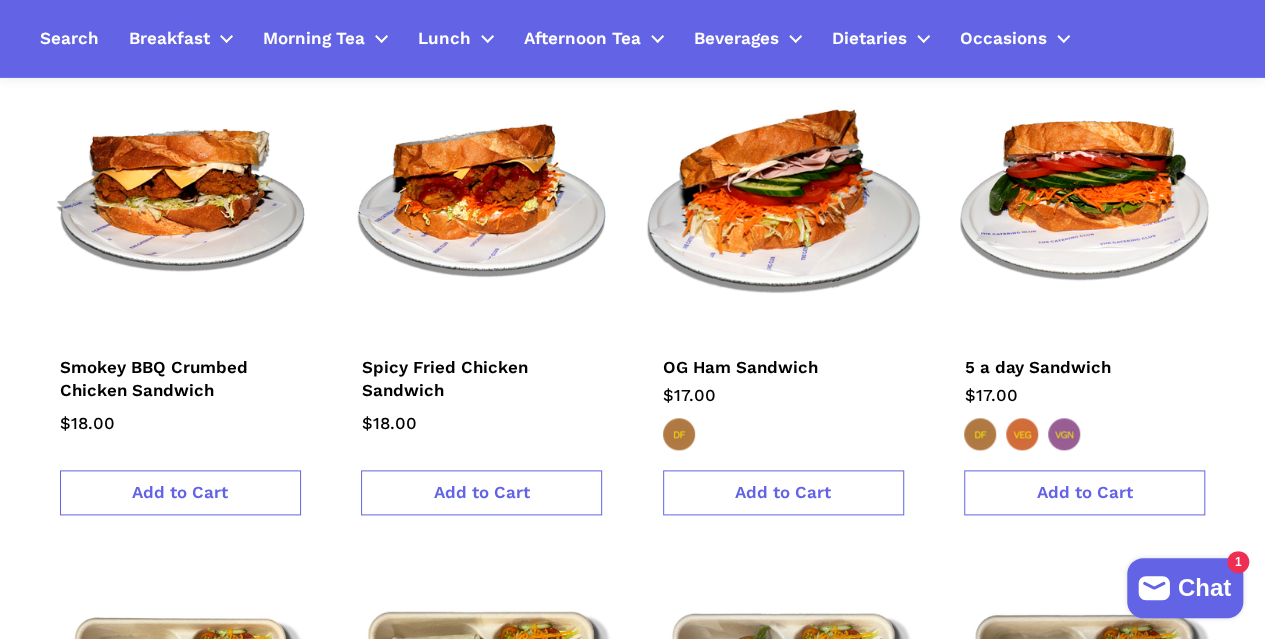 scroll, scrollTop: 1000, scrollLeft: 0, axis: vertical 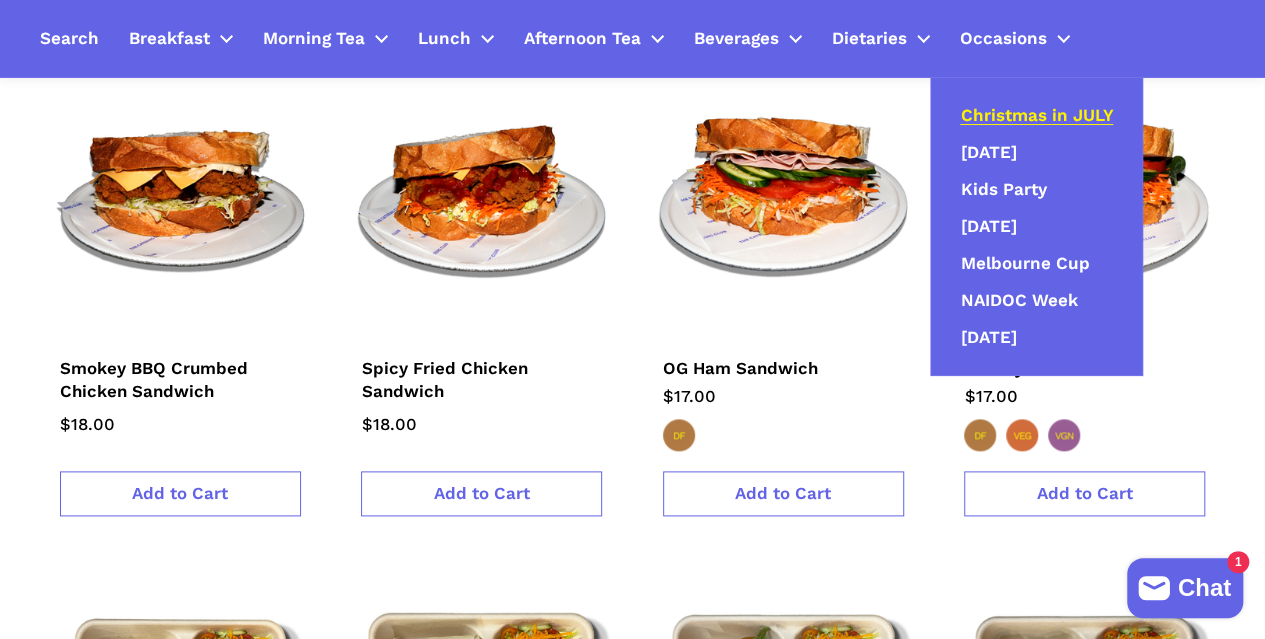 click on "Christmas in JULY" at bounding box center (1036, 116) 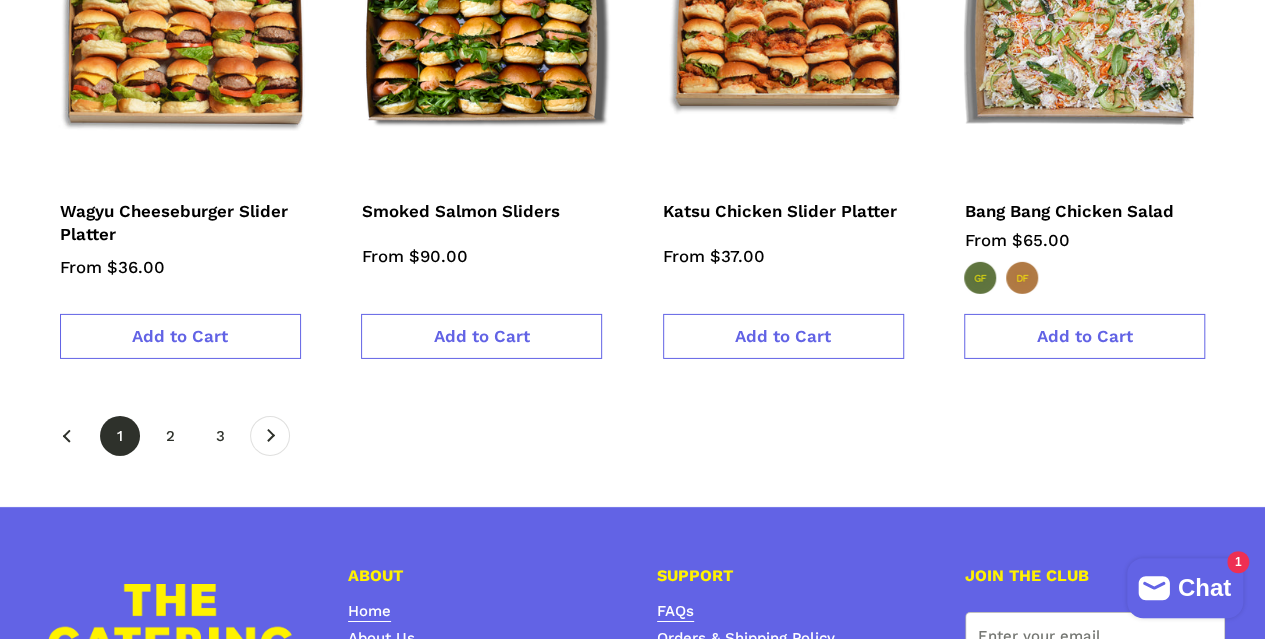 scroll, scrollTop: 3200, scrollLeft: 0, axis: vertical 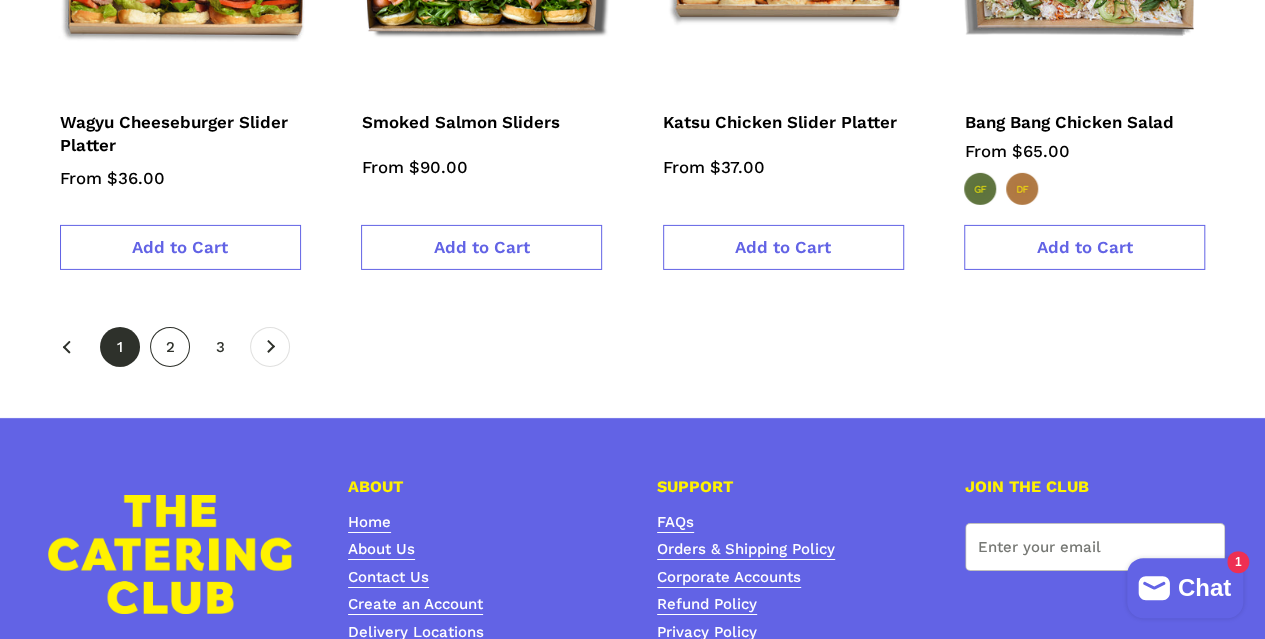 click on "page  2" at bounding box center (170, 347) 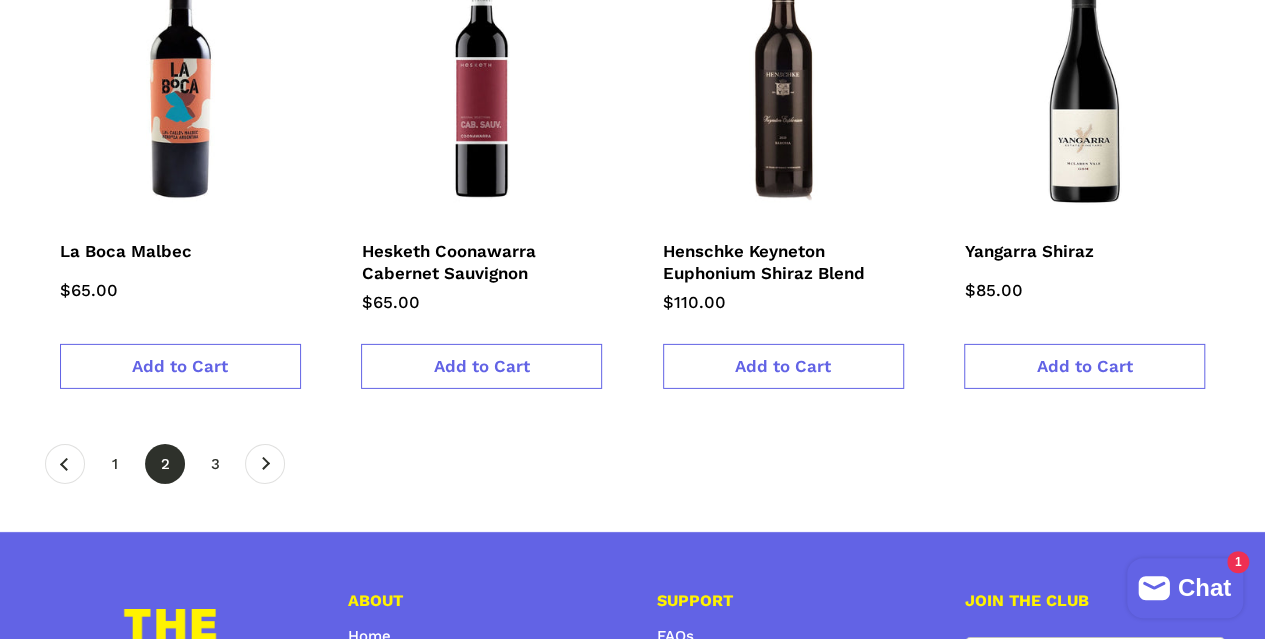 scroll, scrollTop: 3200, scrollLeft: 0, axis: vertical 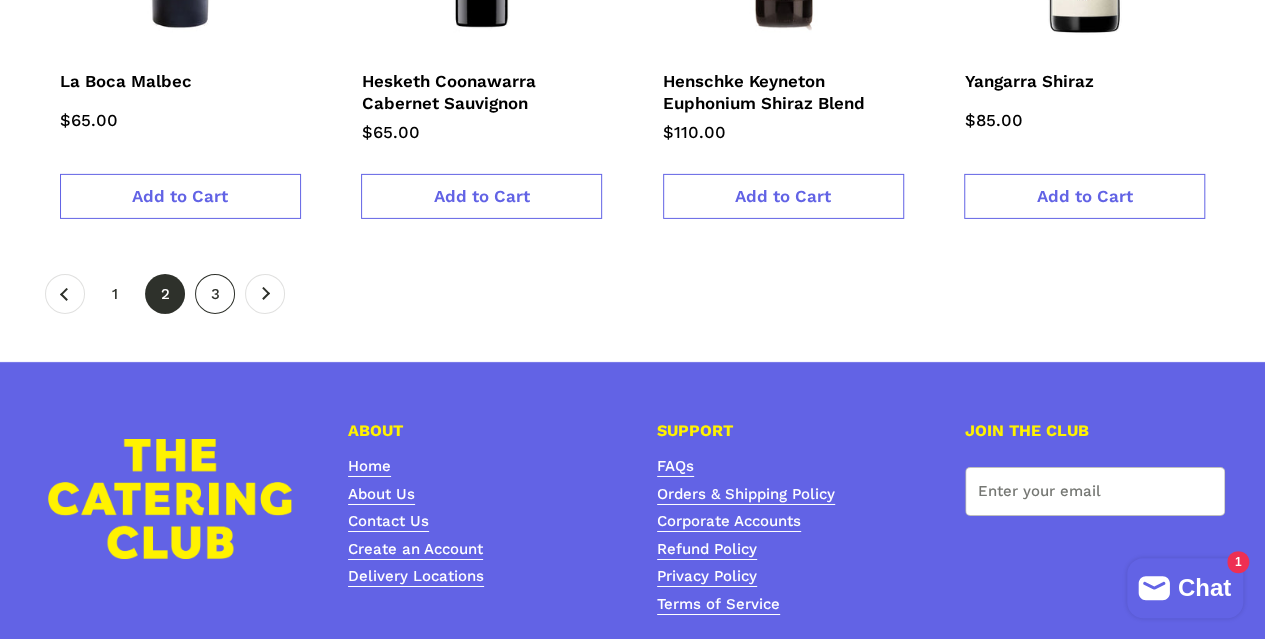 click on "page  3" at bounding box center (215, 294) 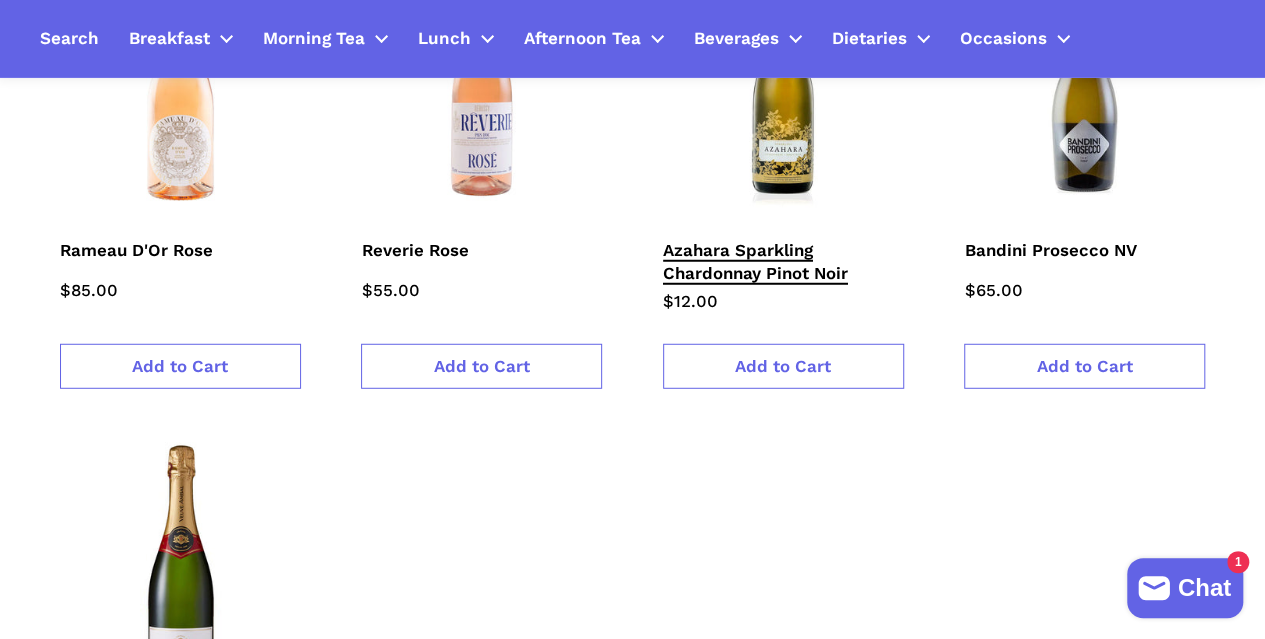 scroll, scrollTop: 2400, scrollLeft: 0, axis: vertical 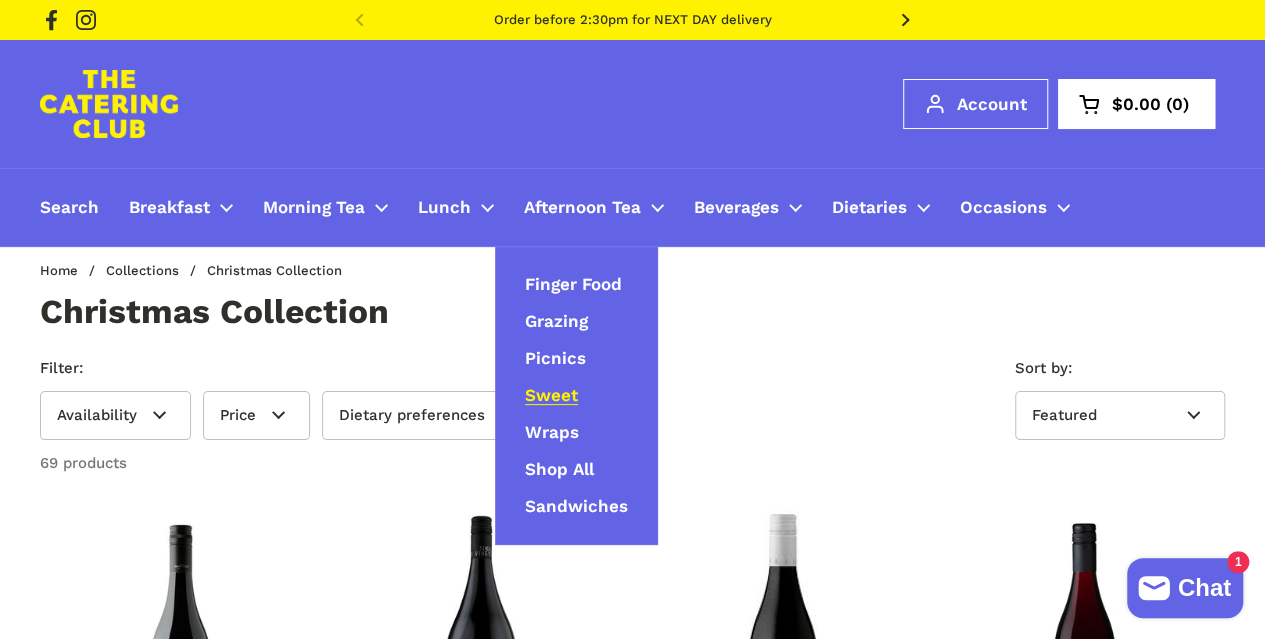 click on "Sweet" at bounding box center (551, 396) 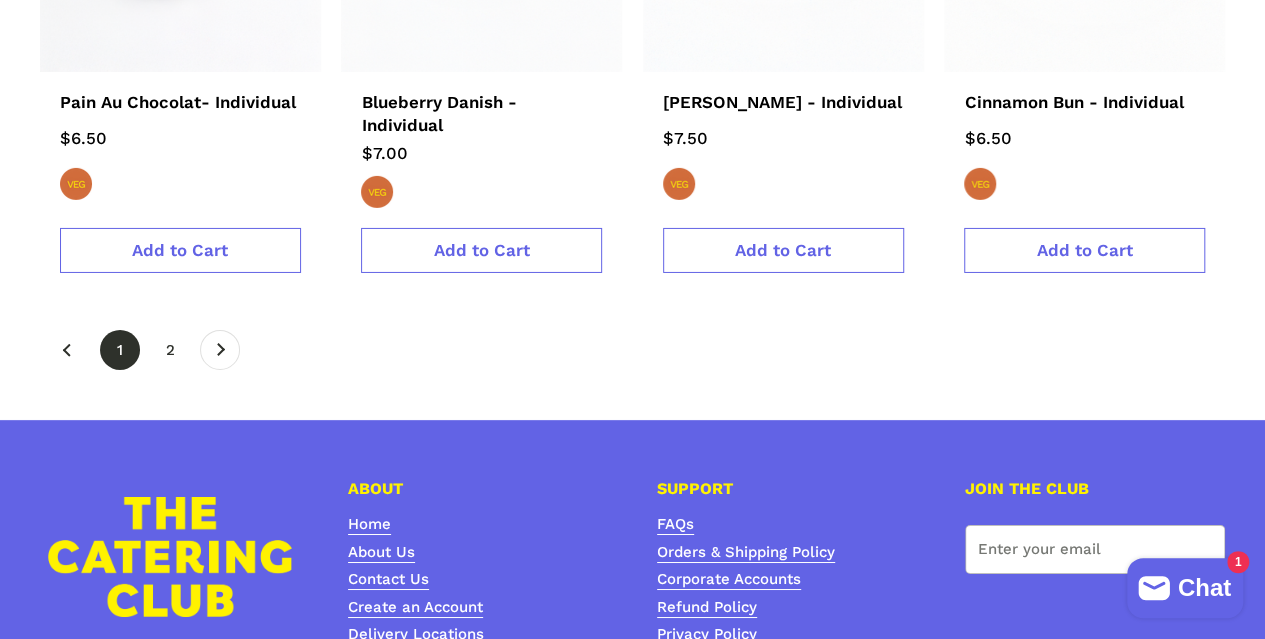 scroll, scrollTop: 3400, scrollLeft: 0, axis: vertical 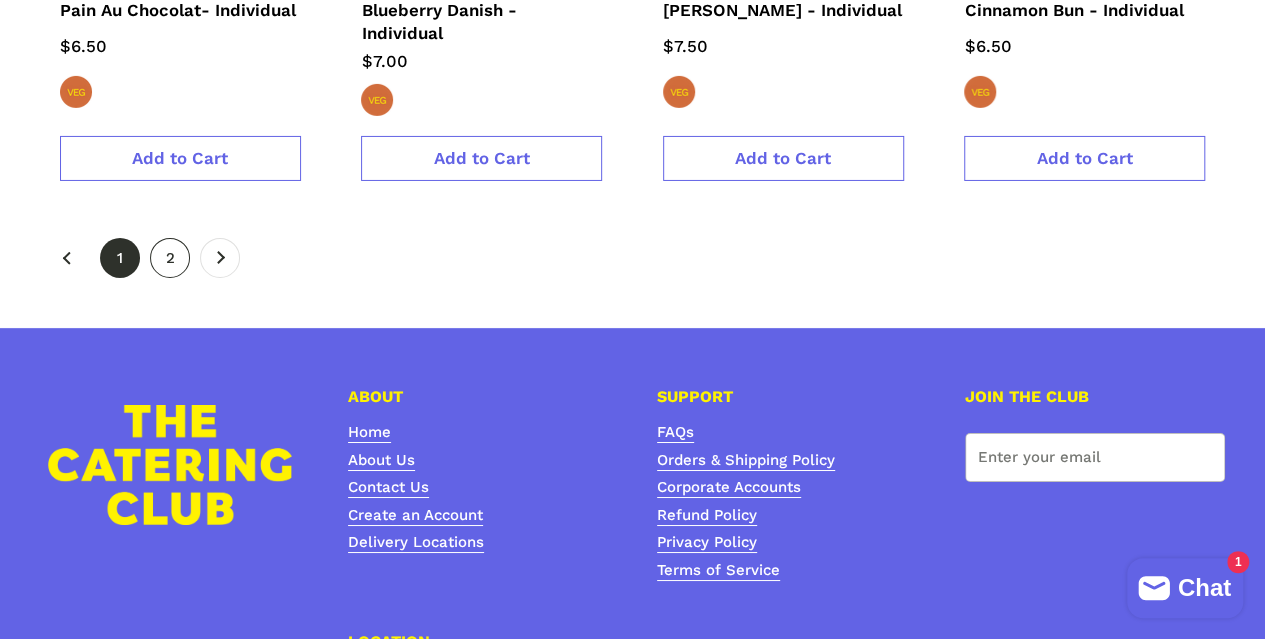 click on "page  2" at bounding box center [170, 258] 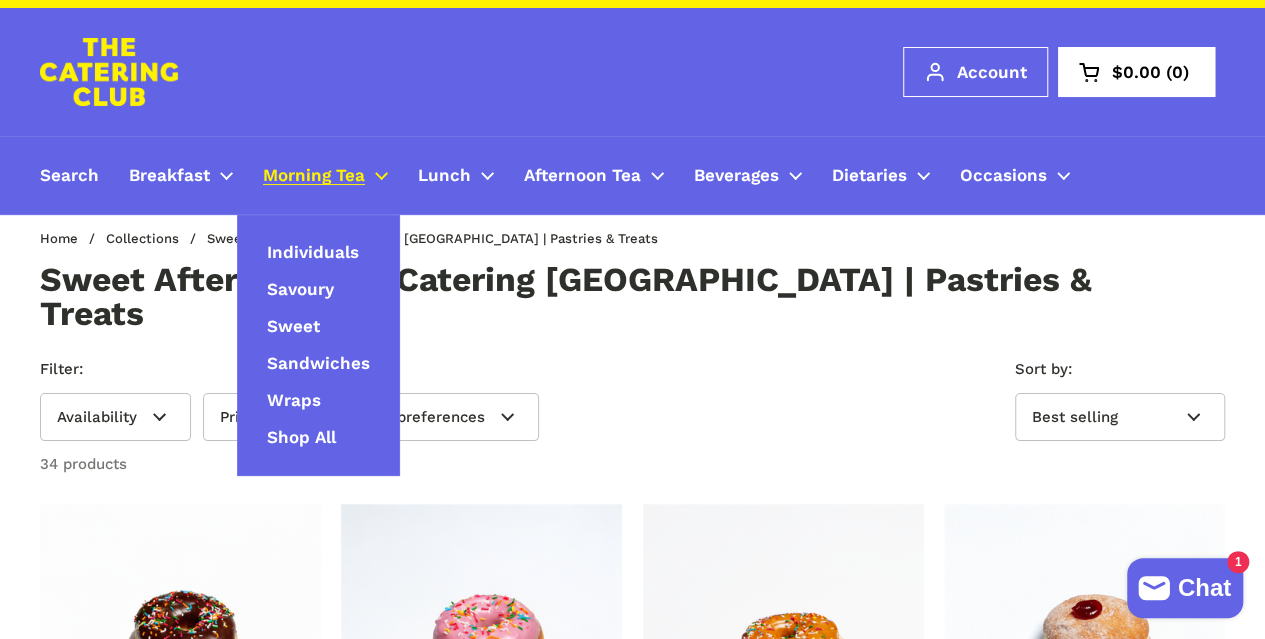 scroll, scrollTop: 0, scrollLeft: 0, axis: both 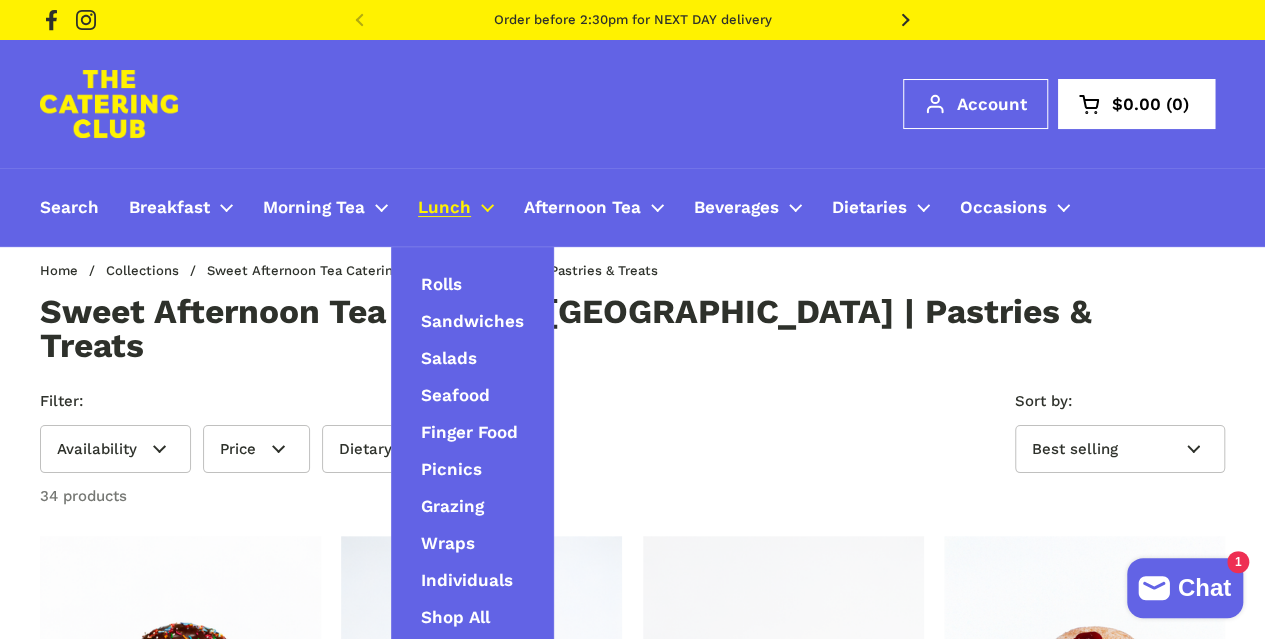 click on "Lunch" at bounding box center (444, 208) 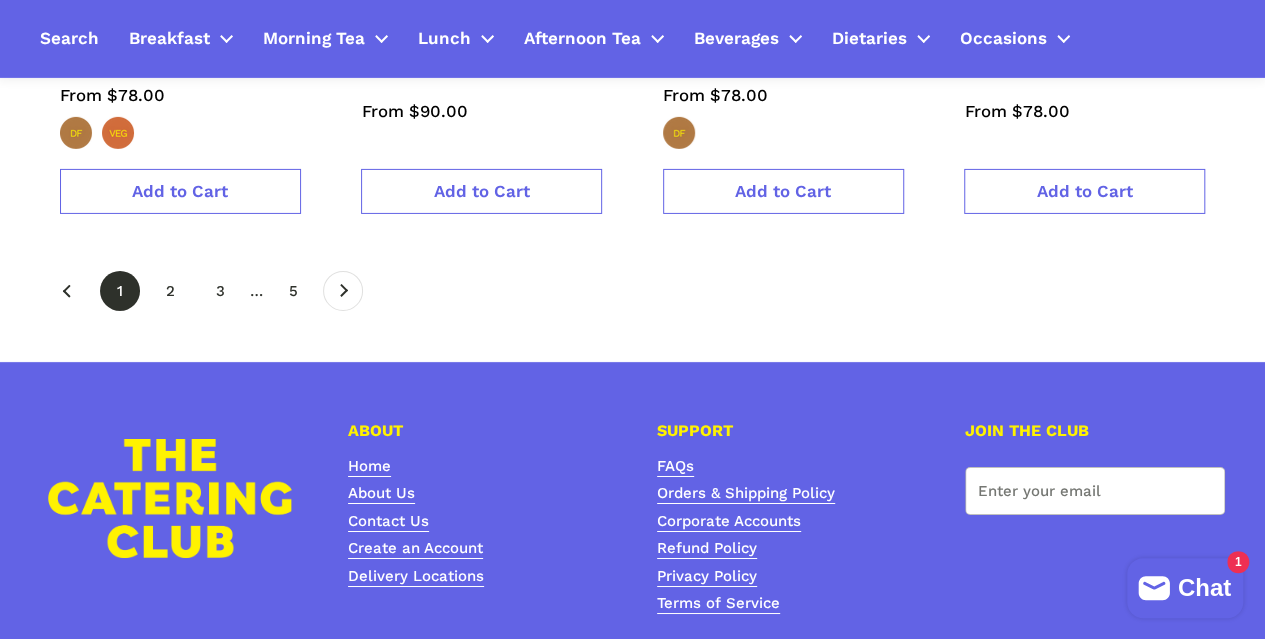 scroll, scrollTop: 3165, scrollLeft: 0, axis: vertical 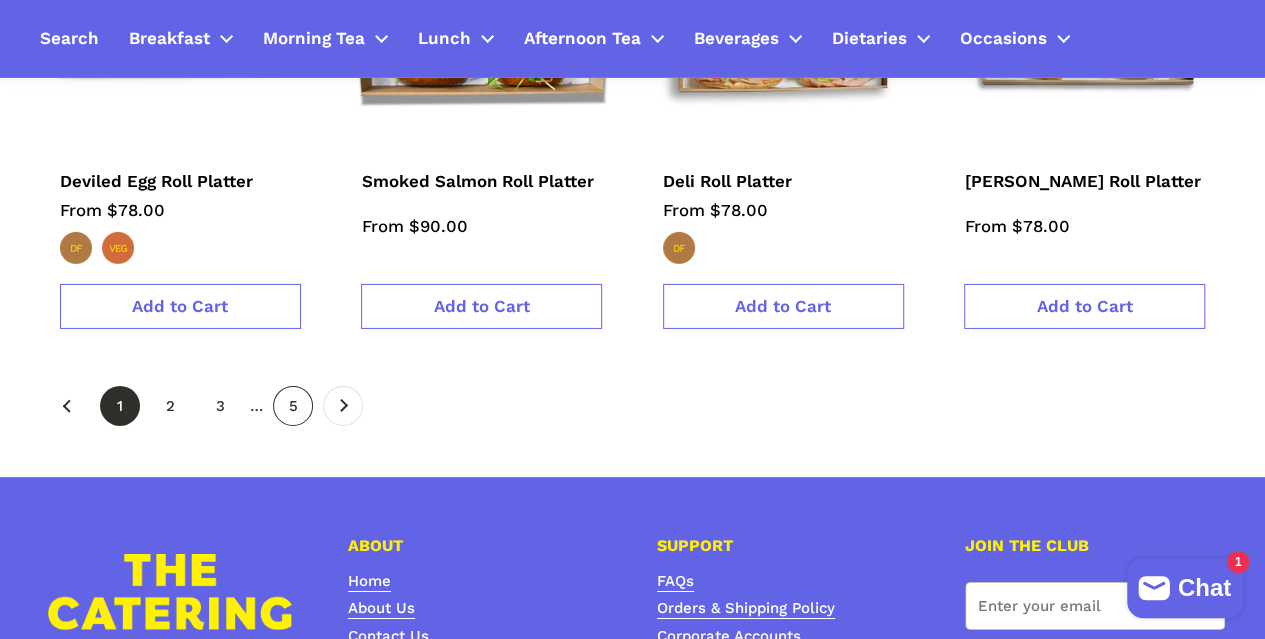 click on "page  5" at bounding box center (293, 406) 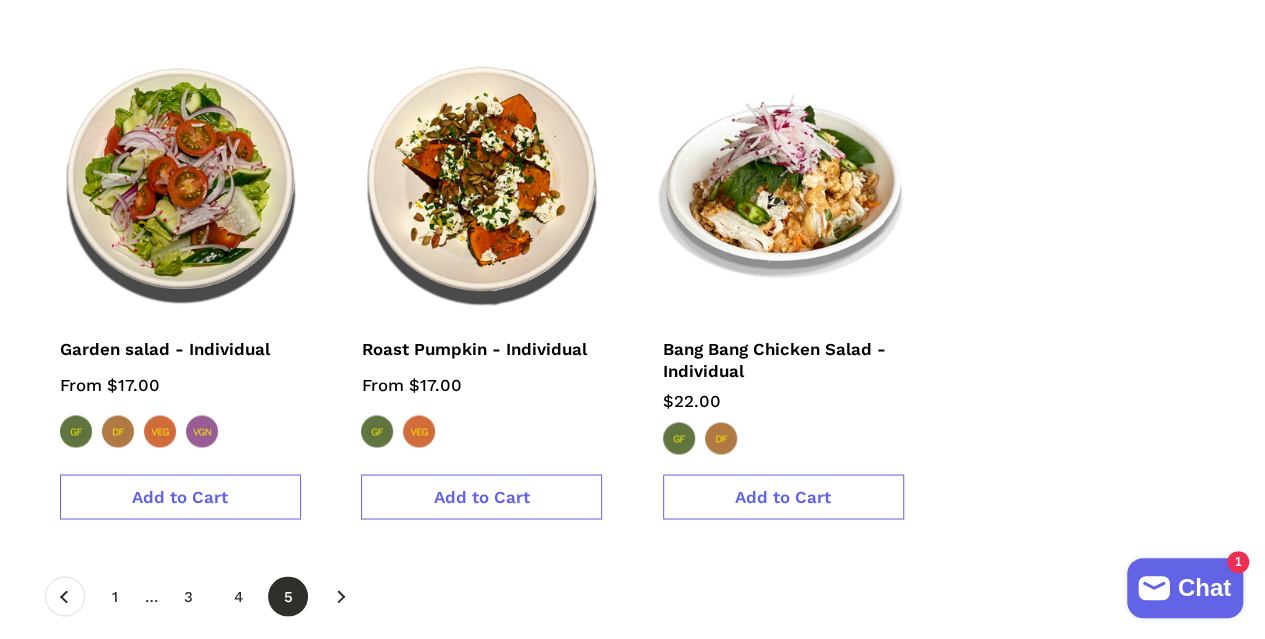 scroll, scrollTop: 1500, scrollLeft: 0, axis: vertical 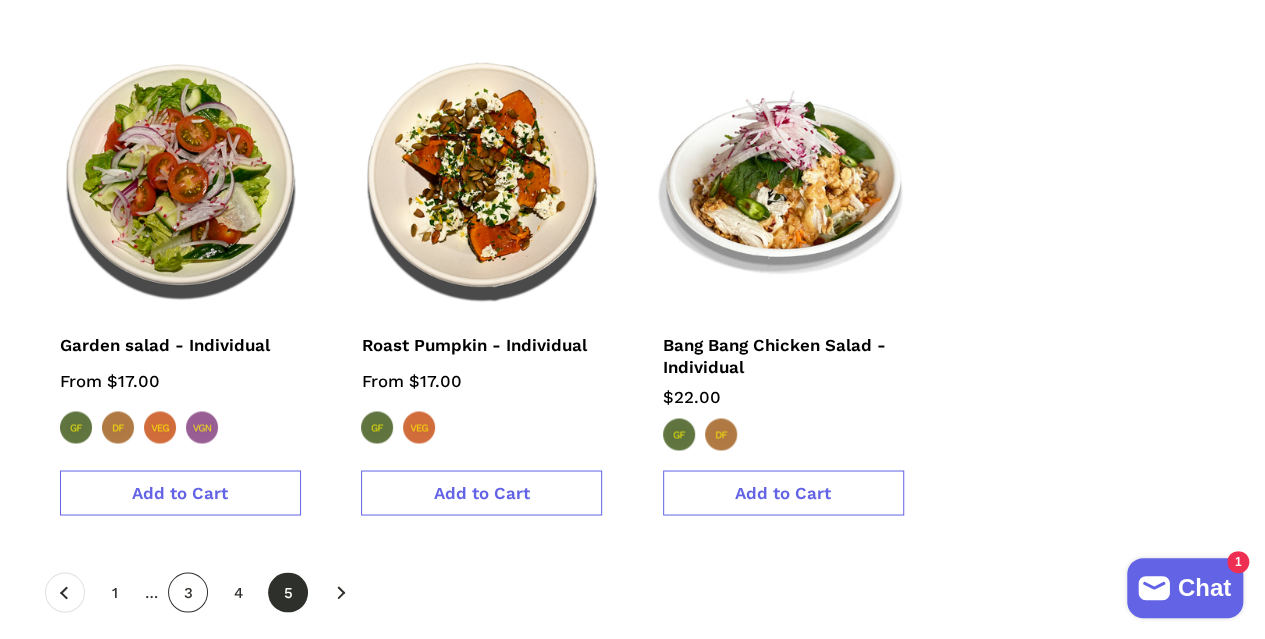 click on "page  3" at bounding box center (188, 592) 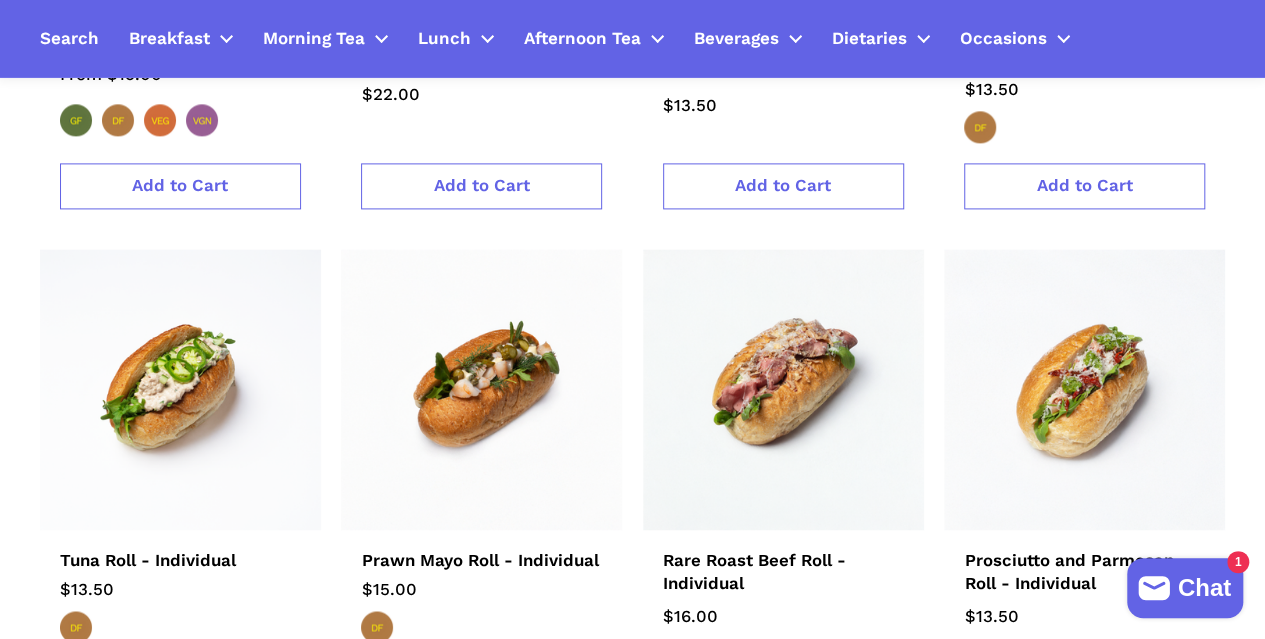 scroll, scrollTop: 1300, scrollLeft: 0, axis: vertical 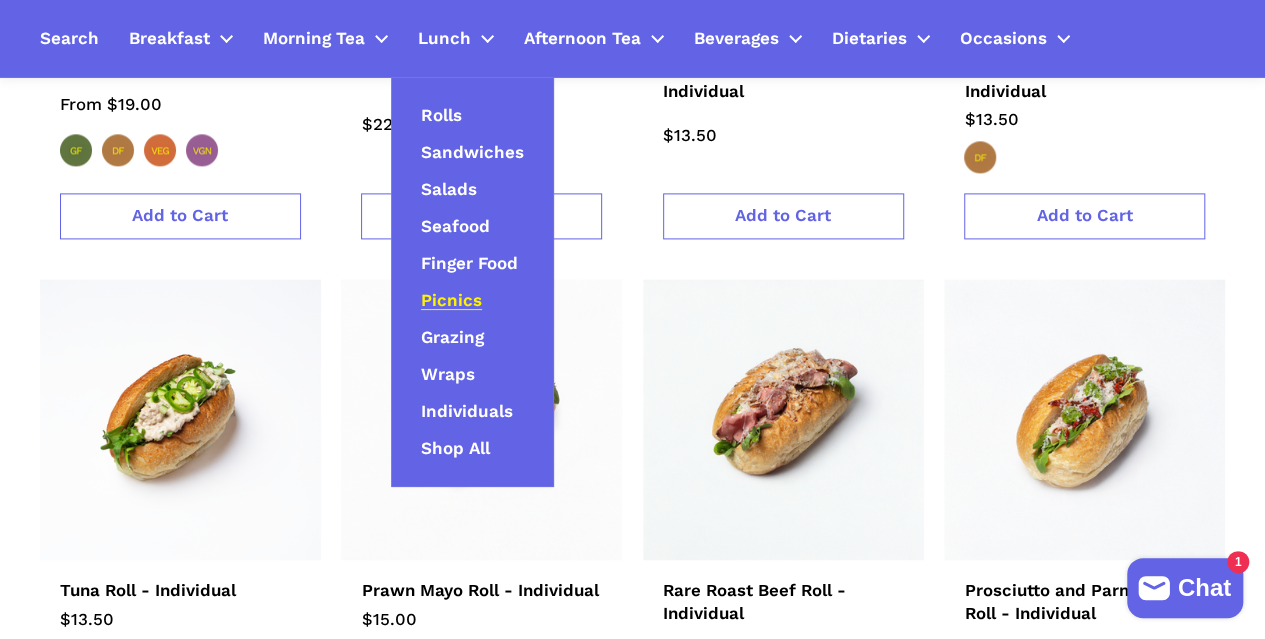 click on "Picnics" at bounding box center [451, 301] 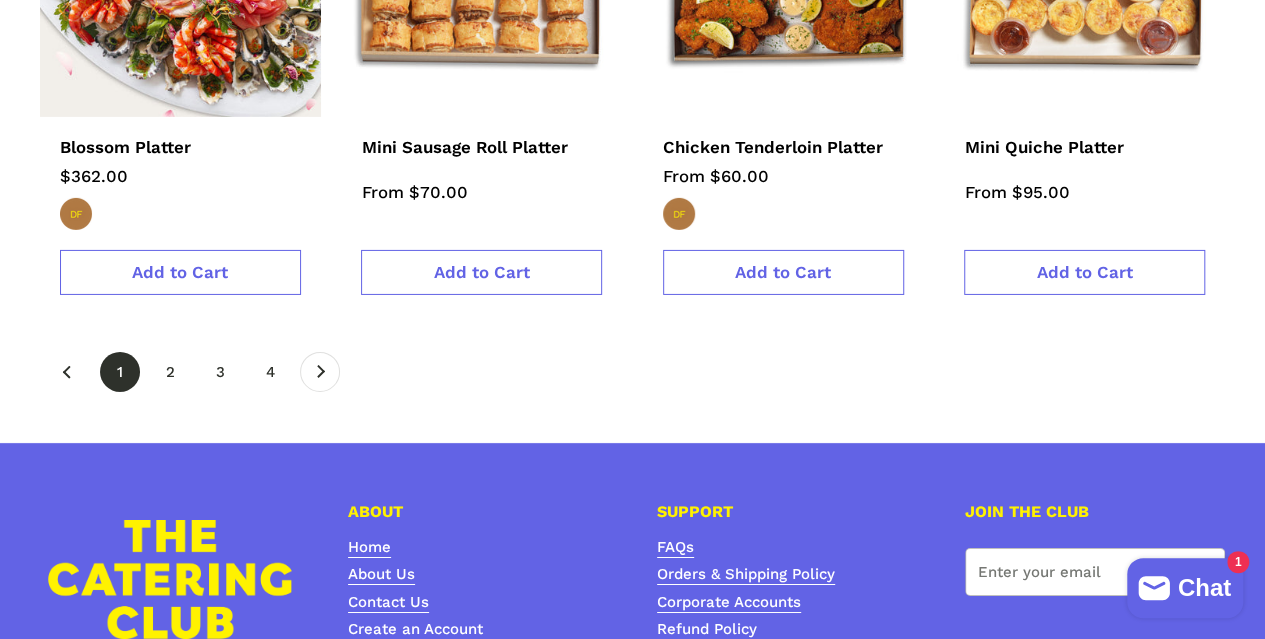 scroll, scrollTop: 3400, scrollLeft: 0, axis: vertical 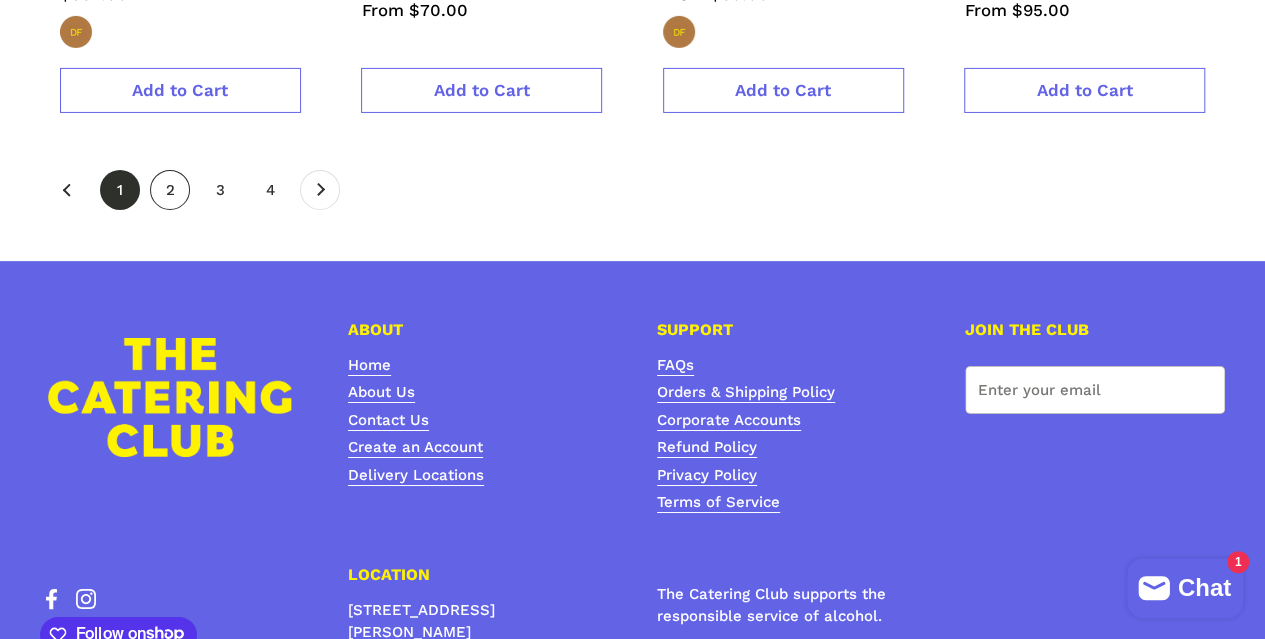 click on "page  2" at bounding box center [170, 190] 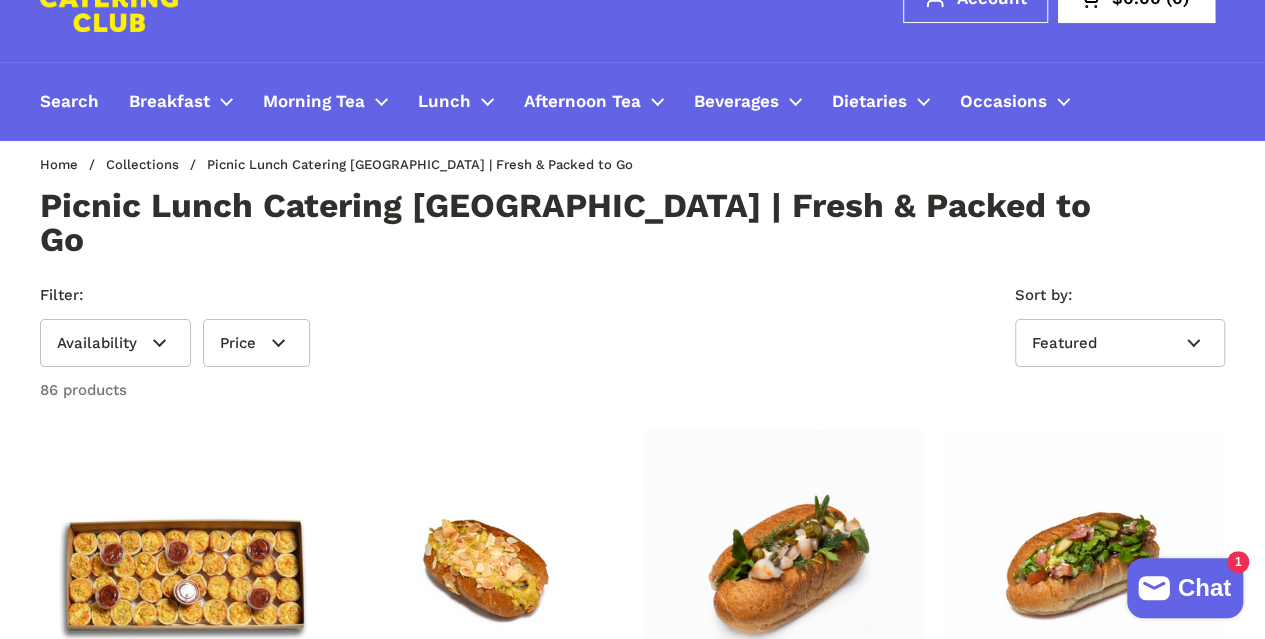 scroll, scrollTop: 0, scrollLeft: 0, axis: both 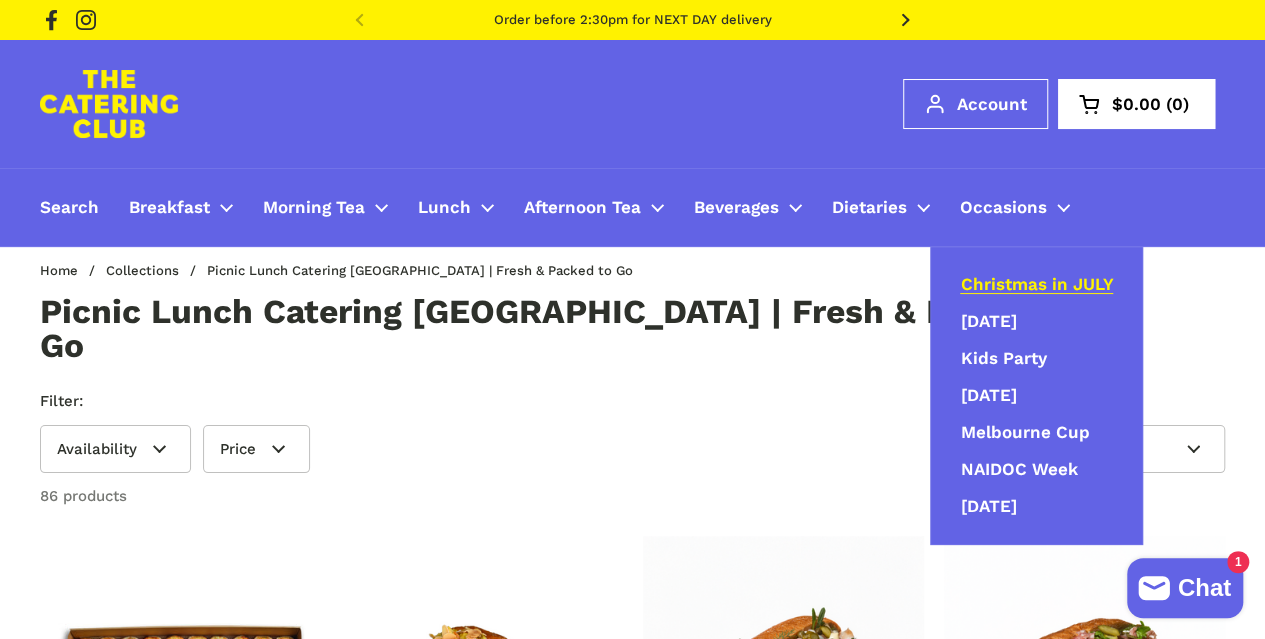 click on "Christmas in JULY" at bounding box center (1036, 285) 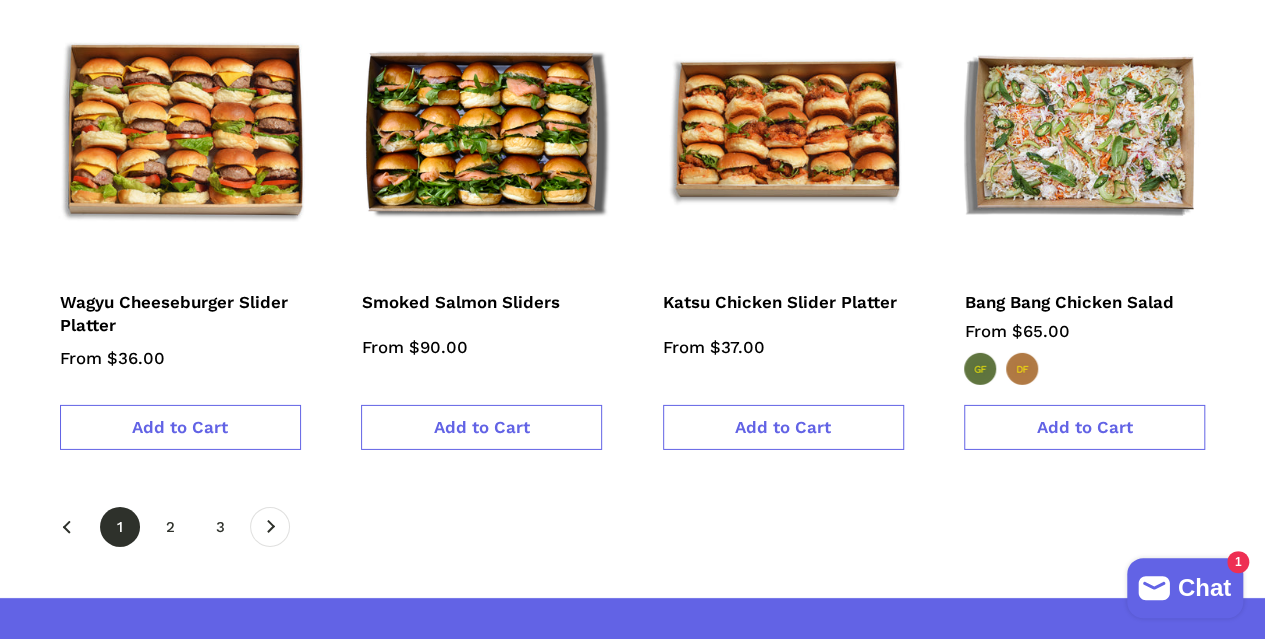 scroll, scrollTop: 3200, scrollLeft: 0, axis: vertical 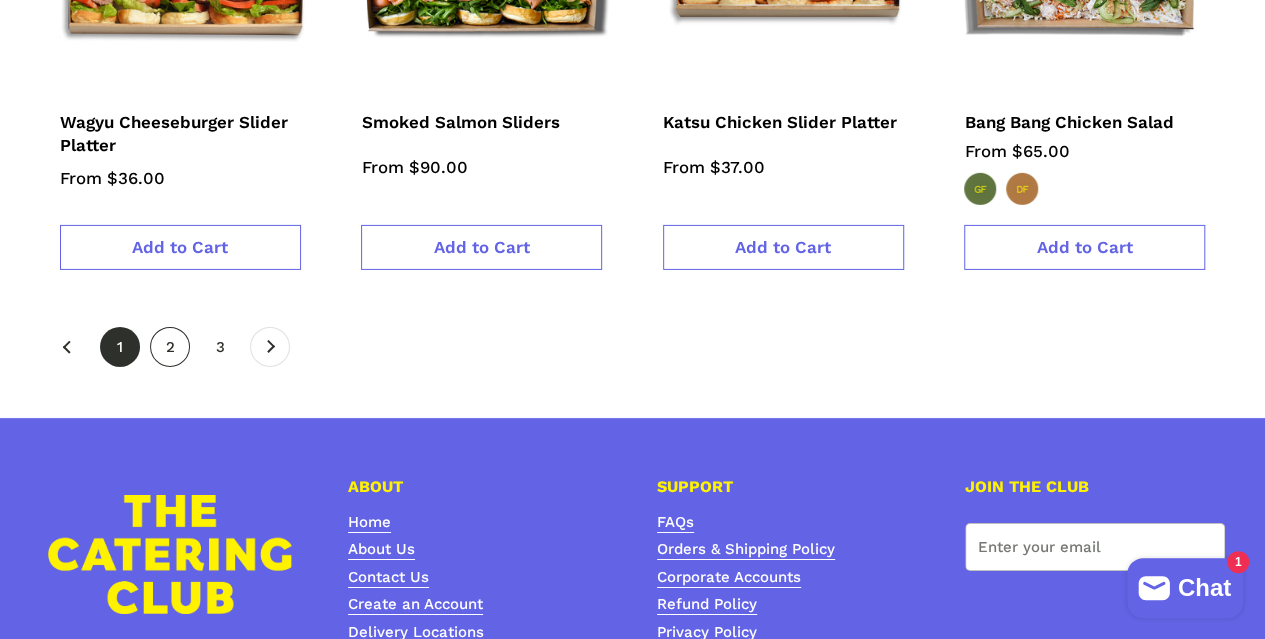 click on "page  2" at bounding box center (170, 347) 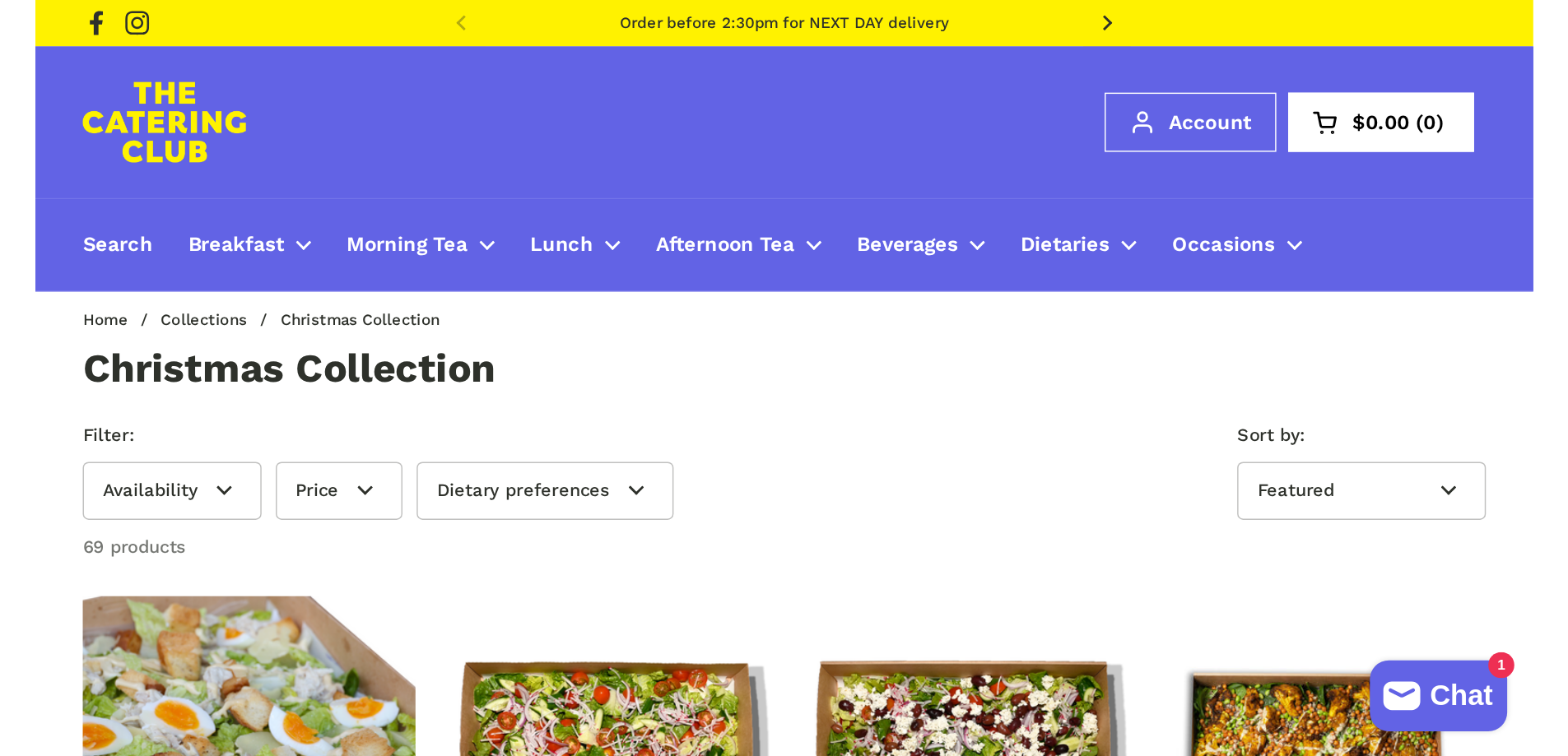 scroll, scrollTop: 0, scrollLeft: 0, axis: both 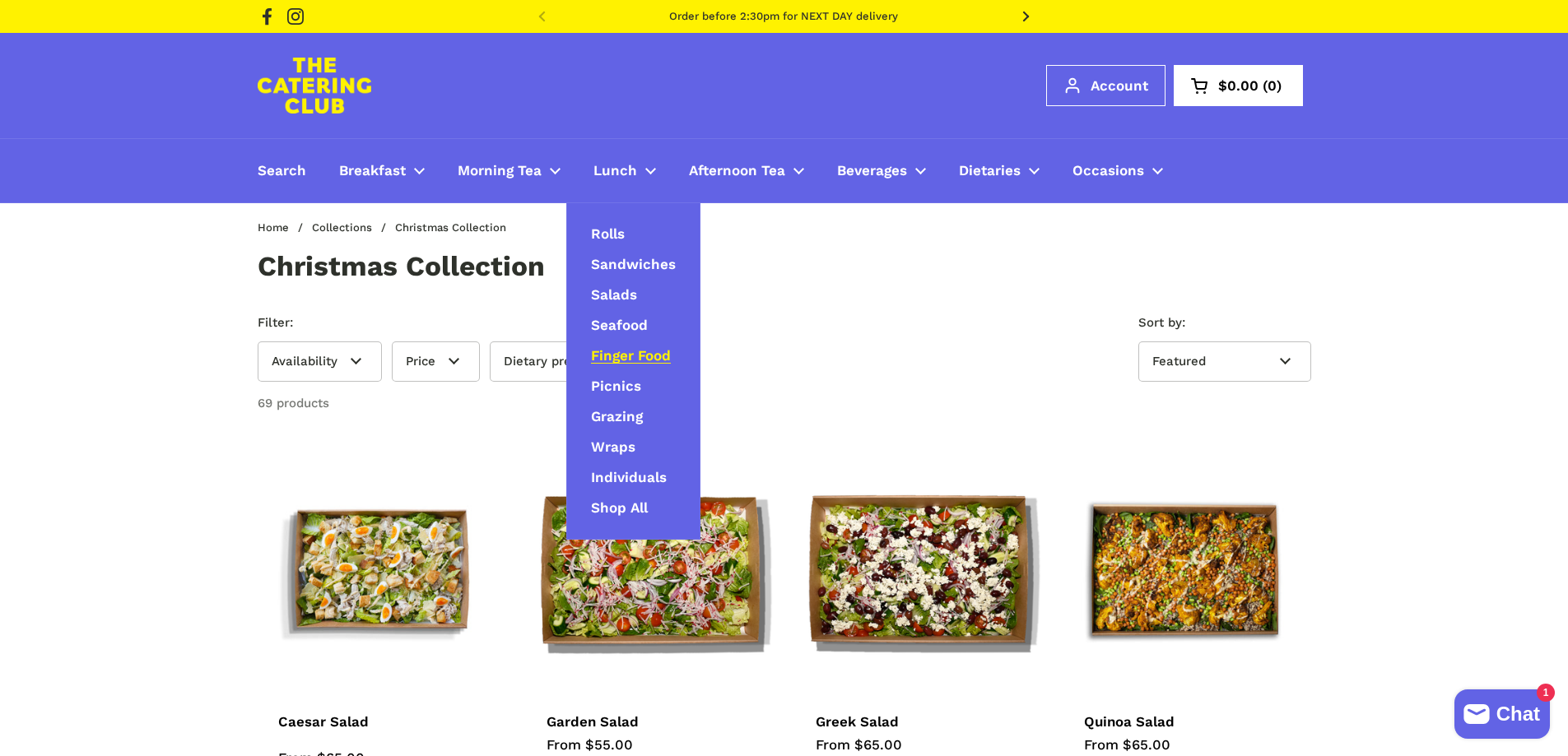 click on "Finger Food" at bounding box center (630, 356) 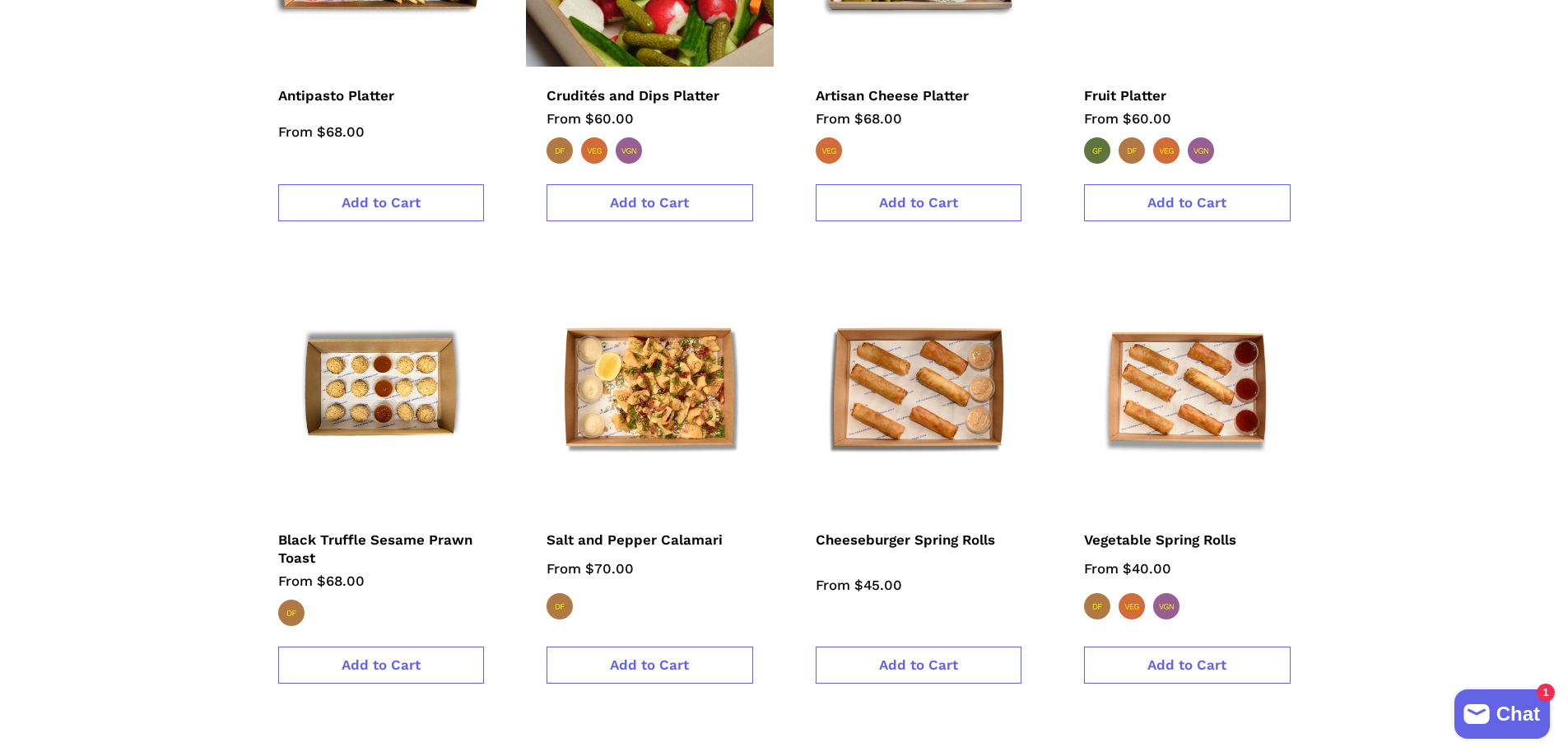 scroll, scrollTop: 658, scrollLeft: 0, axis: vertical 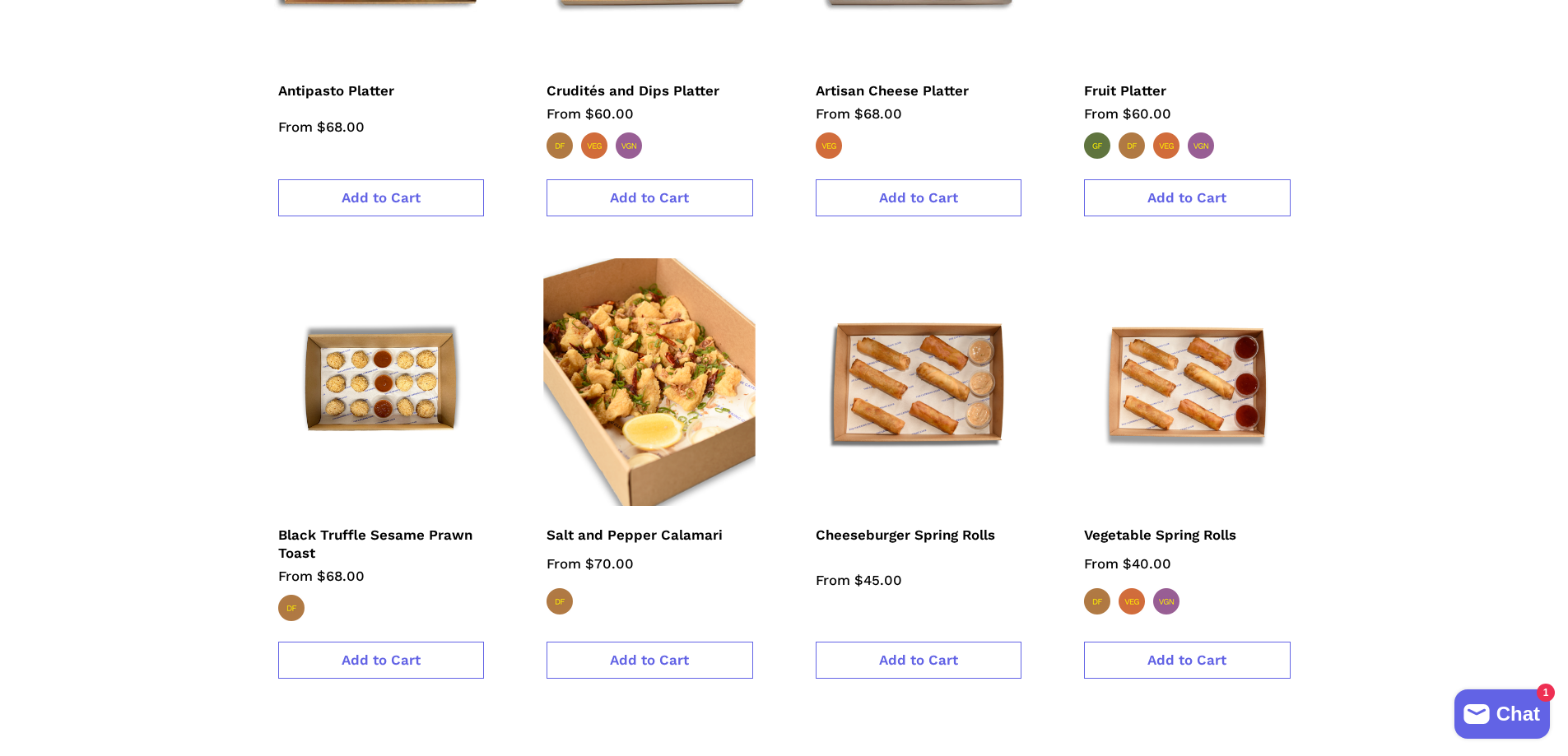click at bounding box center (649, 382) 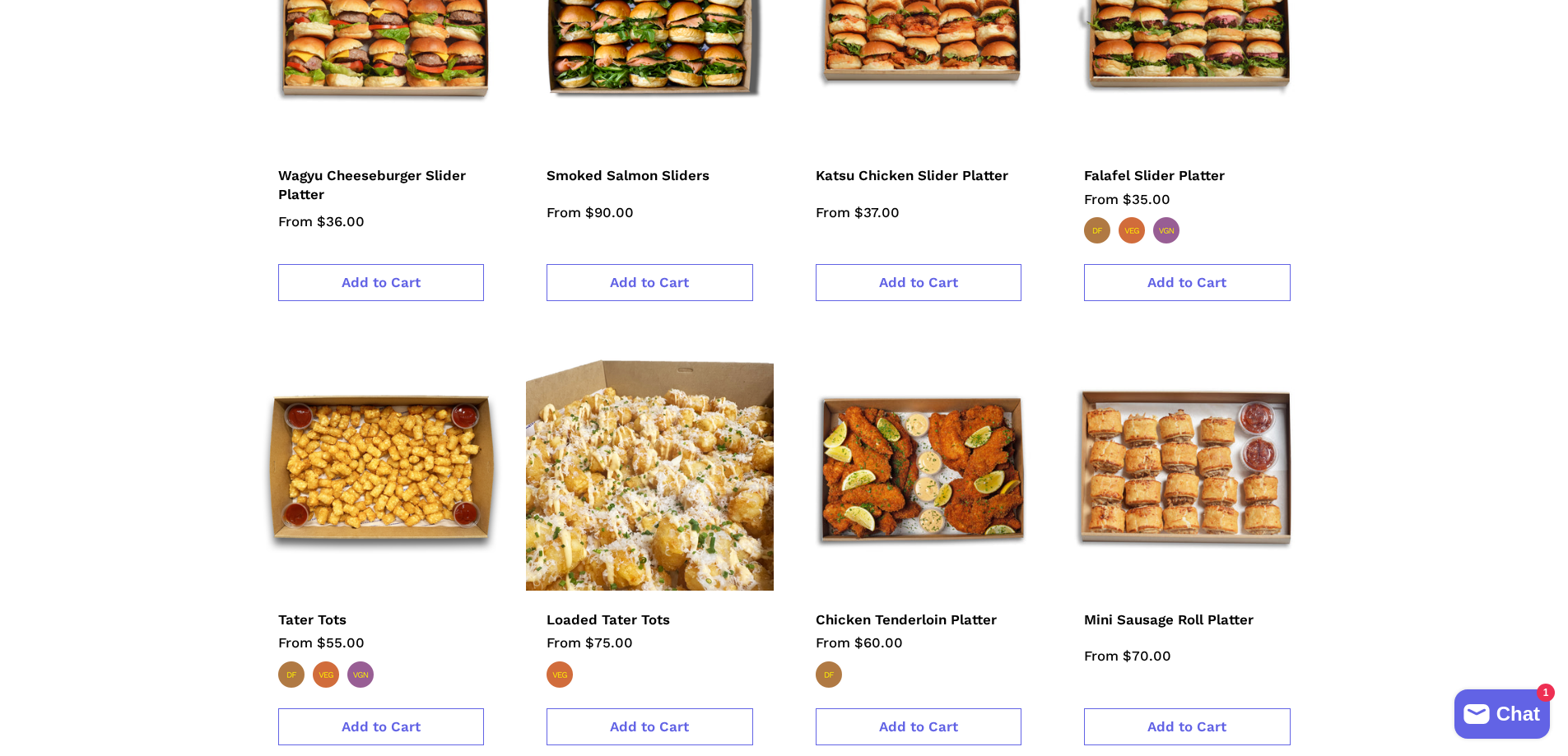scroll, scrollTop: 1481, scrollLeft: 0, axis: vertical 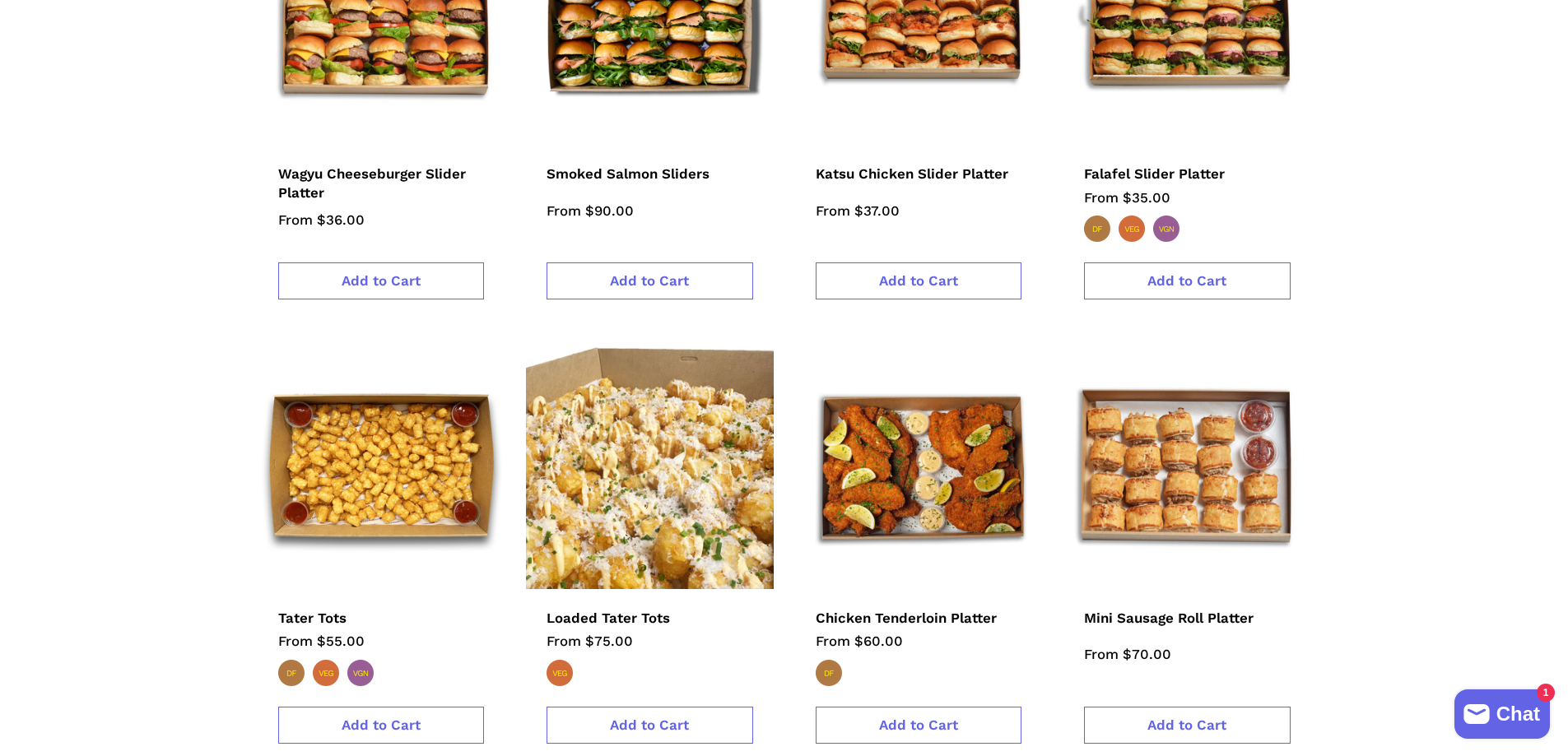 click at bounding box center (649, 465) 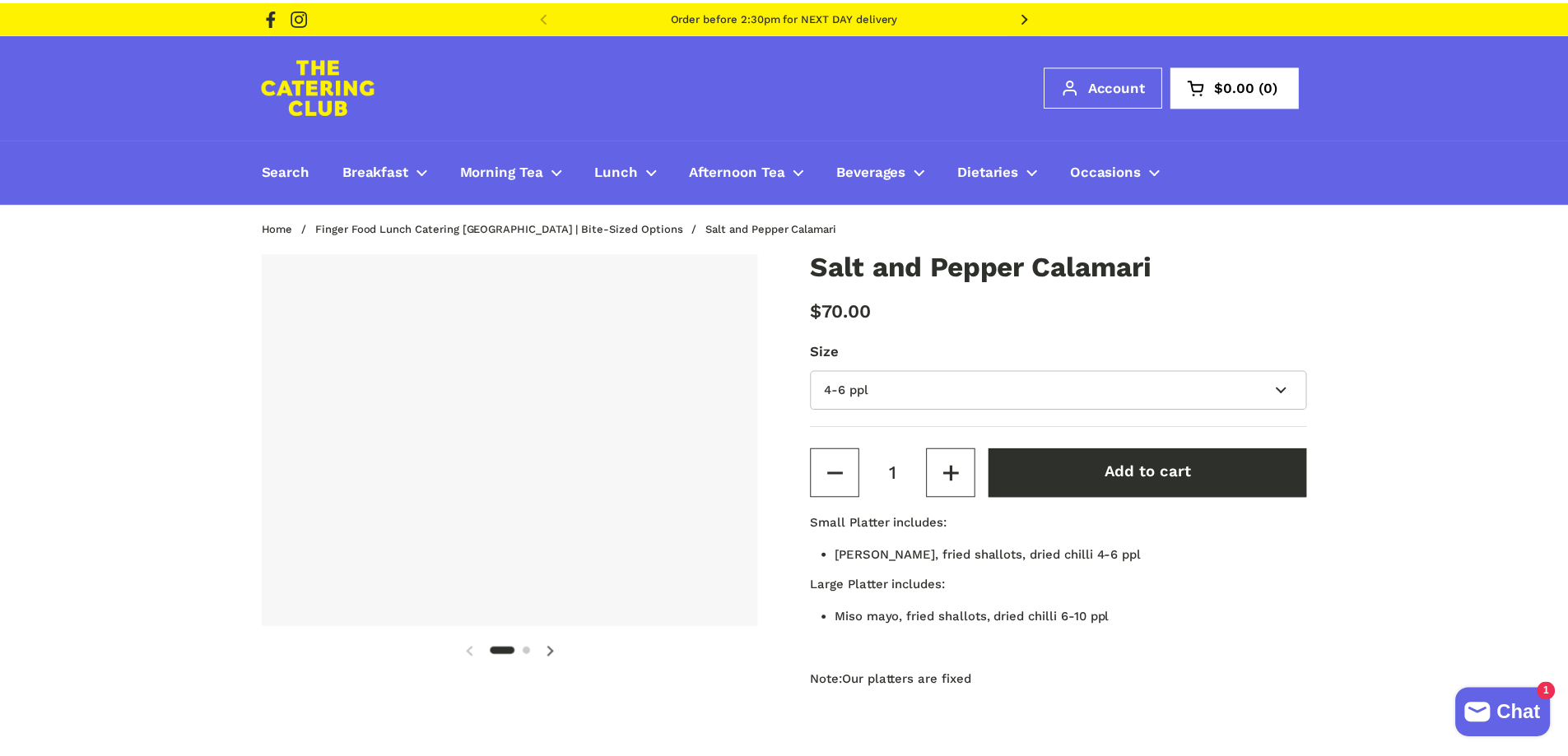 scroll, scrollTop: 0, scrollLeft: 0, axis: both 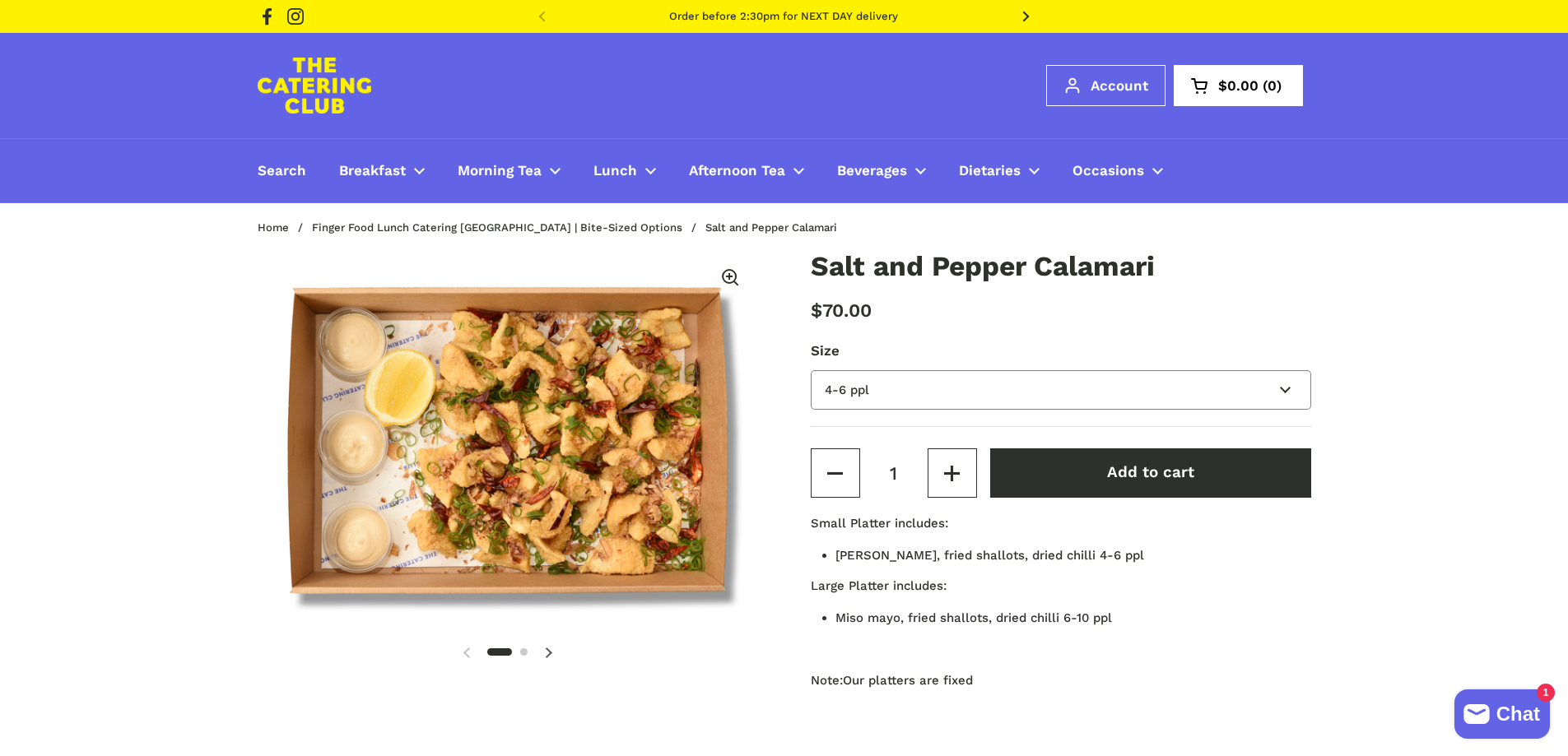 click on "4-6 ppl
6-10 ppl" at bounding box center (1061, 390) 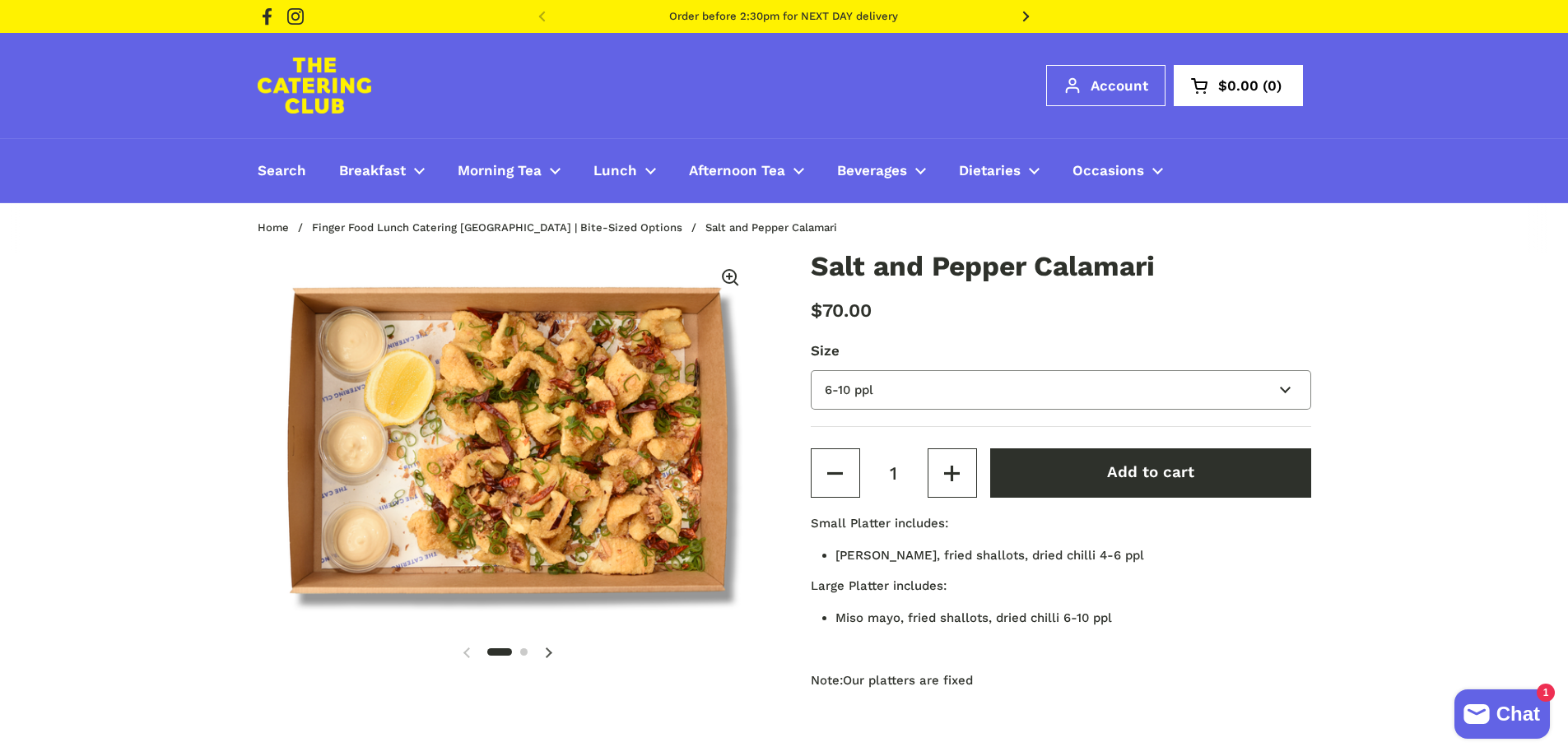 type 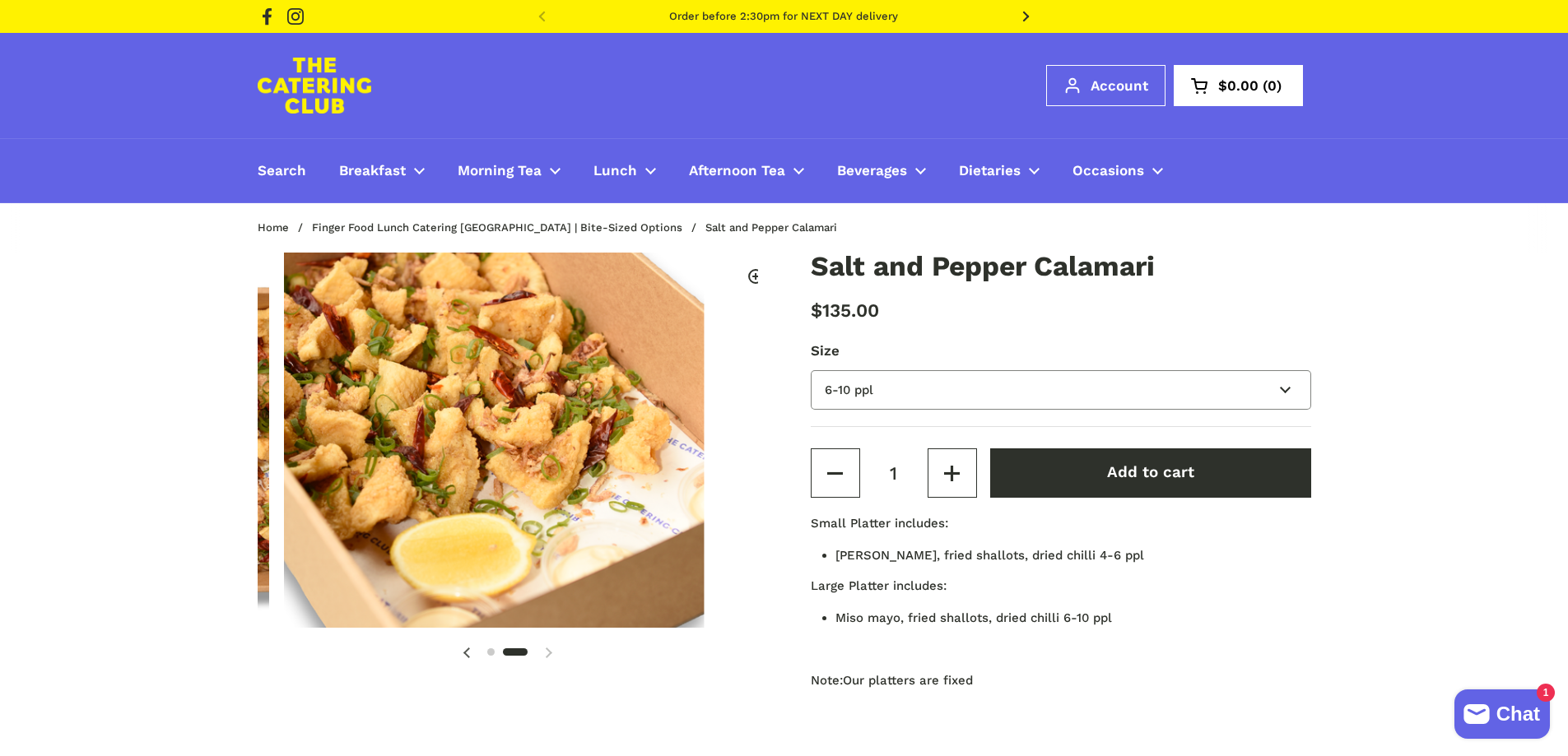scroll, scrollTop: 0, scrollLeft: 515, axis: horizontal 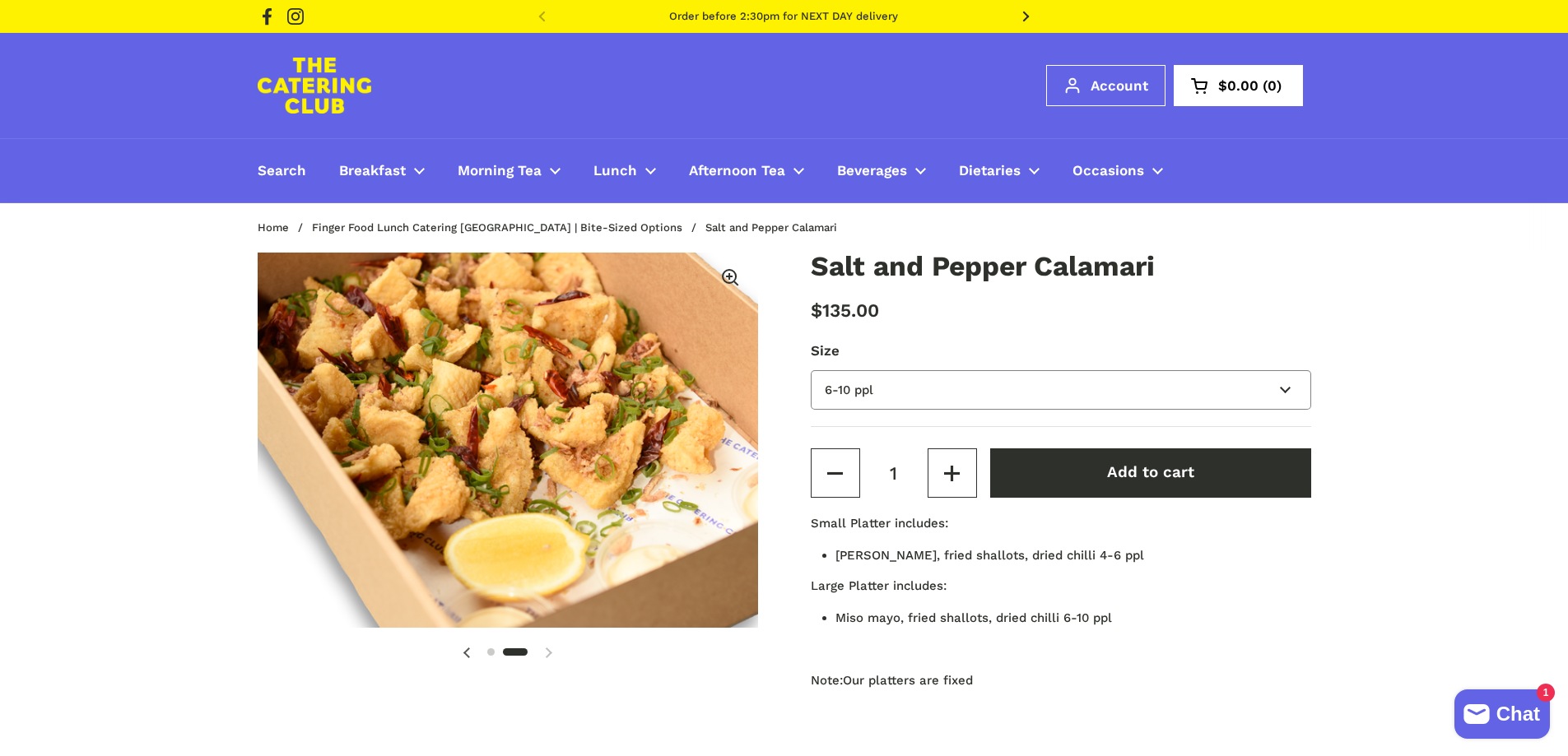 click on "4-6 ppl
6-10 ppl" at bounding box center [1061, 390] 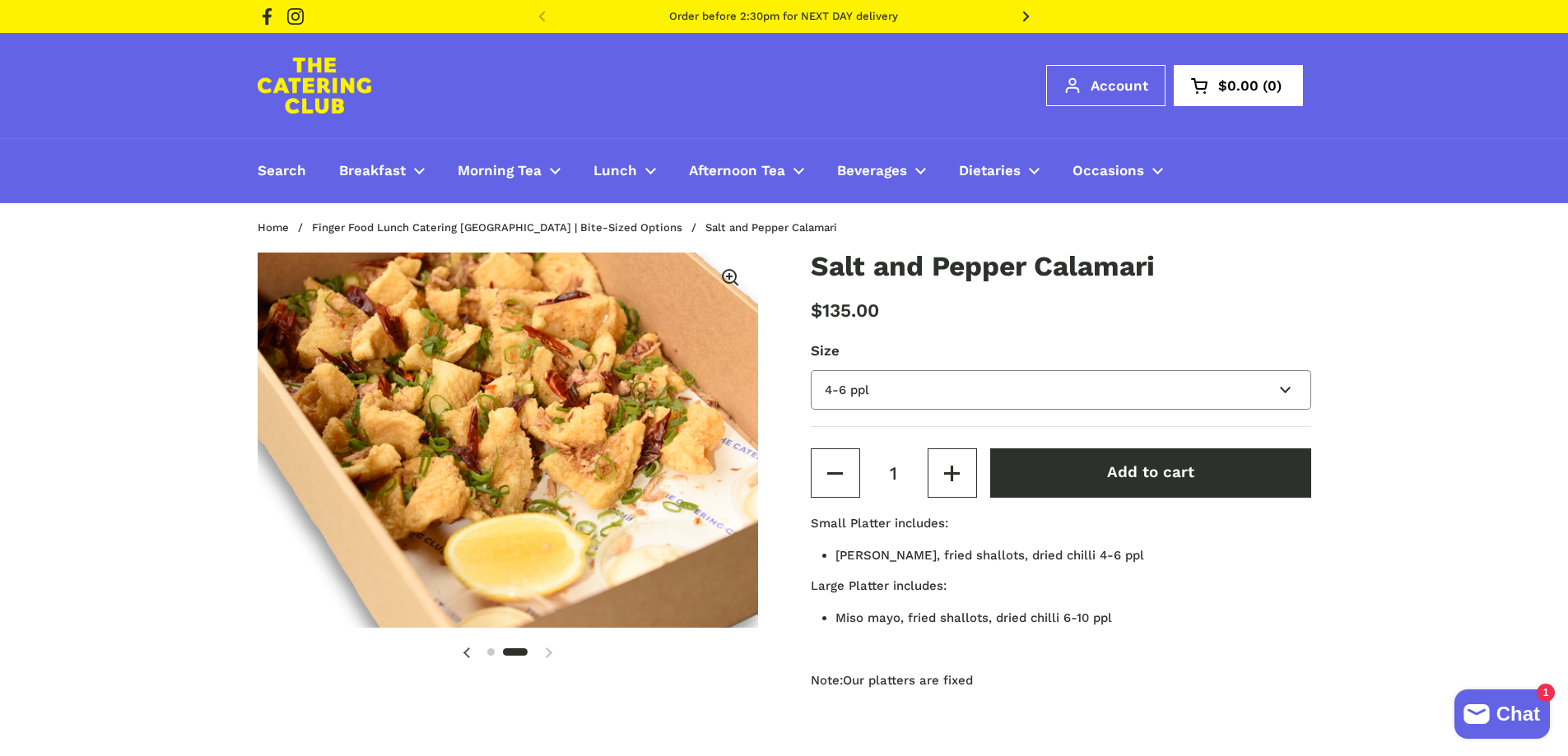 click on "4-6 ppl
6-10 ppl" at bounding box center (1061, 390) 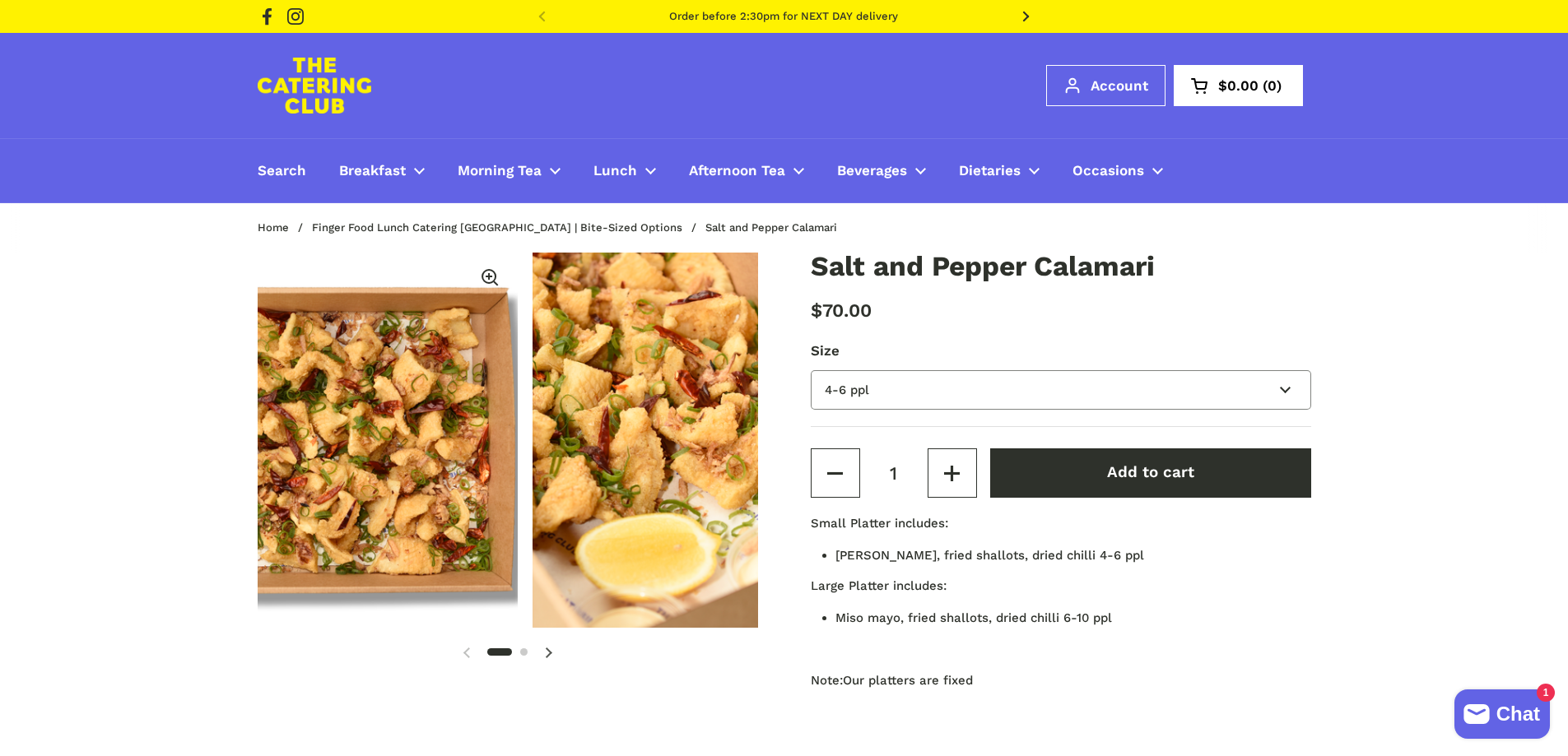 scroll, scrollTop: 0, scrollLeft: 0, axis: both 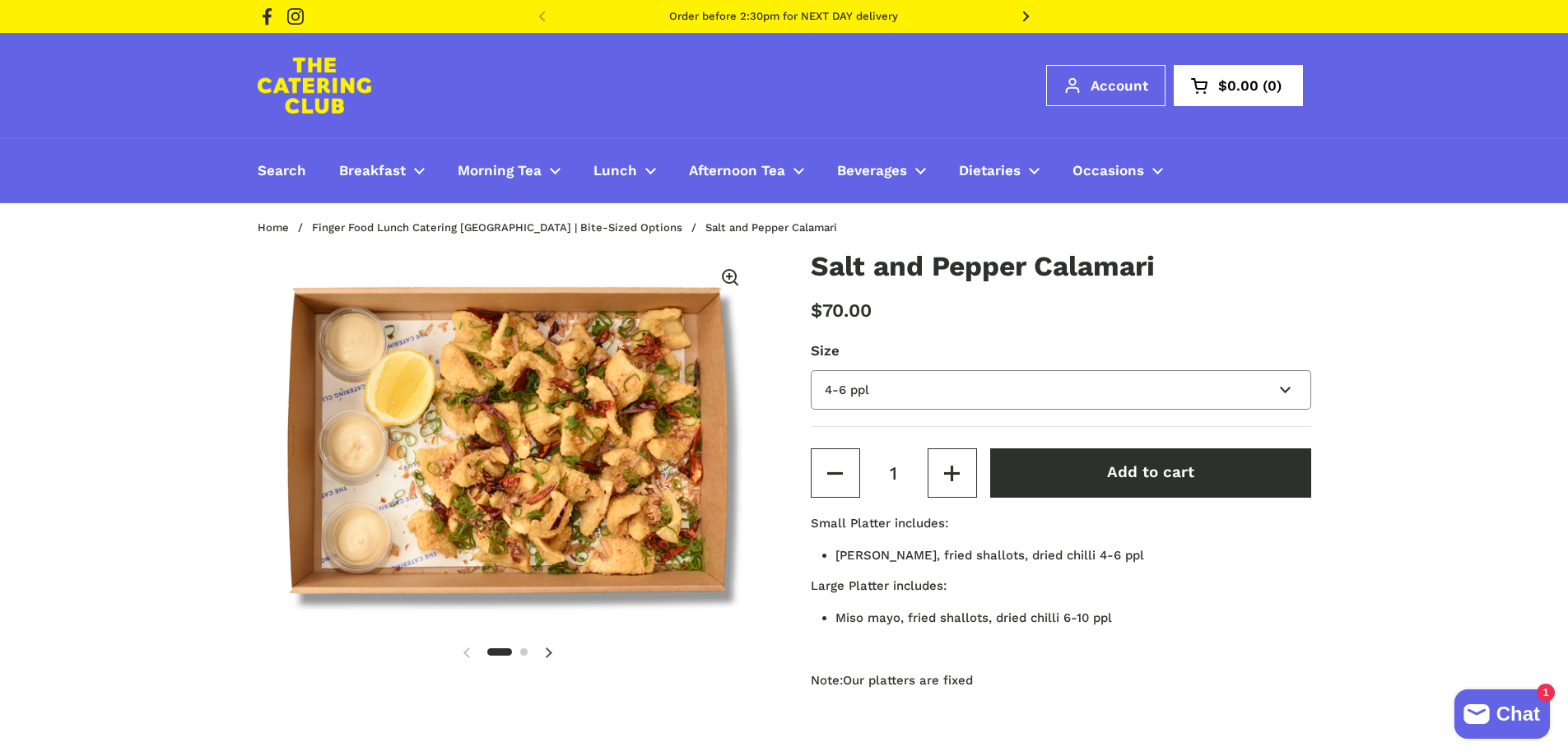 click on "4-6 ppl
6-10 ppl" at bounding box center [1061, 390] 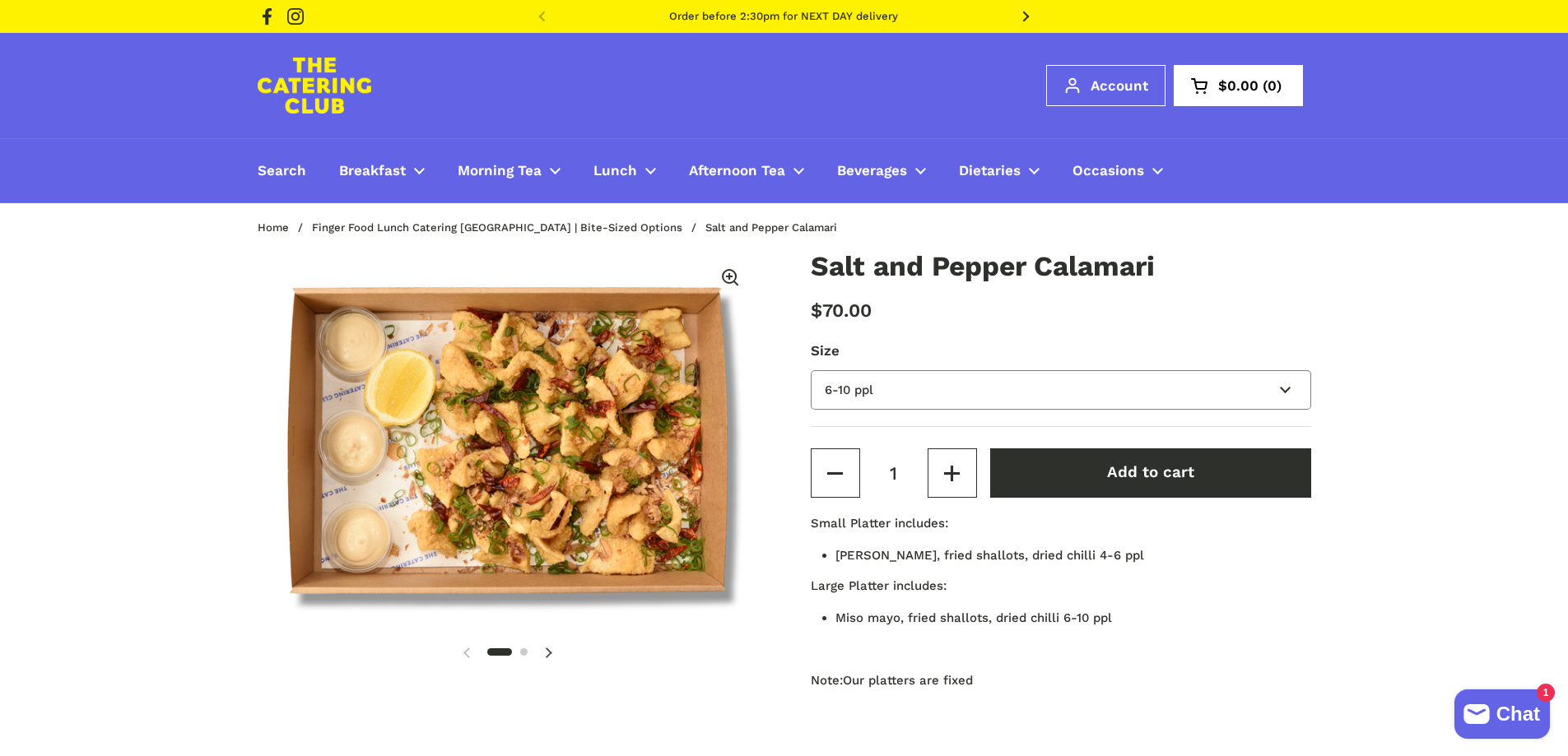 click on "4-6 ppl
6-10 ppl" at bounding box center (1061, 390) 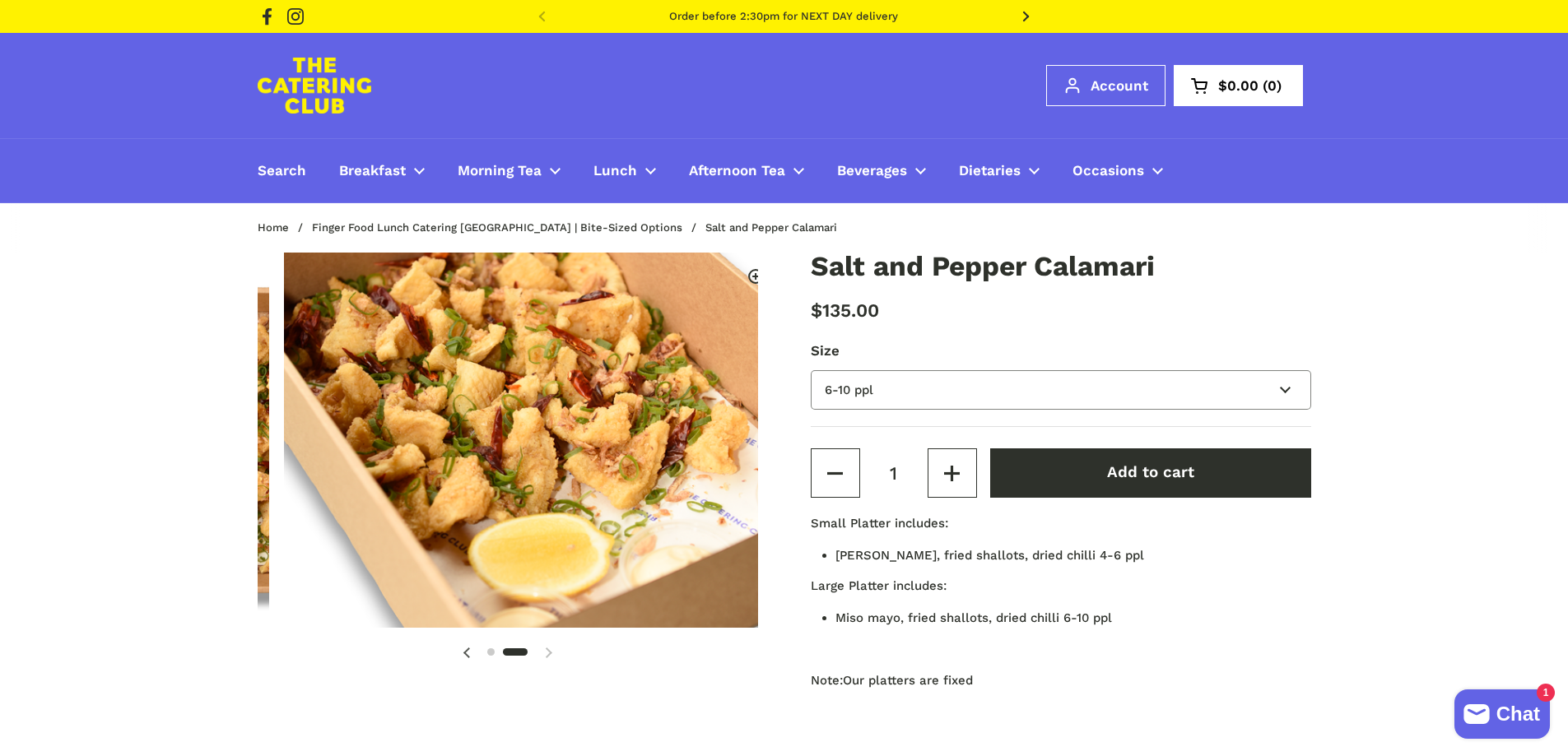 scroll, scrollTop: 0, scrollLeft: 515, axis: horizontal 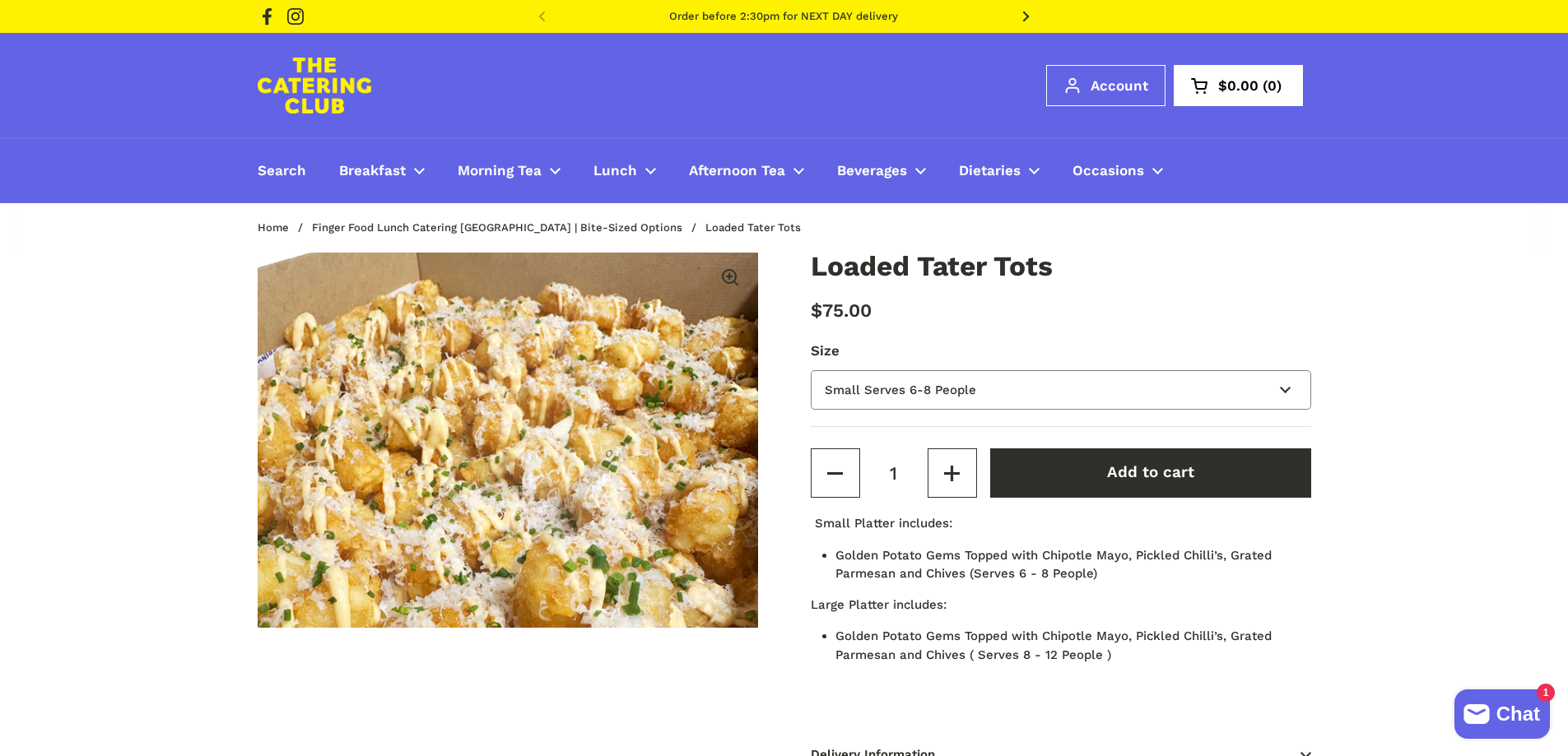 click on "Small Serves 6-8 People
Large Serves 8-12 People" at bounding box center (1061, 390) 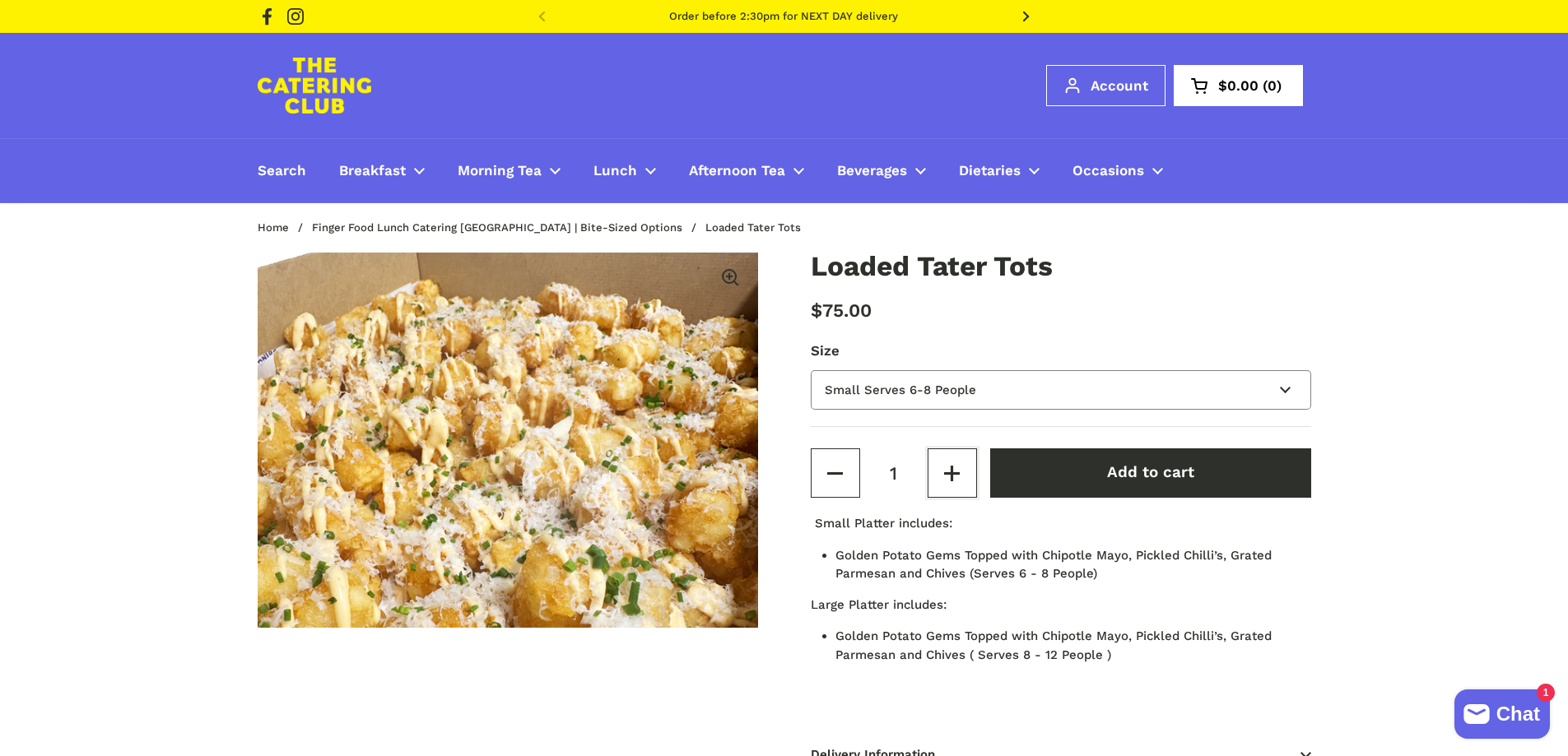 select on "Large Serves 8-12 People" 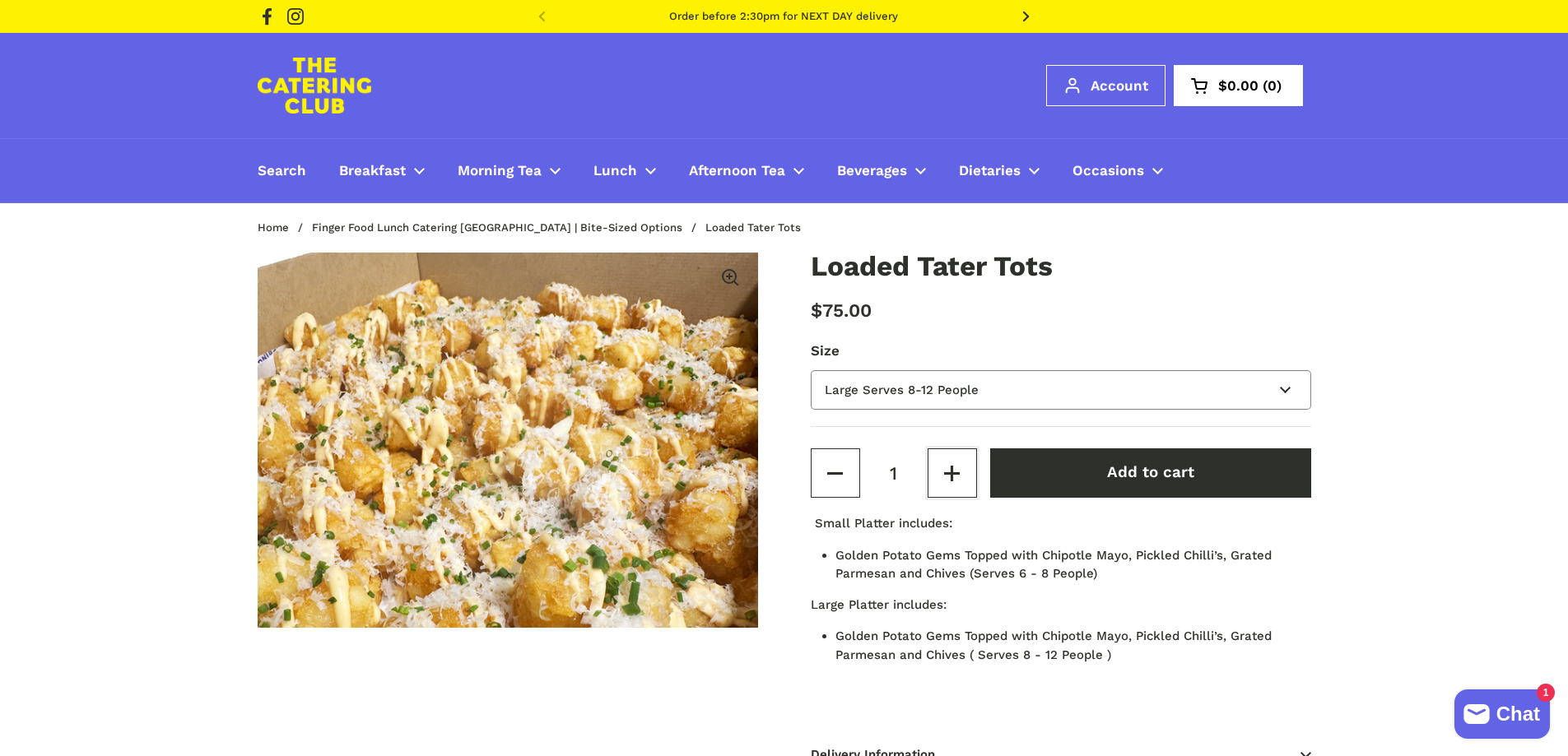 click on "Small Serves 6-8 People
Large Serves 8-12 People" at bounding box center (1061, 390) 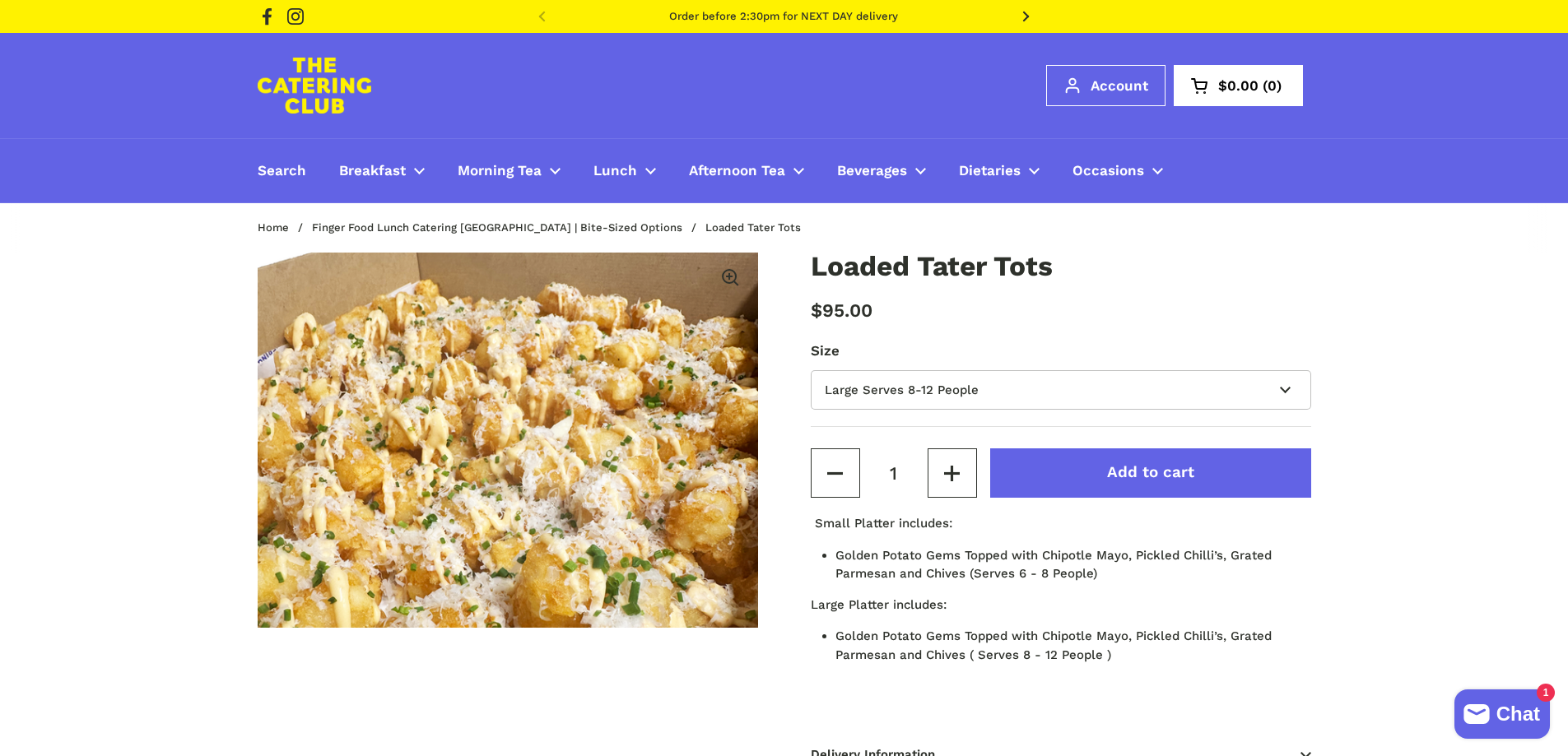 click on "Add to cart" at bounding box center [1151, 472] 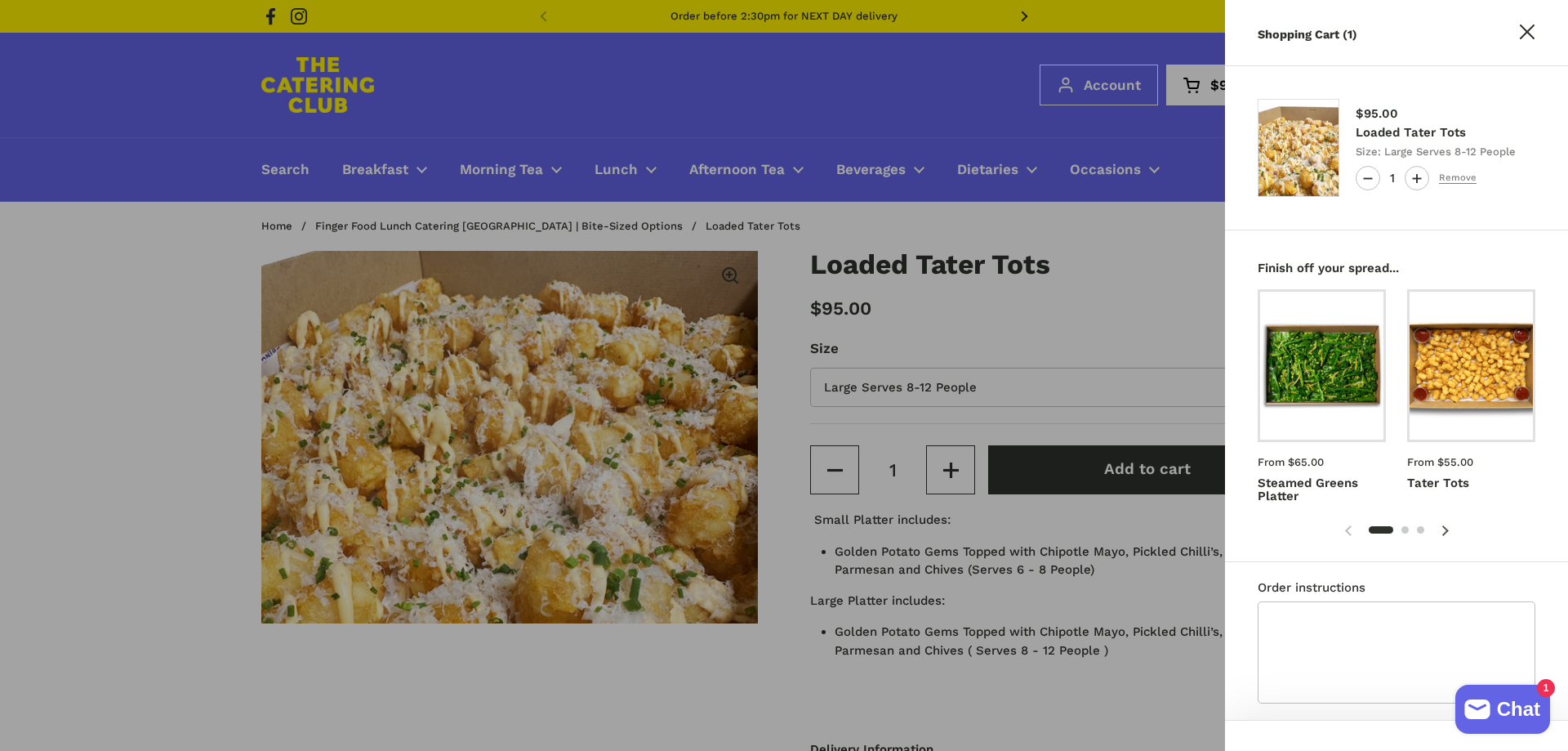 click 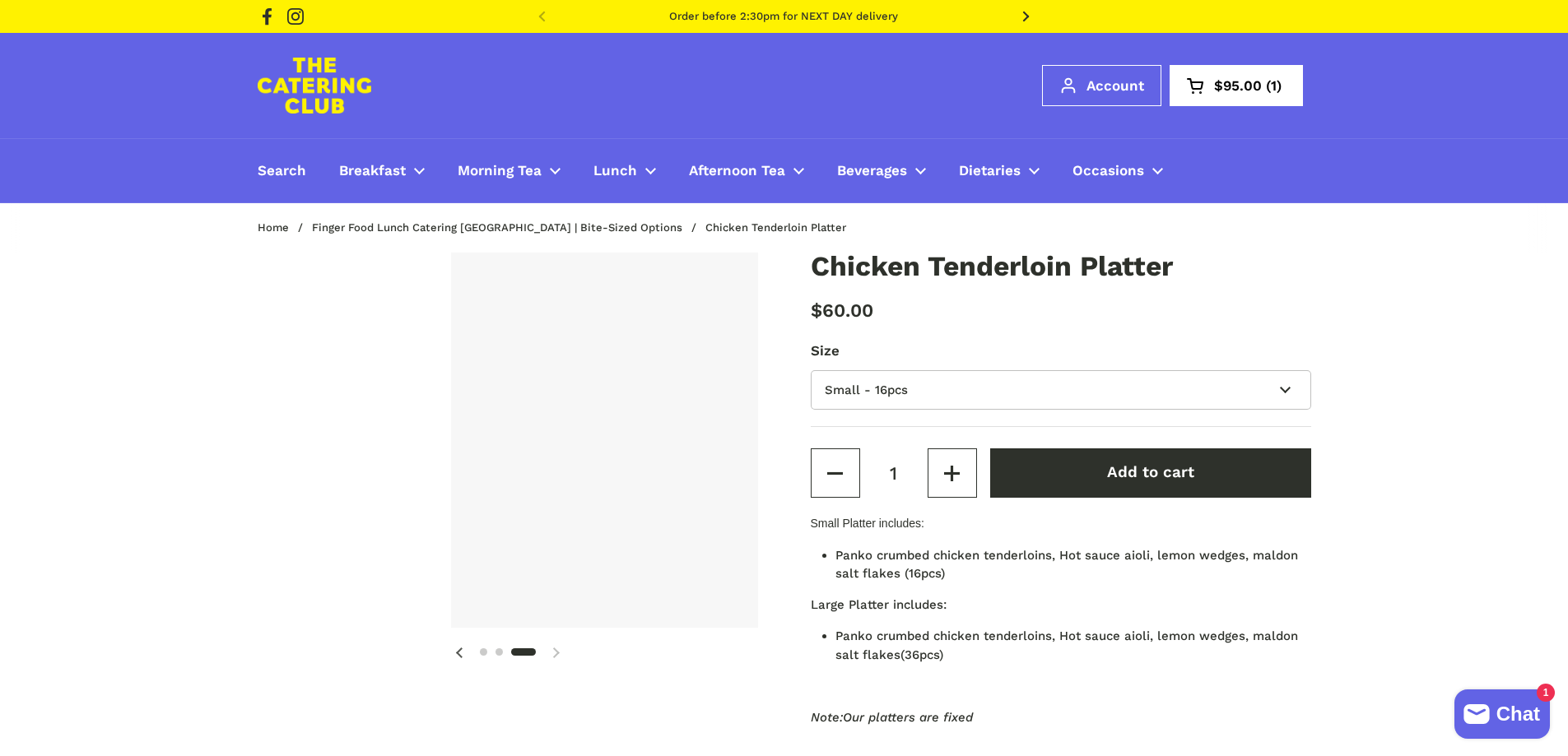 scroll, scrollTop: 0, scrollLeft: 0, axis: both 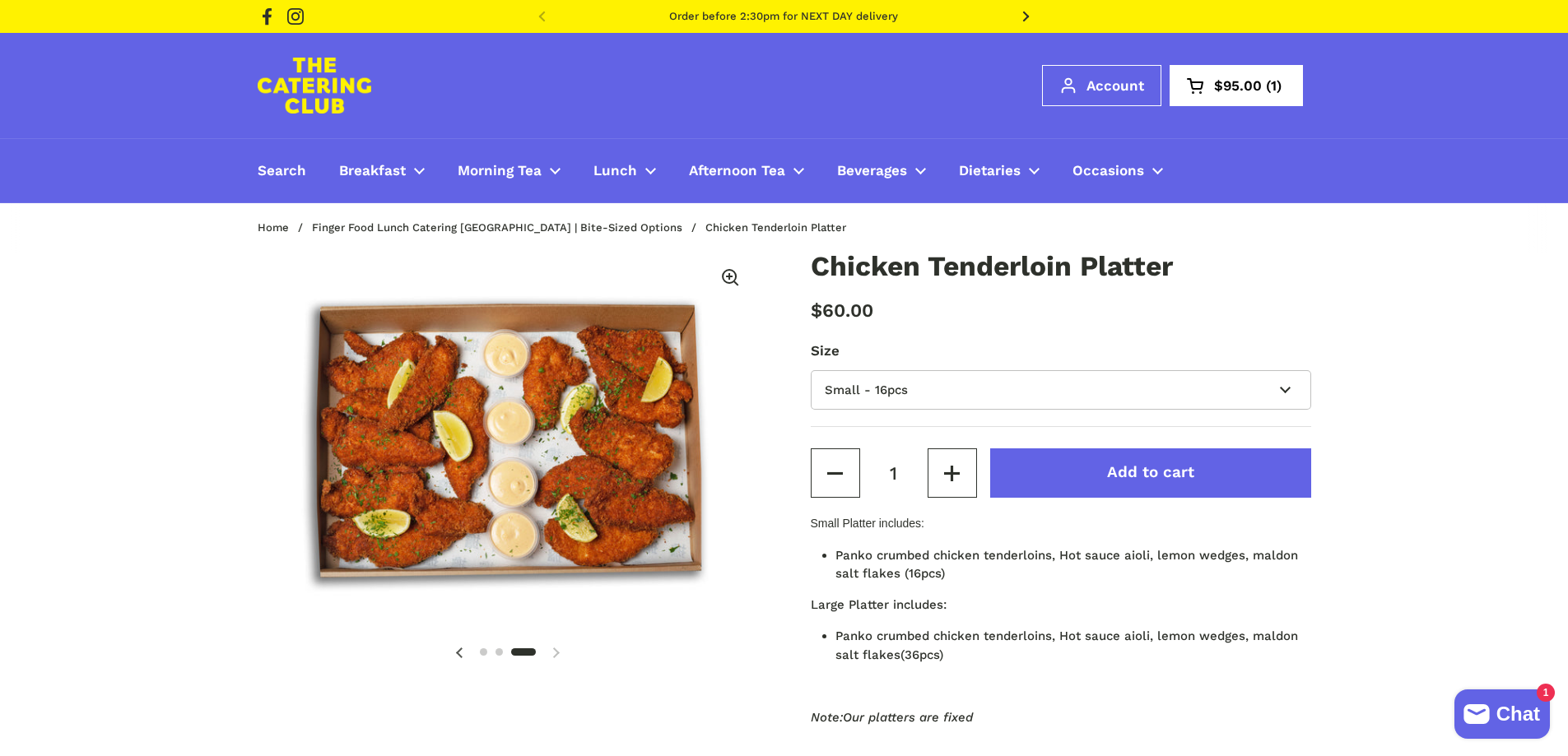 click on "Add to cart" at bounding box center (1151, 472) 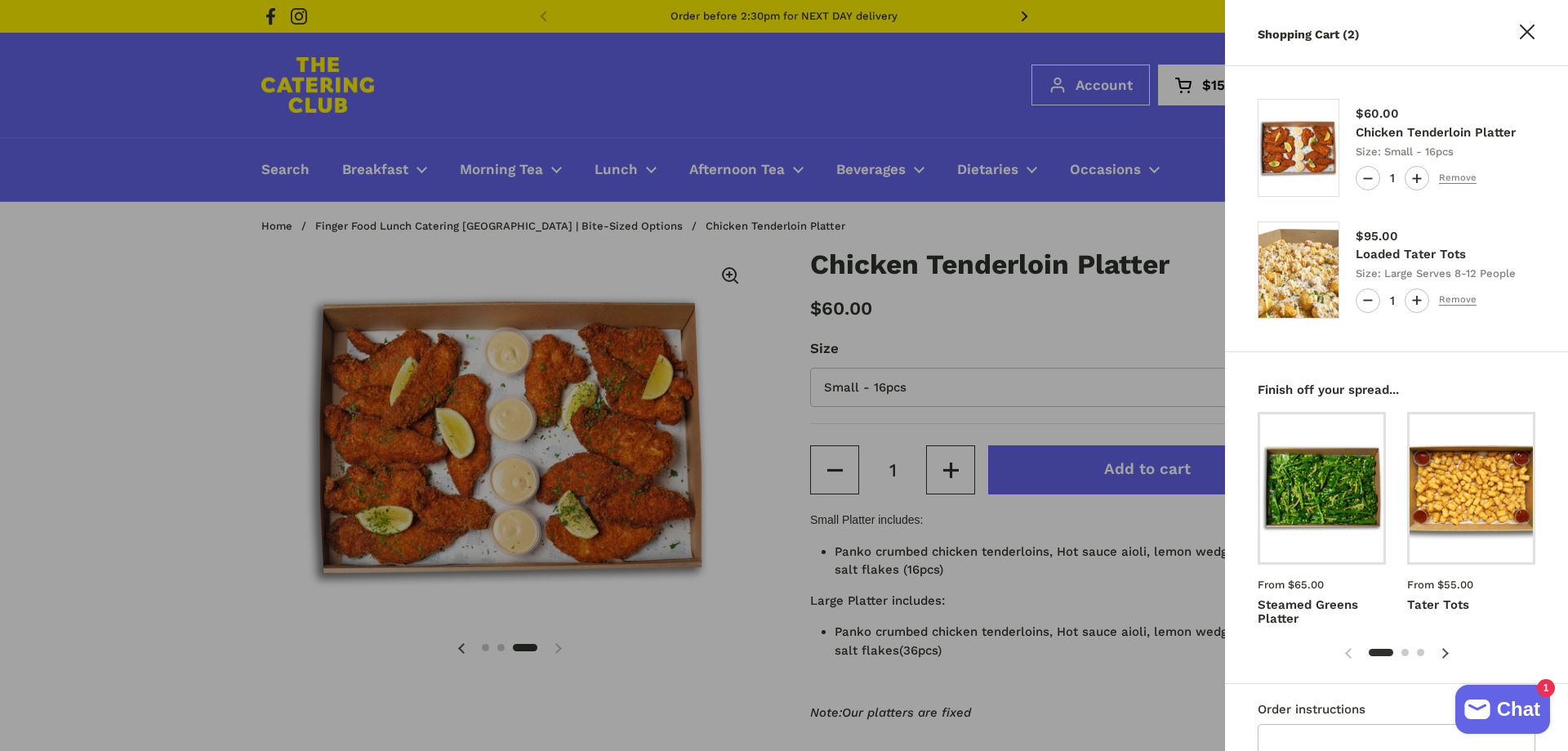 type 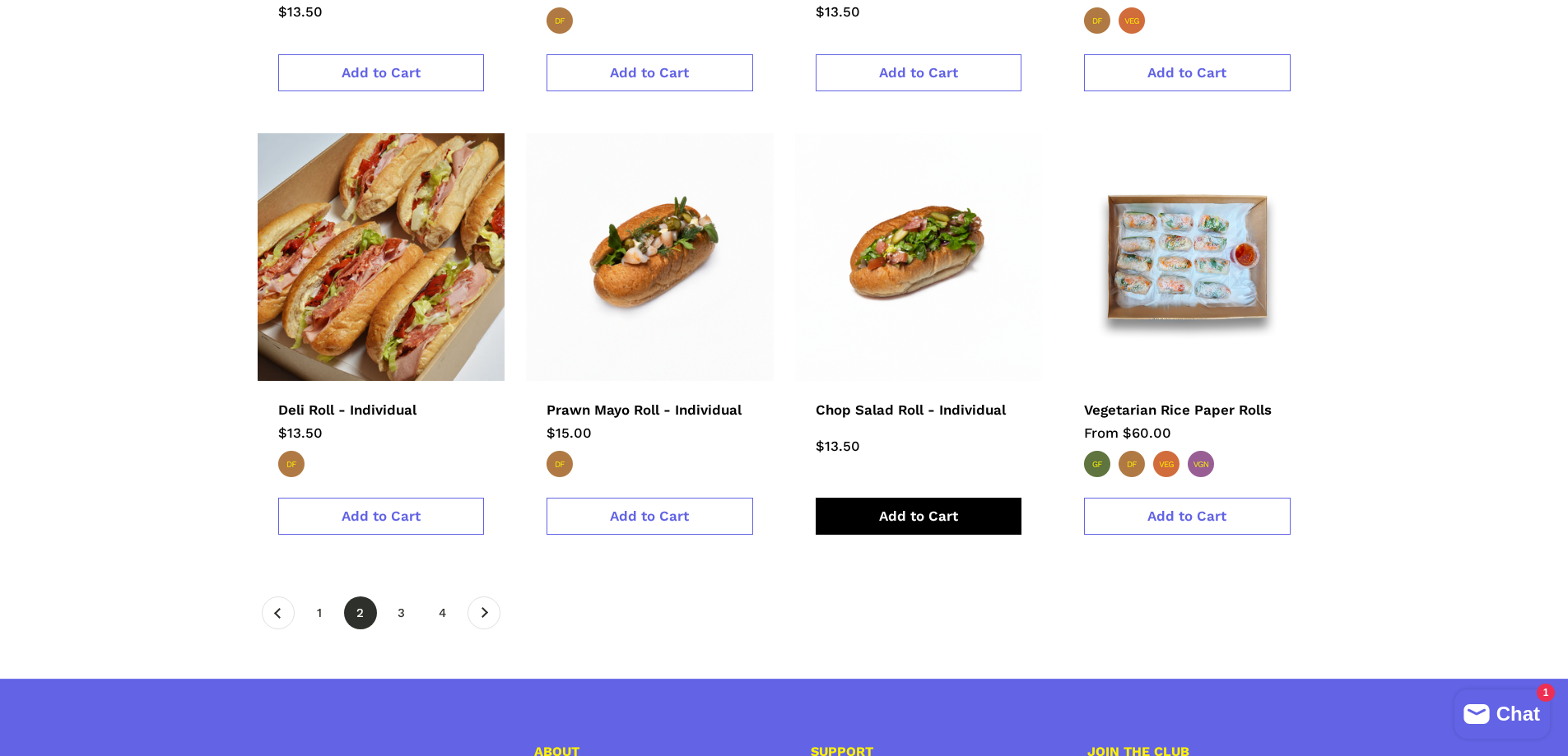 scroll, scrollTop: 2715, scrollLeft: 0, axis: vertical 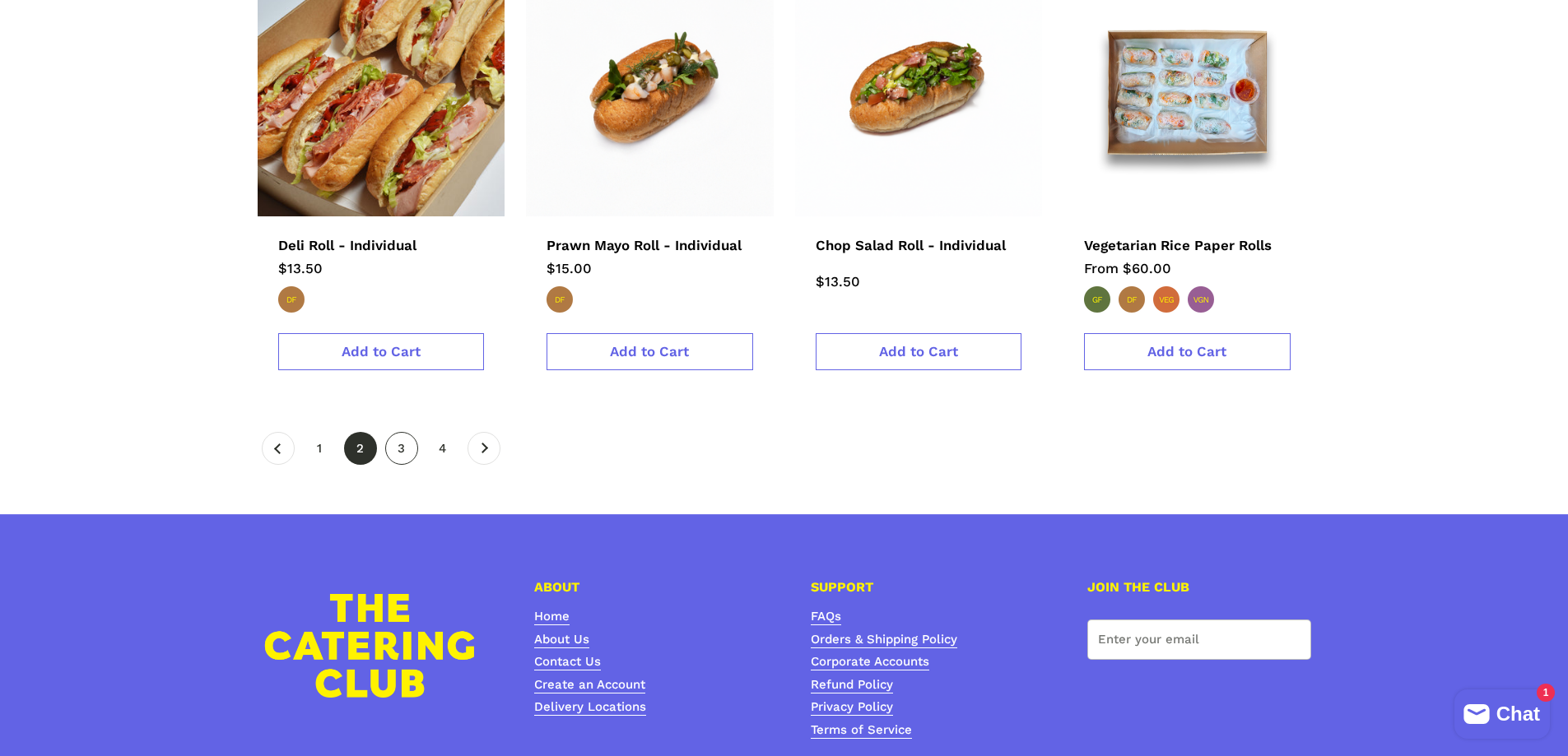 click on "page  3" at bounding box center [402, 448] 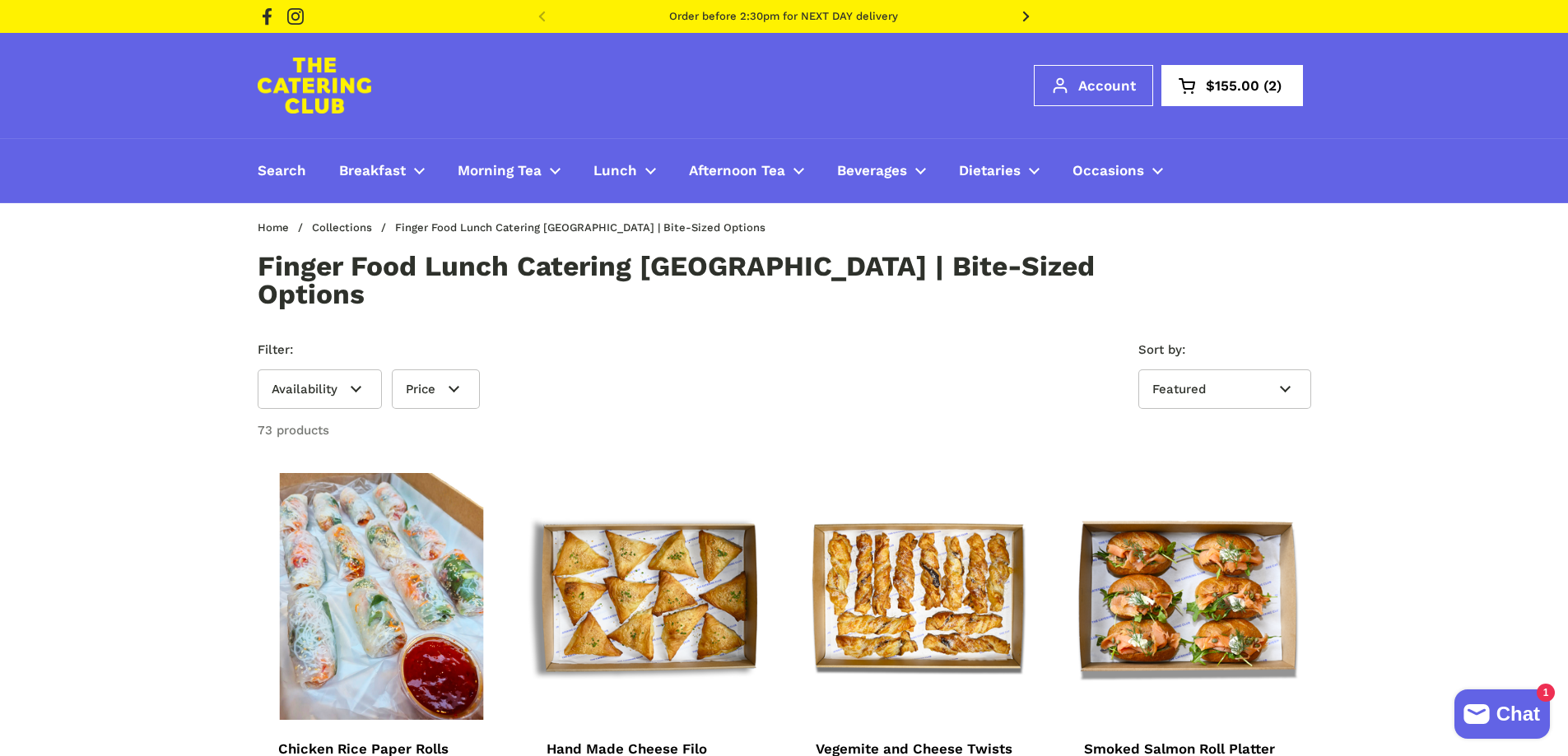 scroll, scrollTop: 247, scrollLeft: 0, axis: vertical 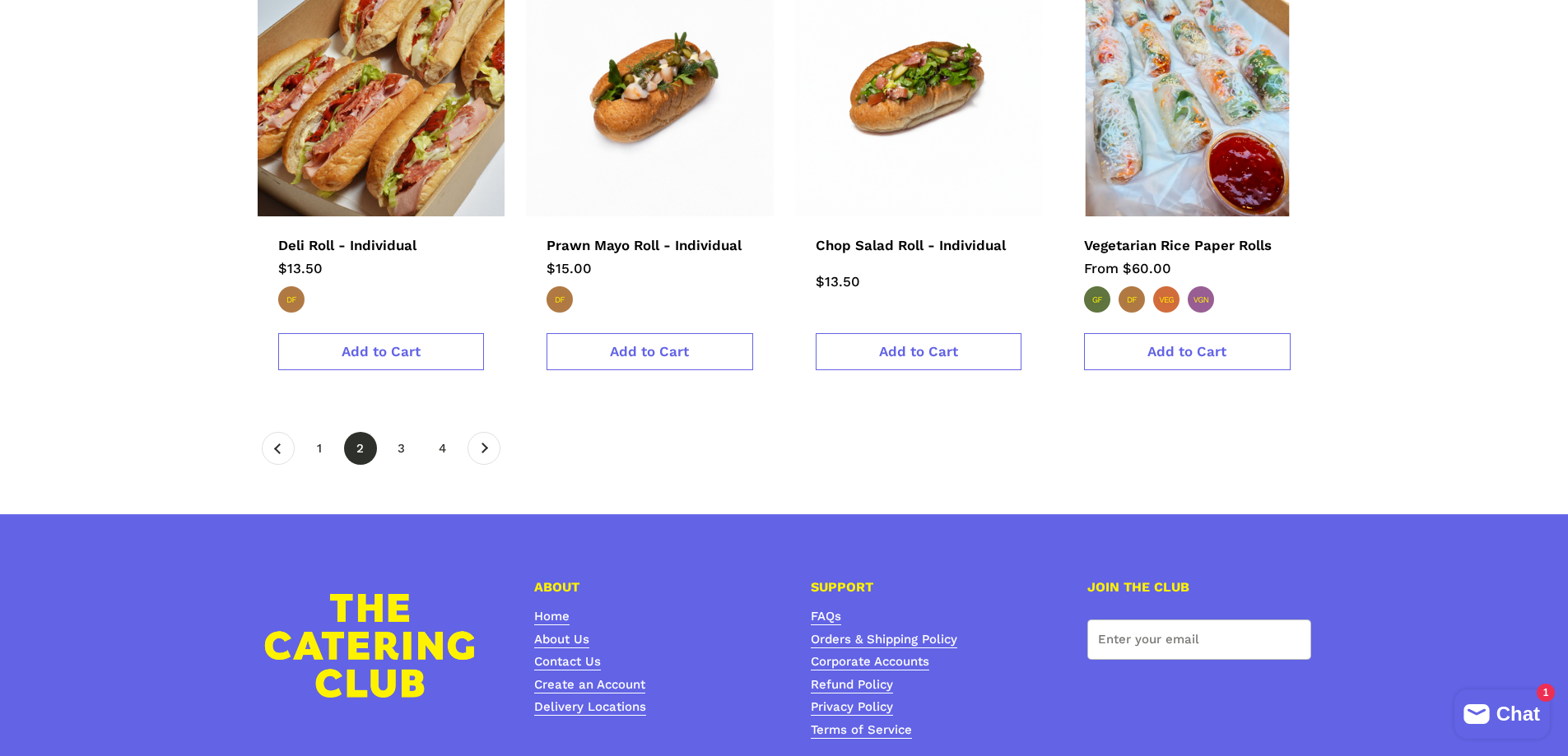 click at bounding box center [1187, 92] 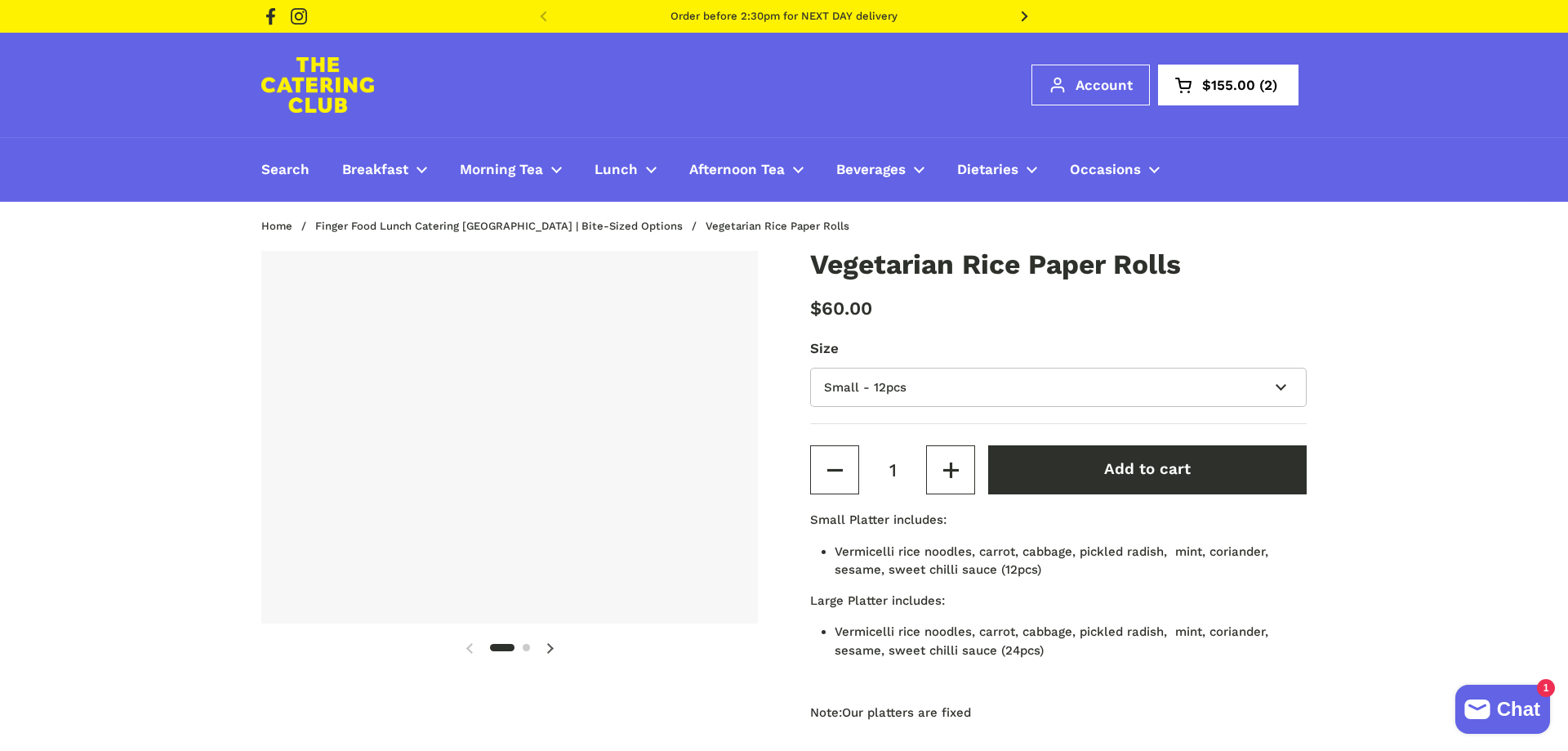 scroll, scrollTop: 0, scrollLeft: 0, axis: both 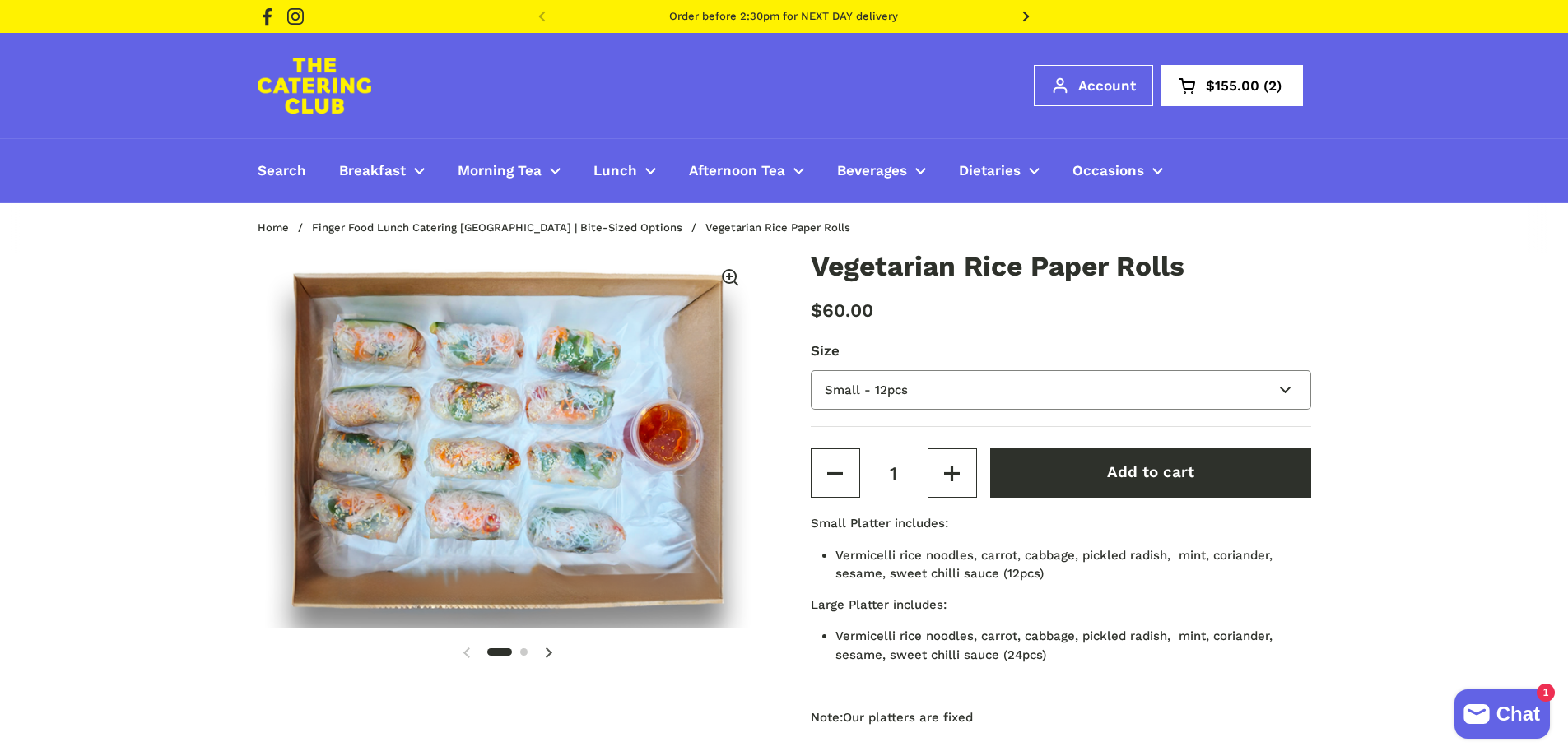 click on "Small - 12pcs
Large - 24pcs" at bounding box center [1061, 390] 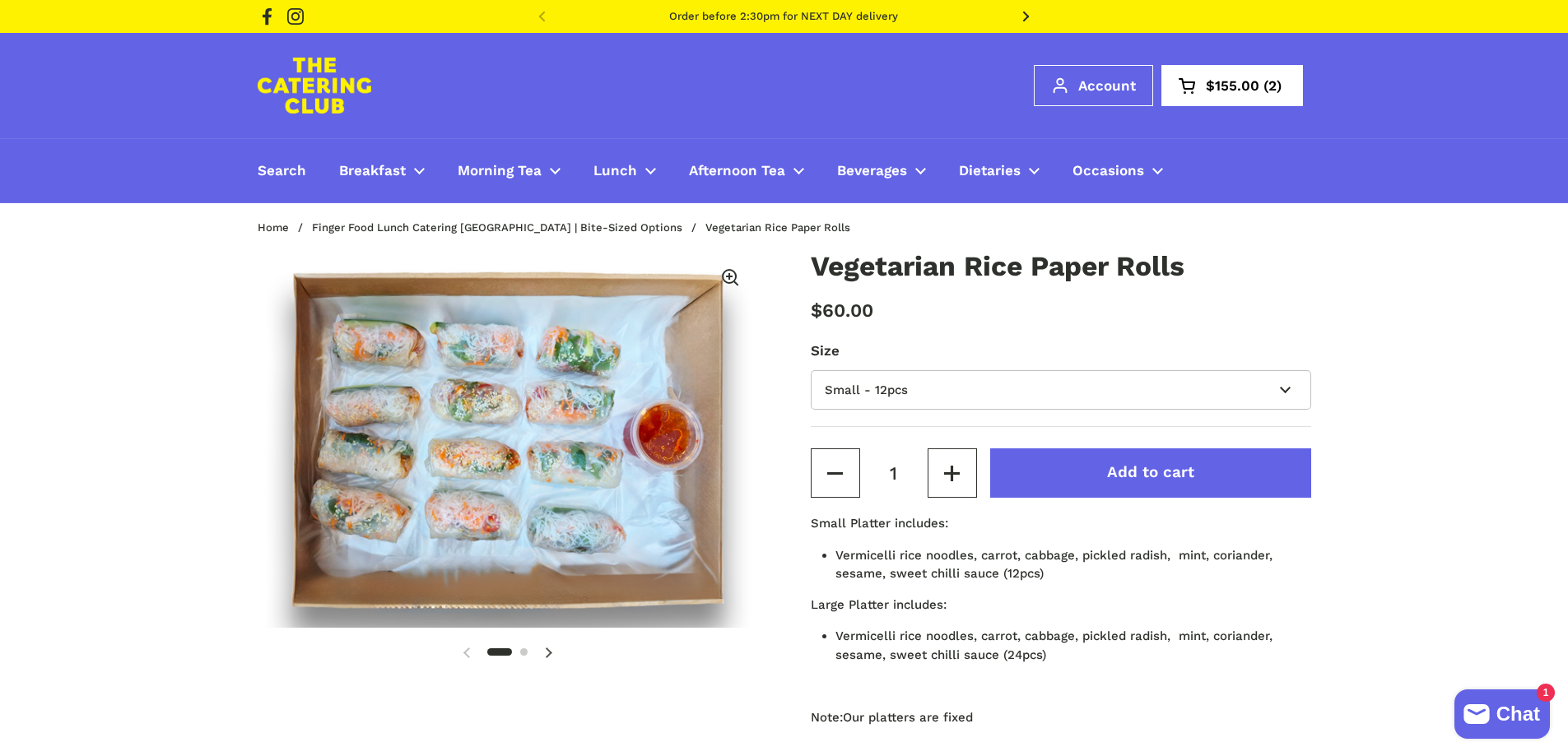 click on "Add to cart" at bounding box center [1151, 473] 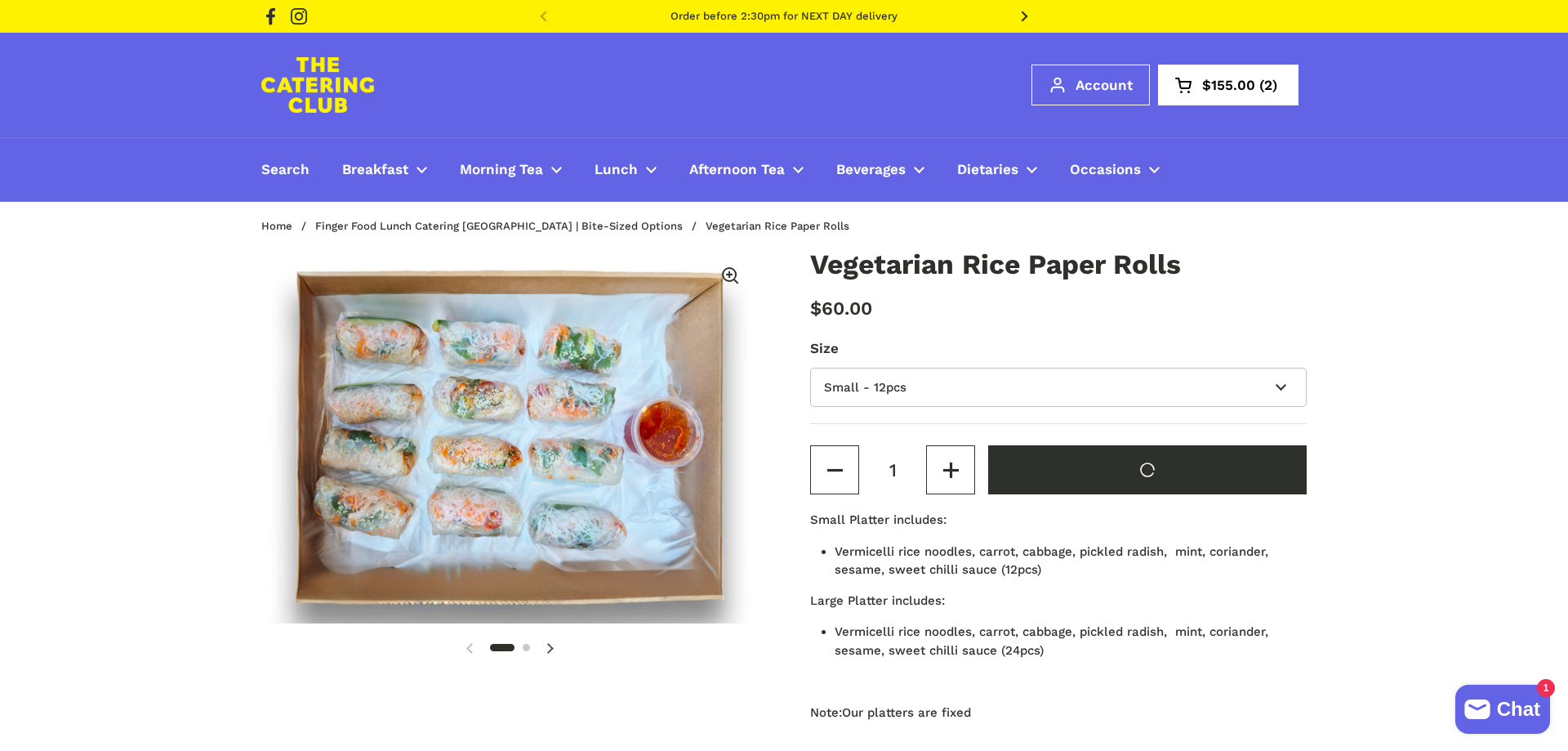 type 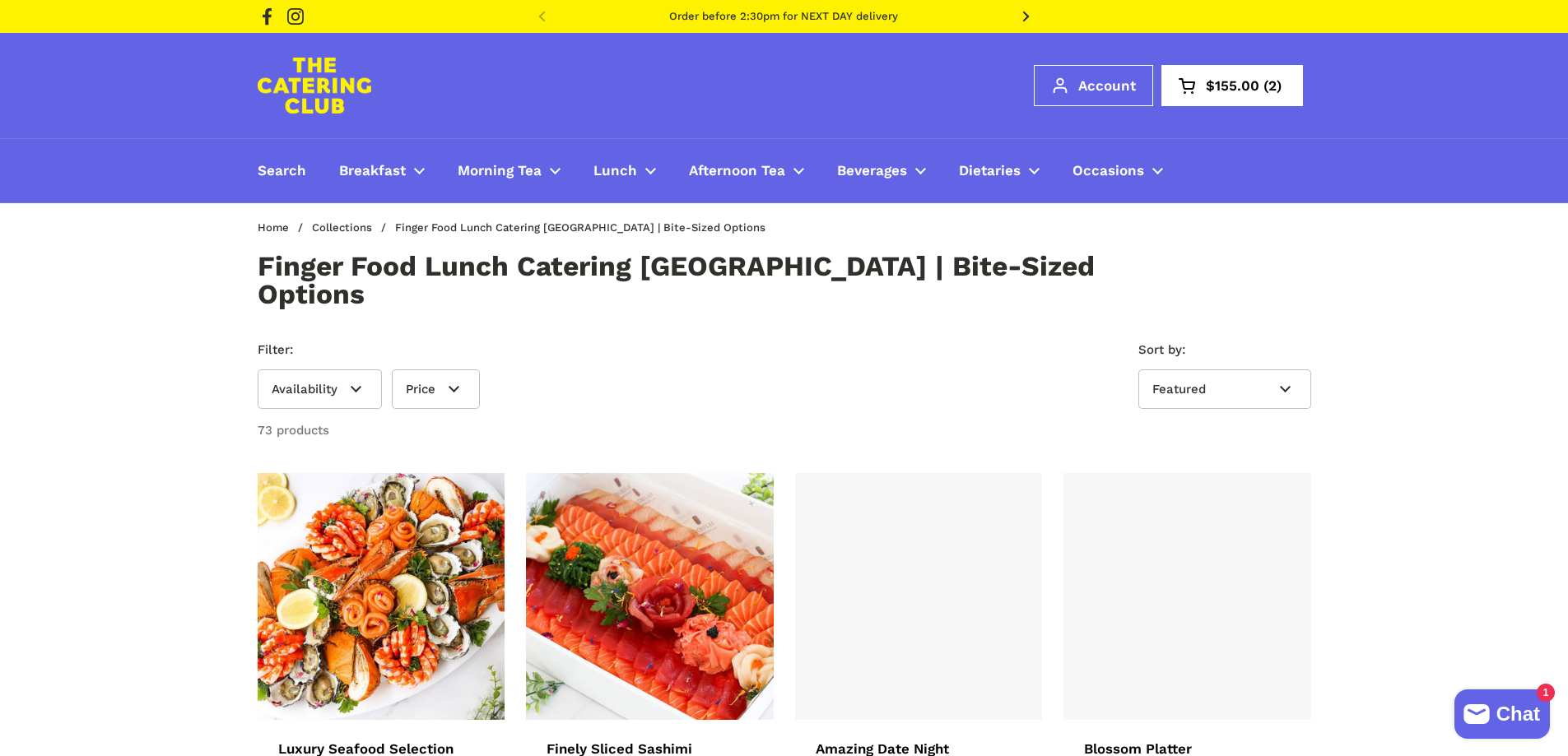 scroll, scrollTop: 2715, scrollLeft: 0, axis: vertical 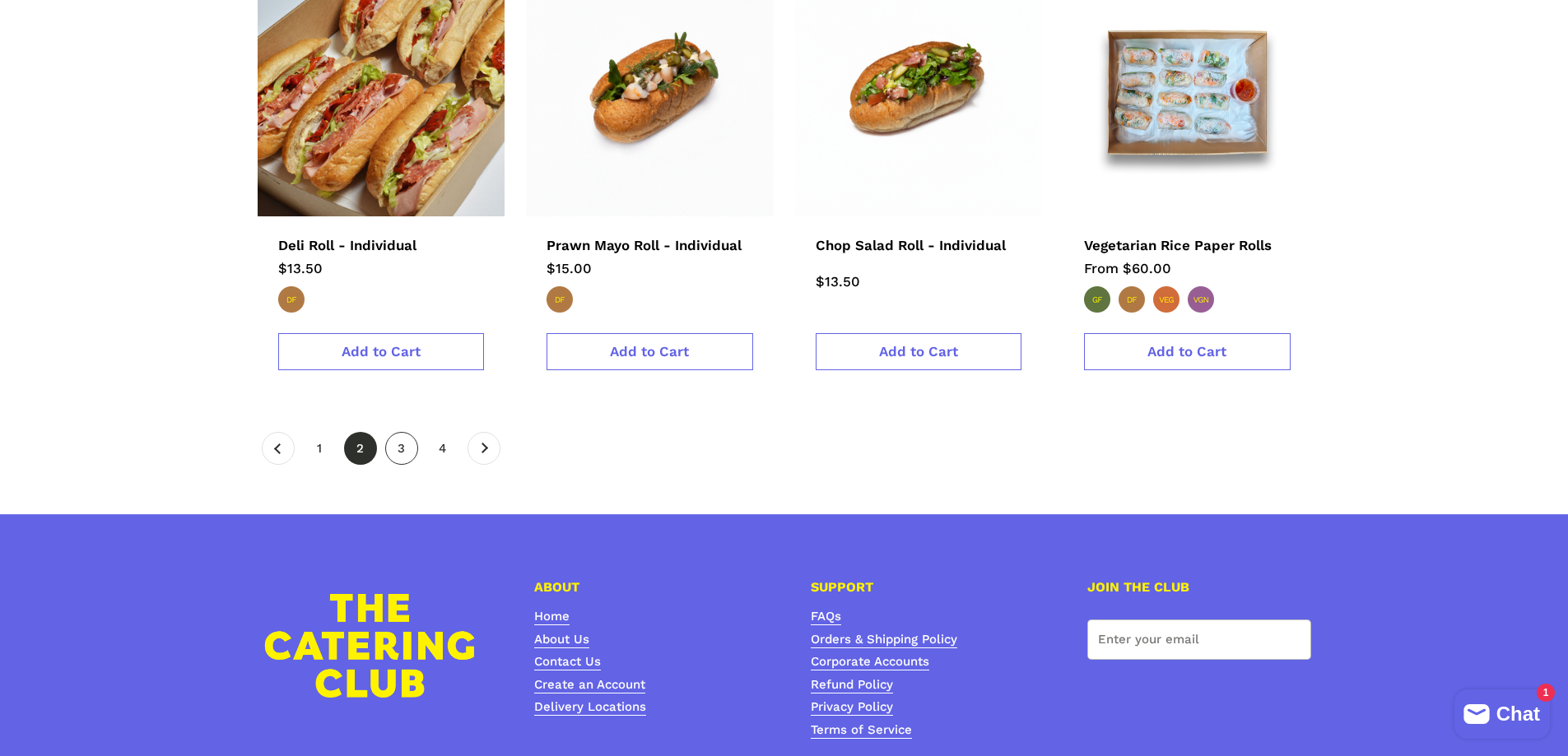 click on "page  3" at bounding box center [402, 448] 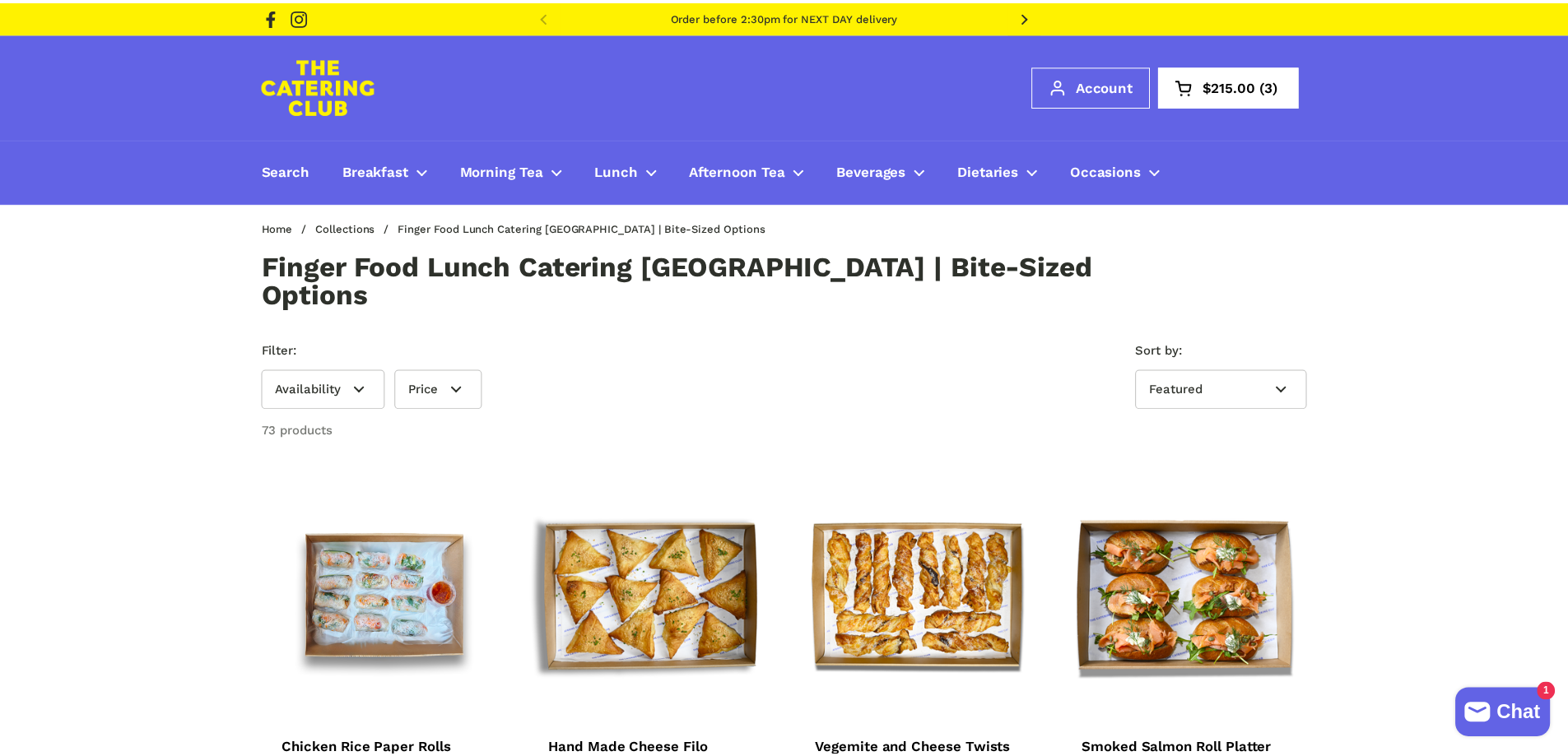 scroll, scrollTop: 0, scrollLeft: 0, axis: both 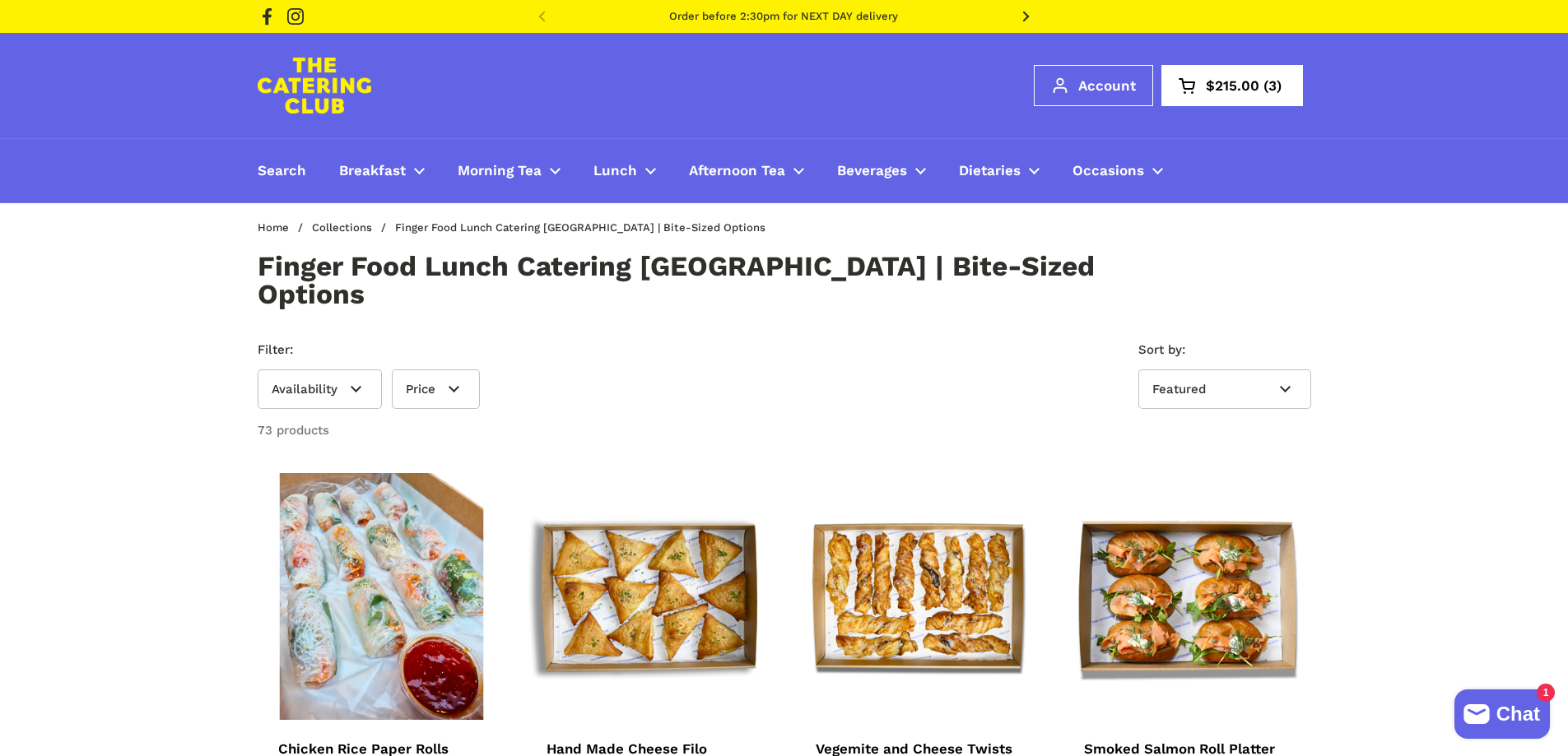 click at bounding box center [380, 596] 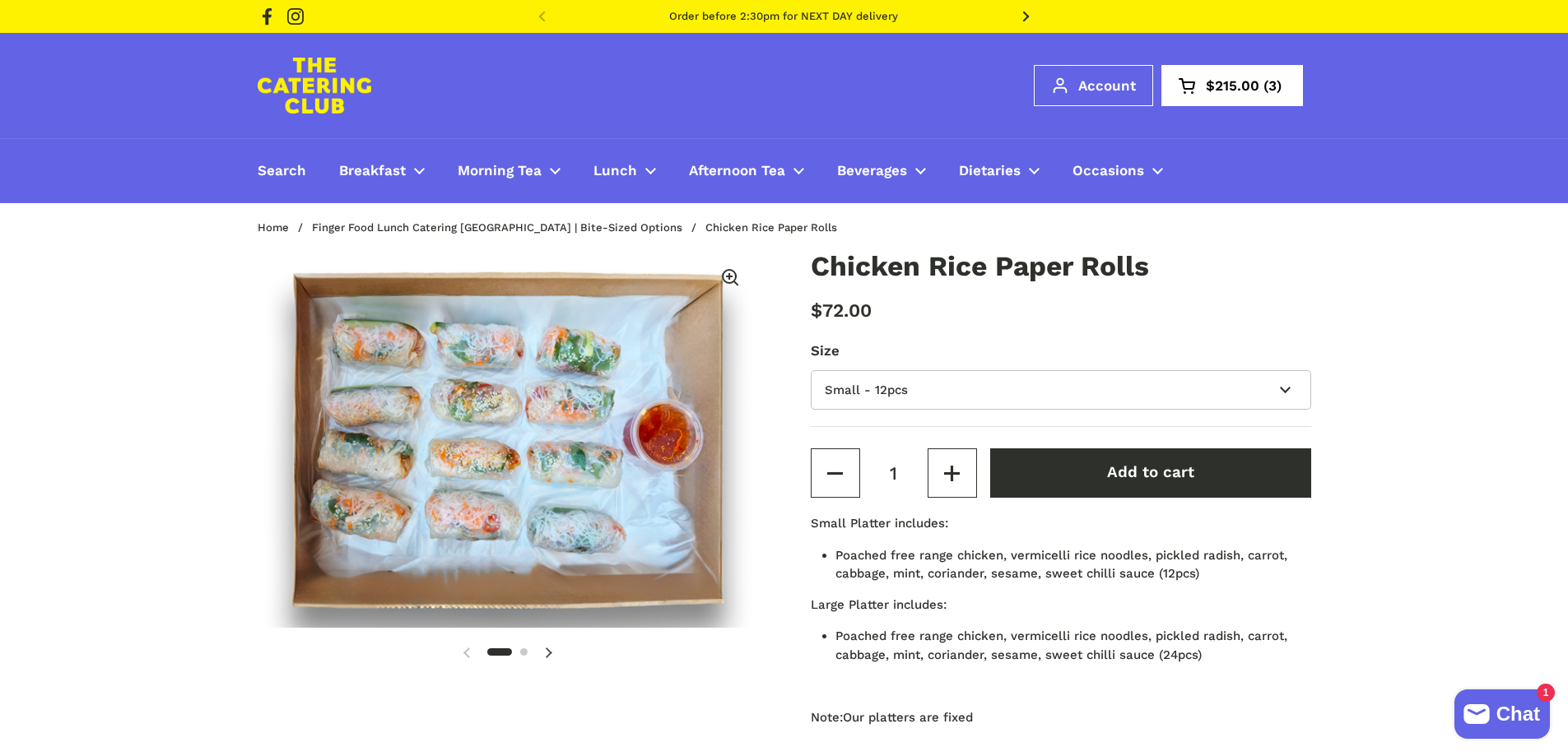 scroll, scrollTop: 0, scrollLeft: 0, axis: both 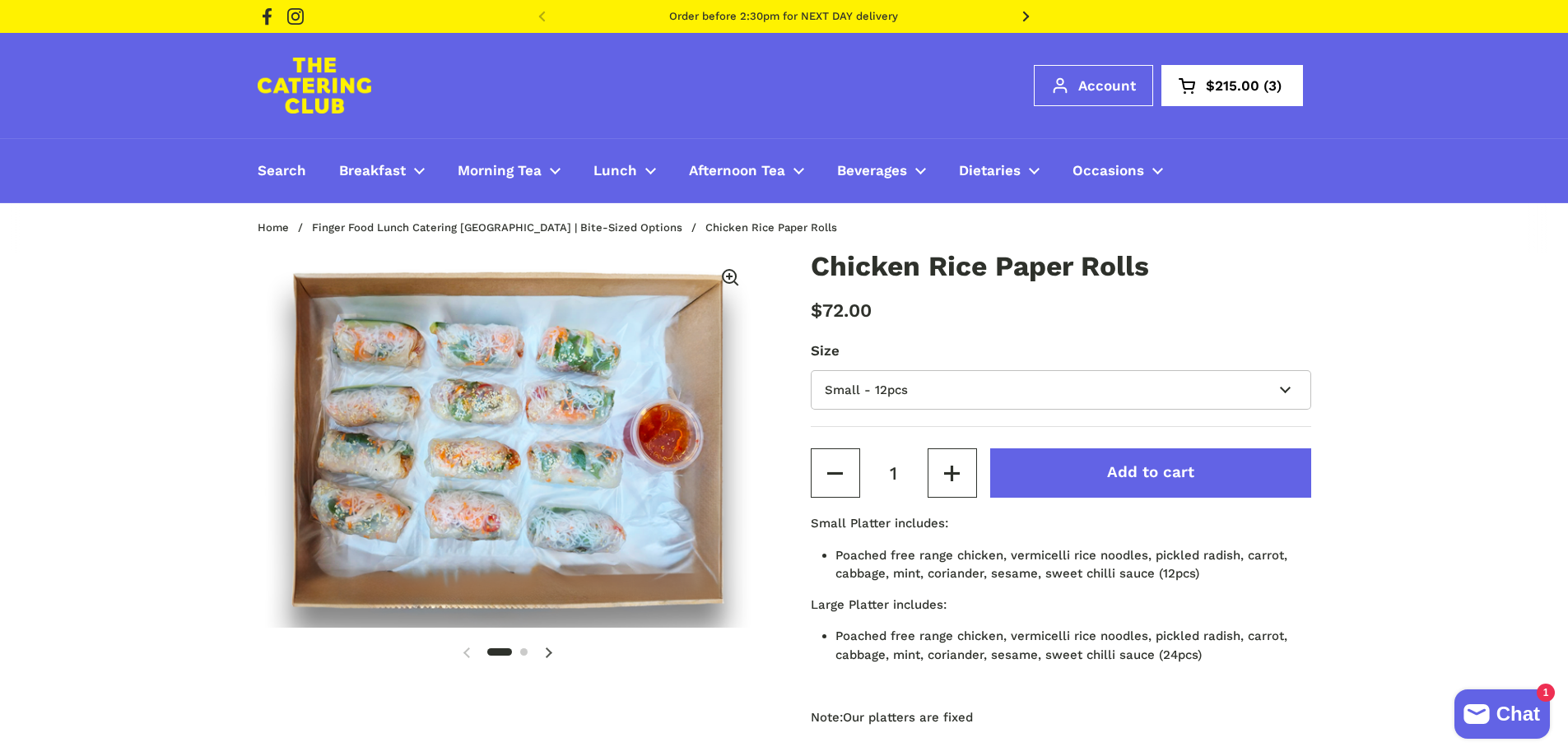 click on "Add to cart" at bounding box center [1151, 472] 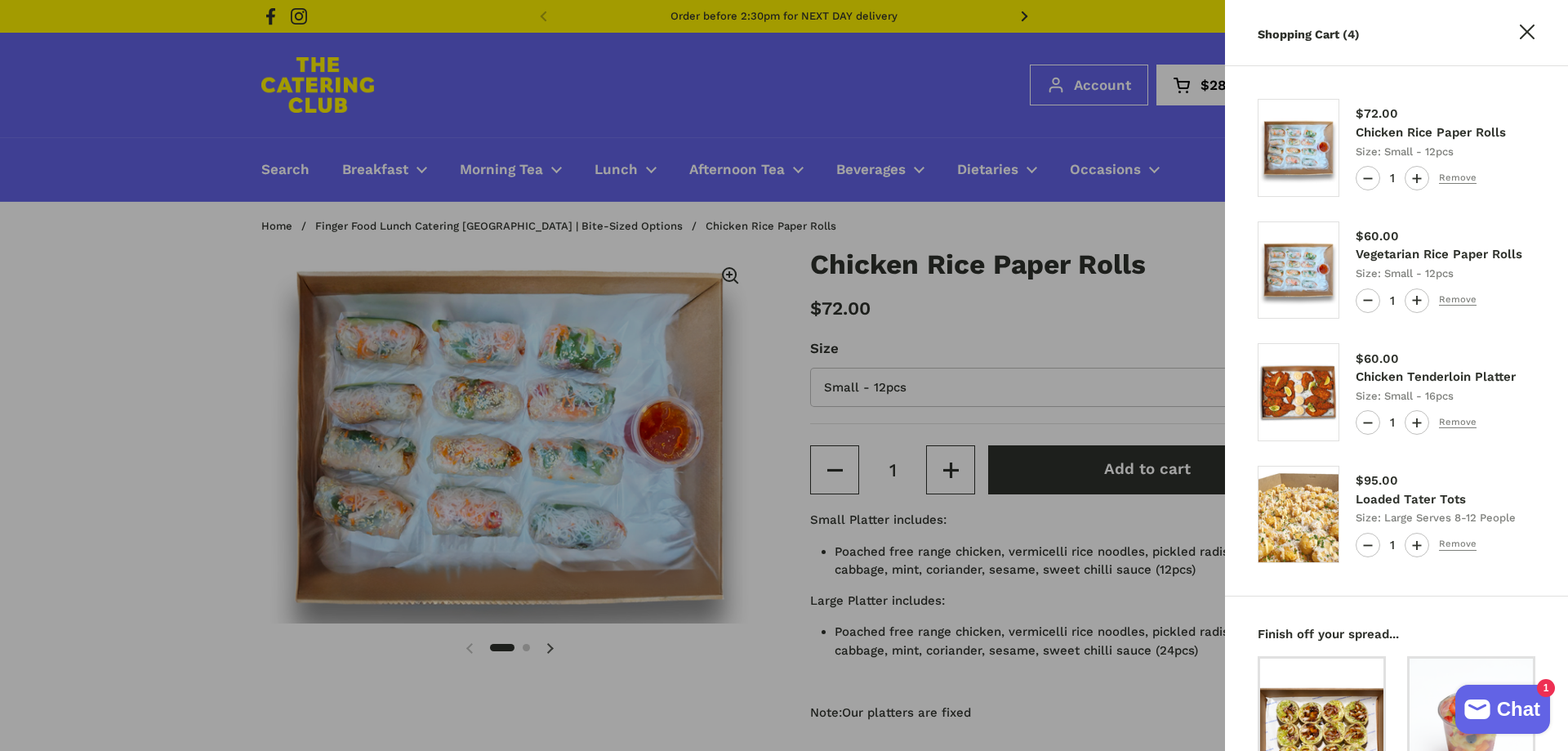 click 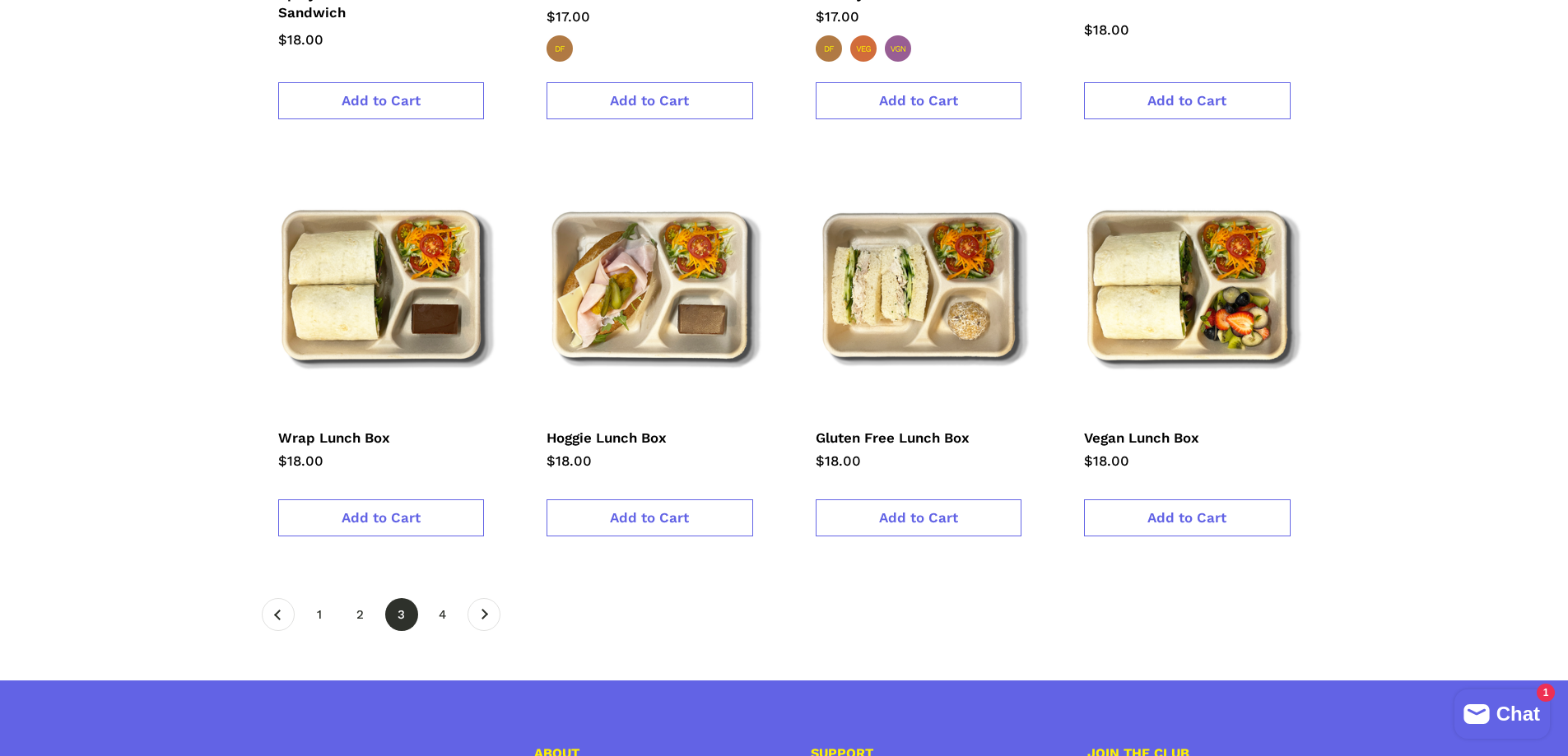 scroll, scrollTop: 2550, scrollLeft: 0, axis: vertical 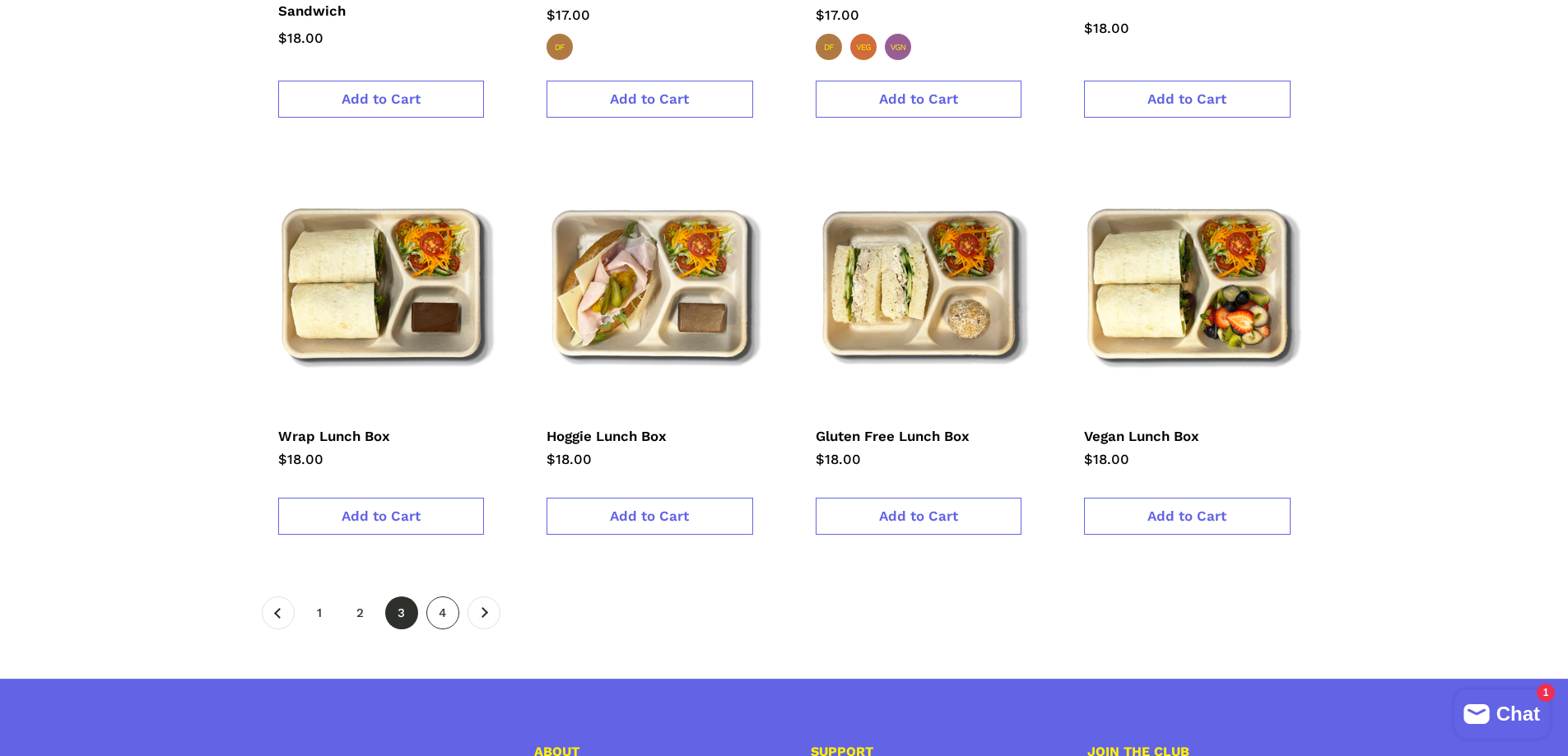 click on "page  4" at bounding box center (443, 613) 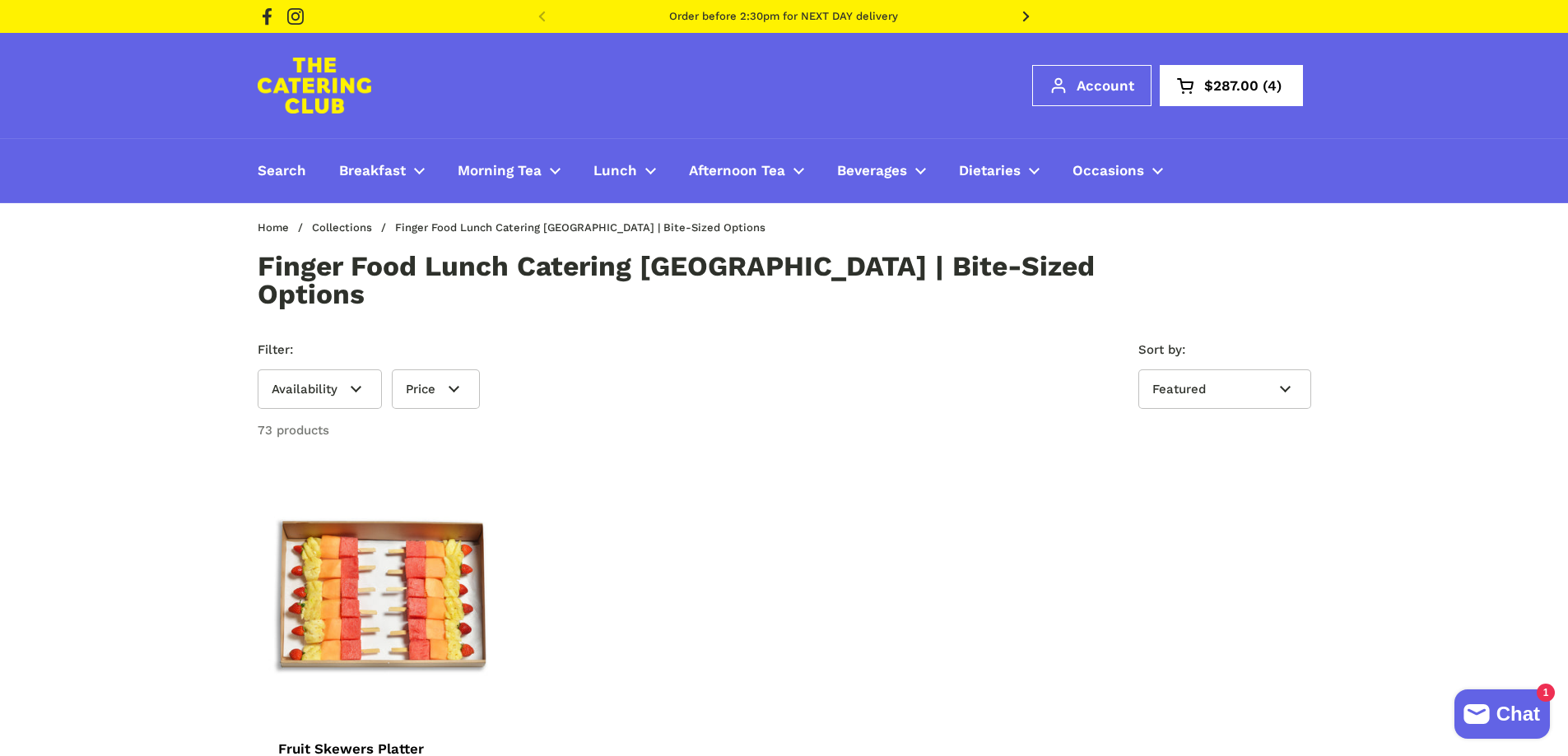scroll, scrollTop: 0, scrollLeft: 0, axis: both 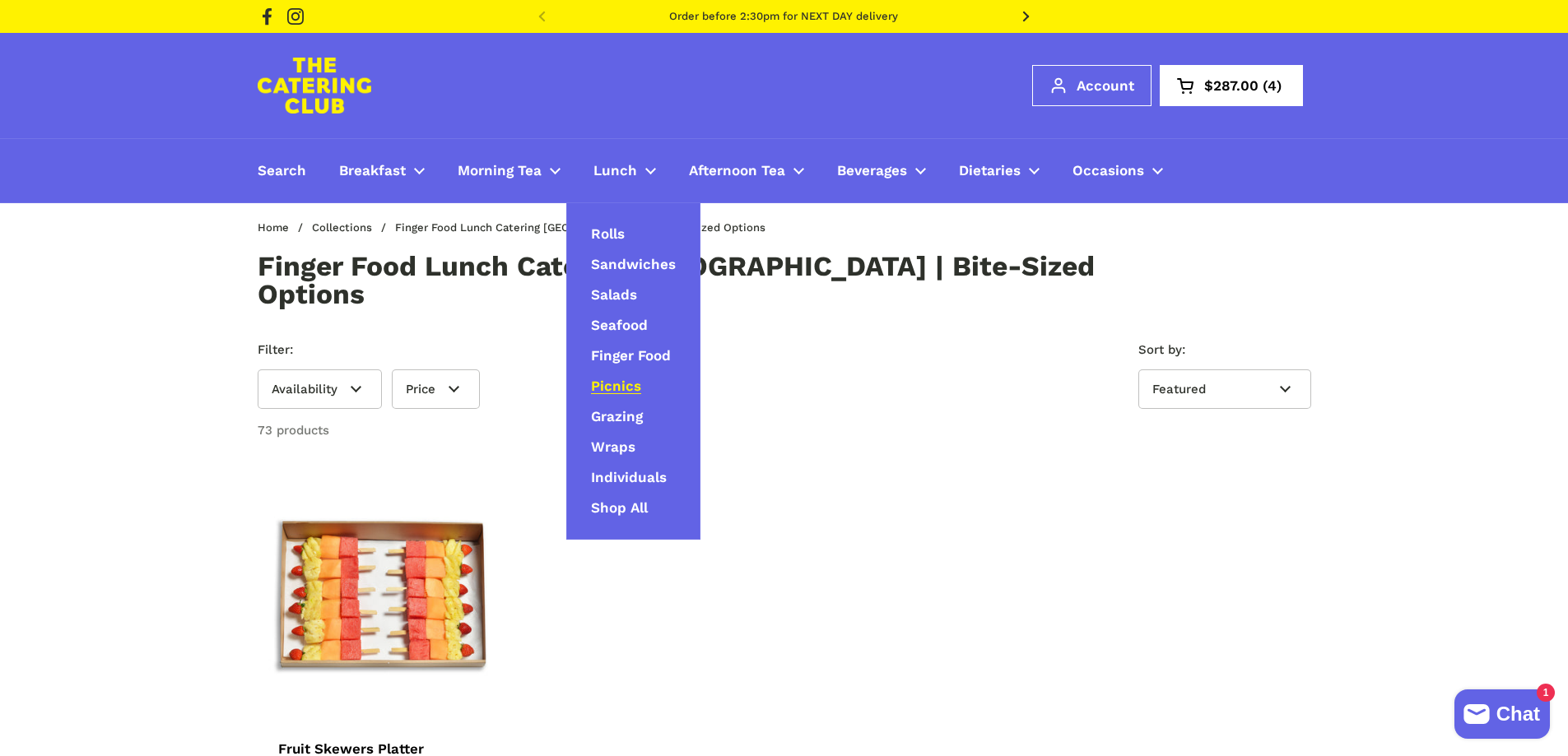 click on "Picnics" at bounding box center [616, 387] 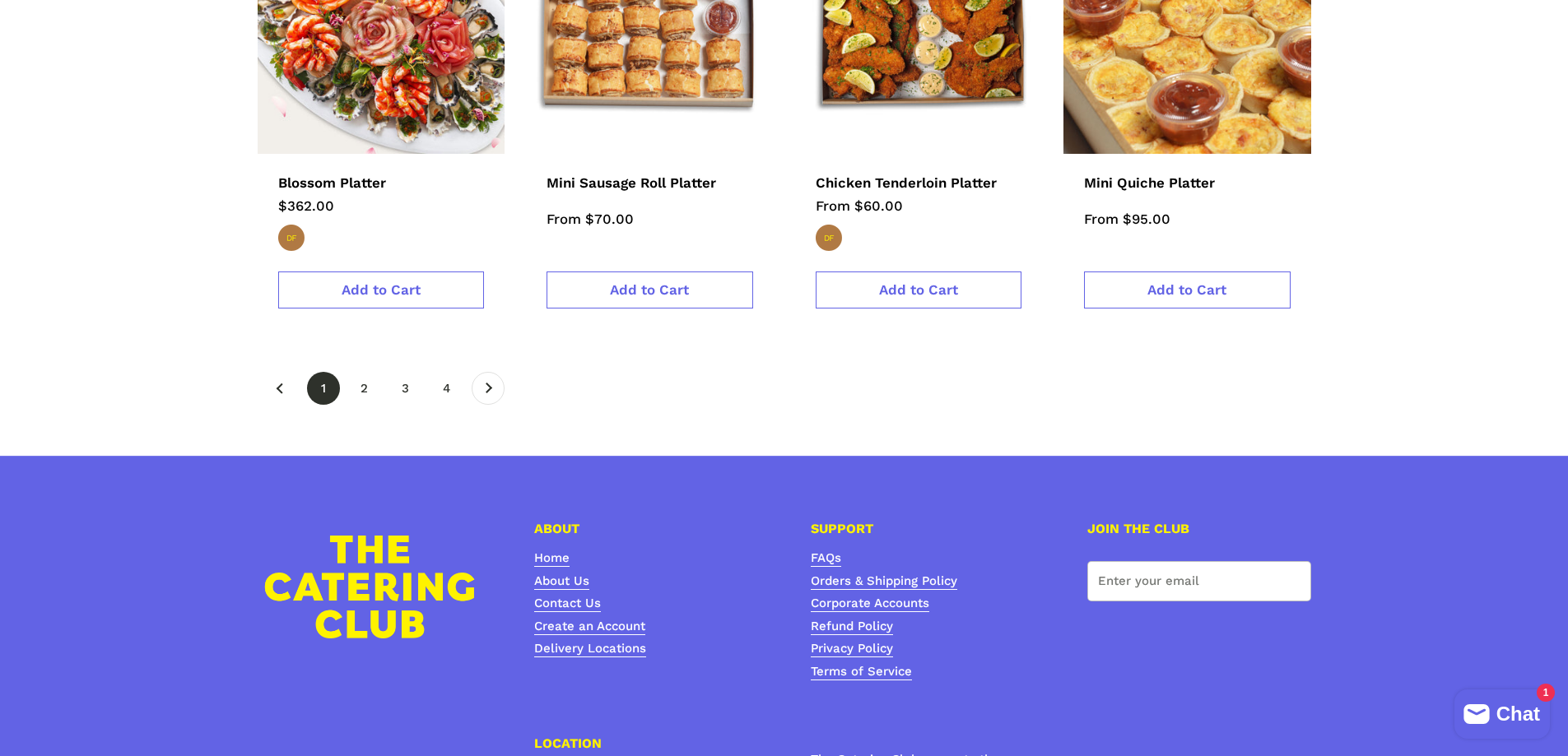 scroll, scrollTop: 2797, scrollLeft: 0, axis: vertical 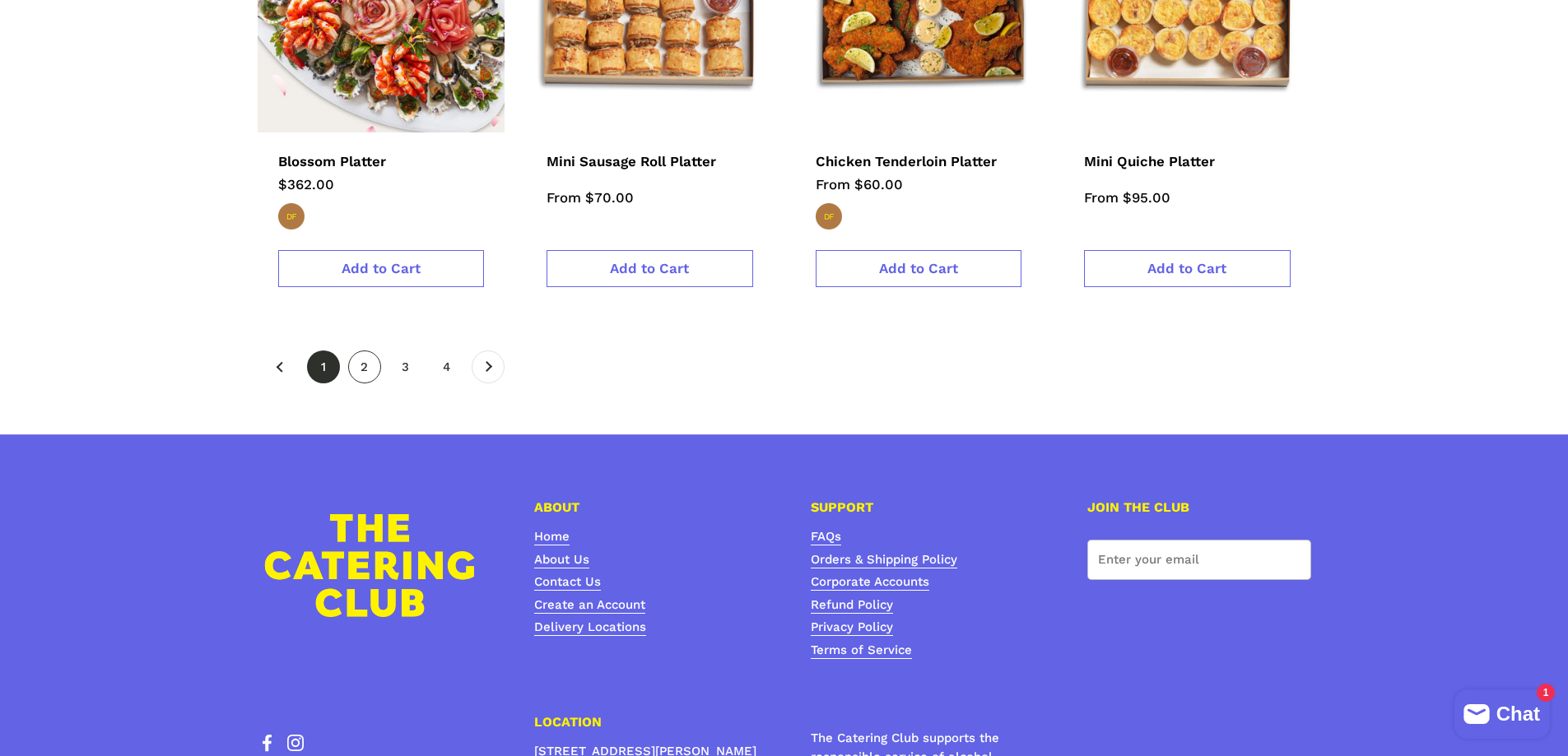 click on "page  2" at bounding box center [365, 367] 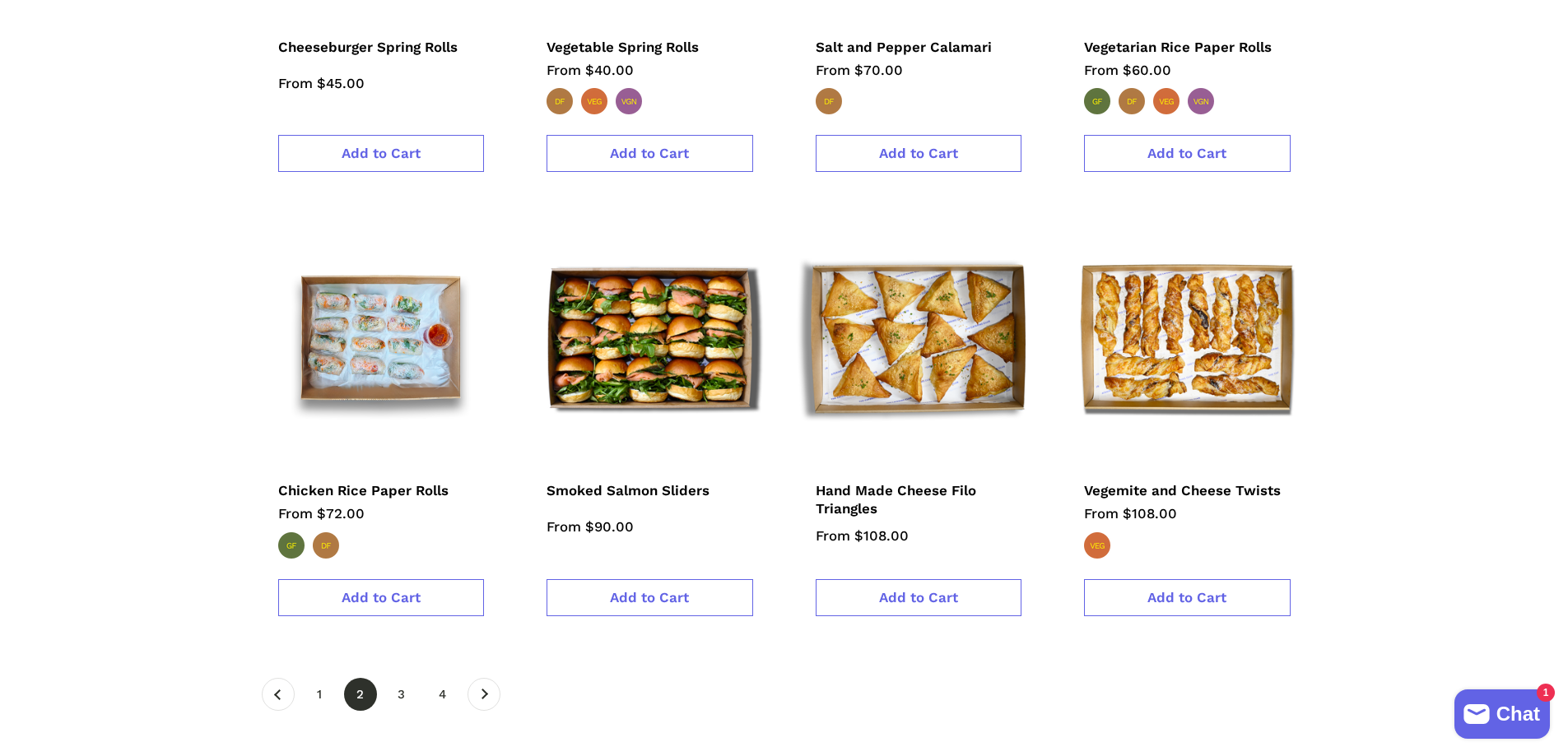 scroll, scrollTop: 2550, scrollLeft: 0, axis: vertical 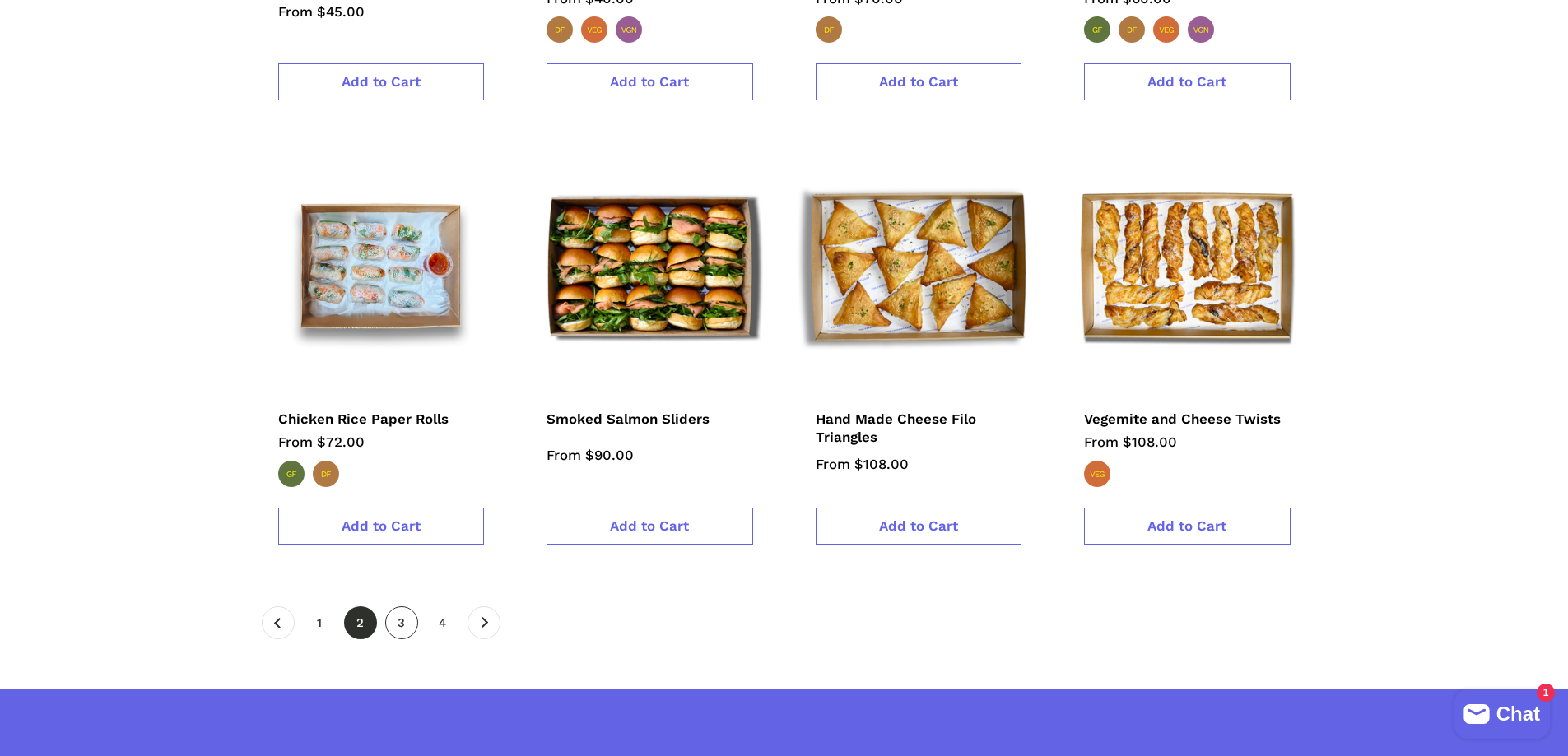 click on "page  3" at bounding box center [402, 623] 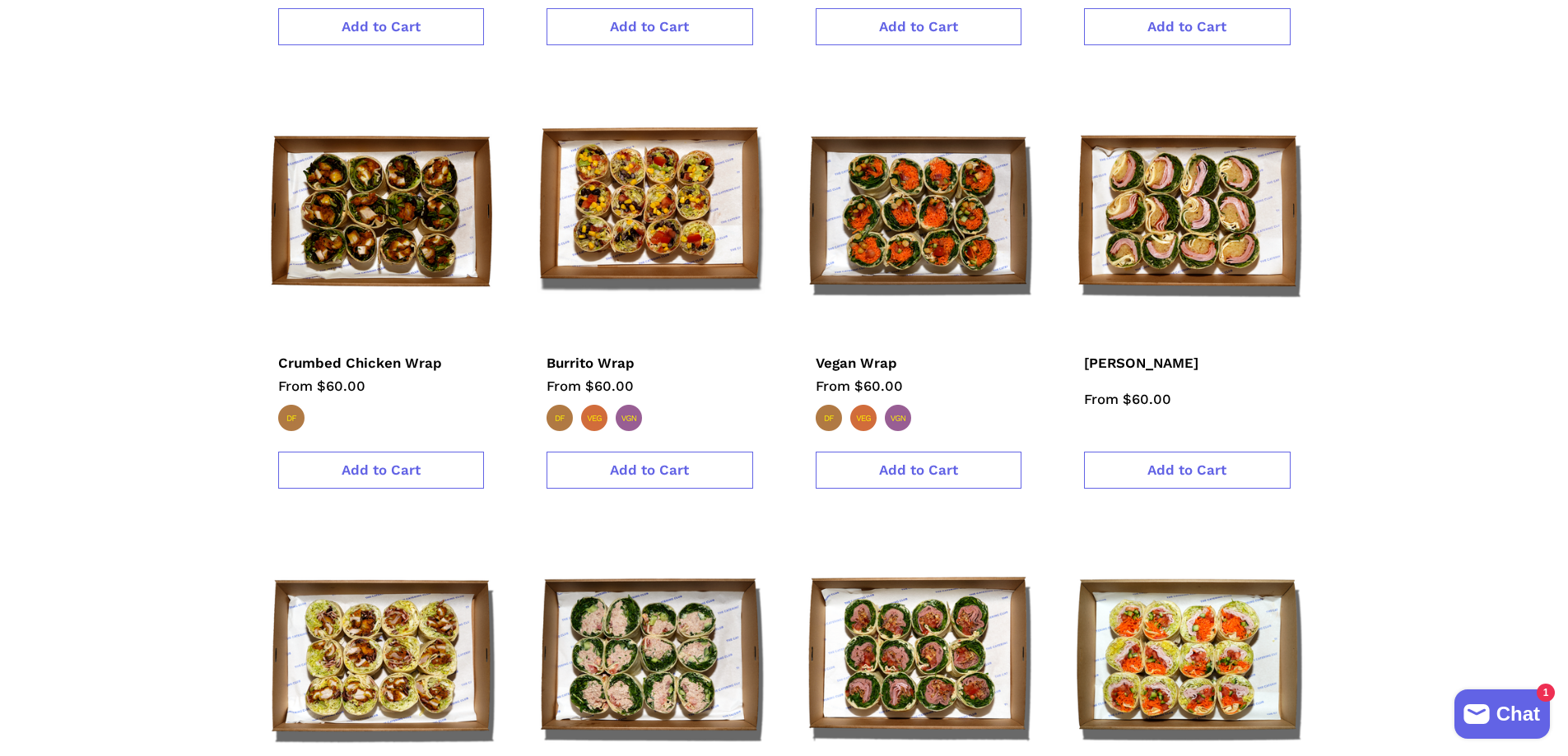 scroll, scrollTop: 1892, scrollLeft: 0, axis: vertical 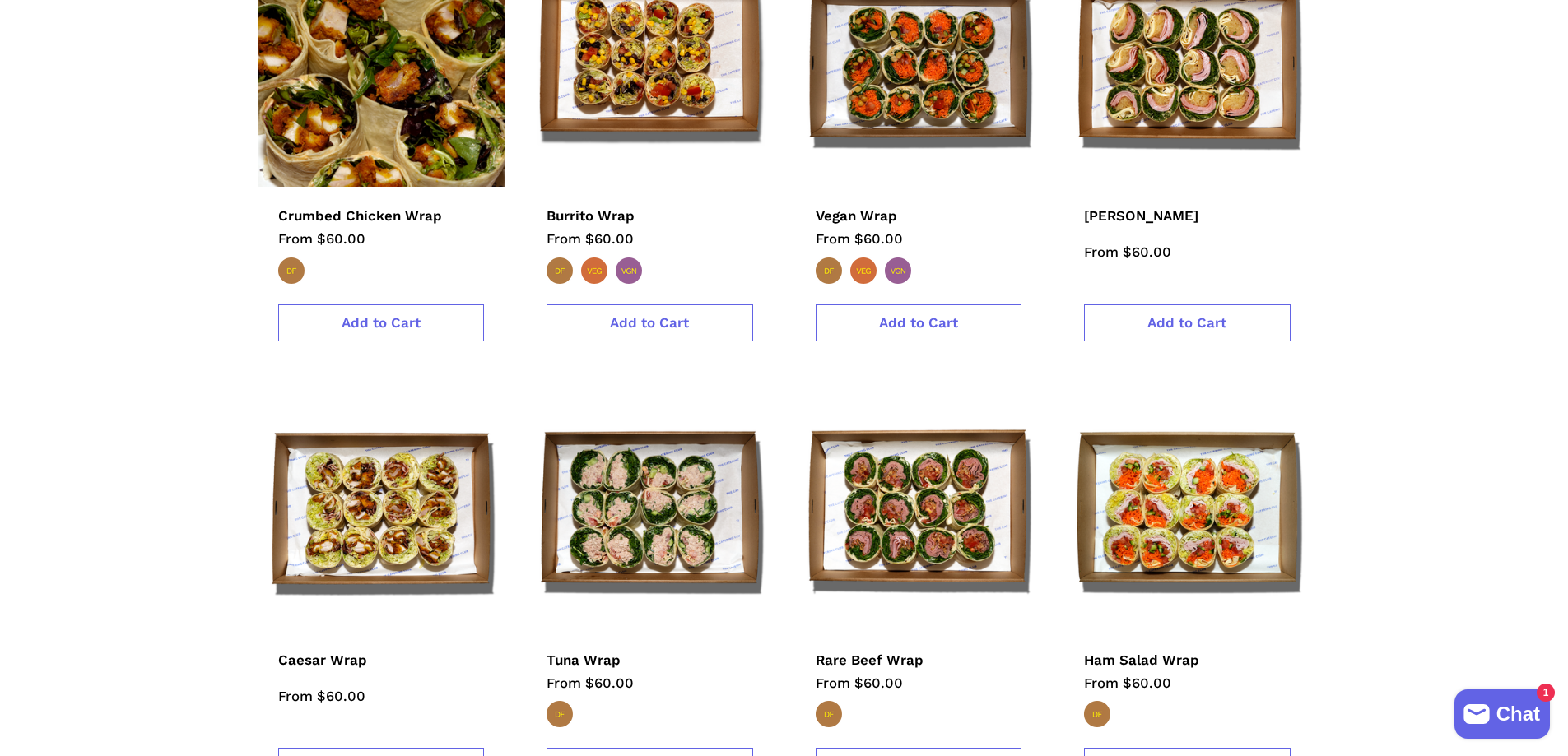 click at bounding box center [380, 63] 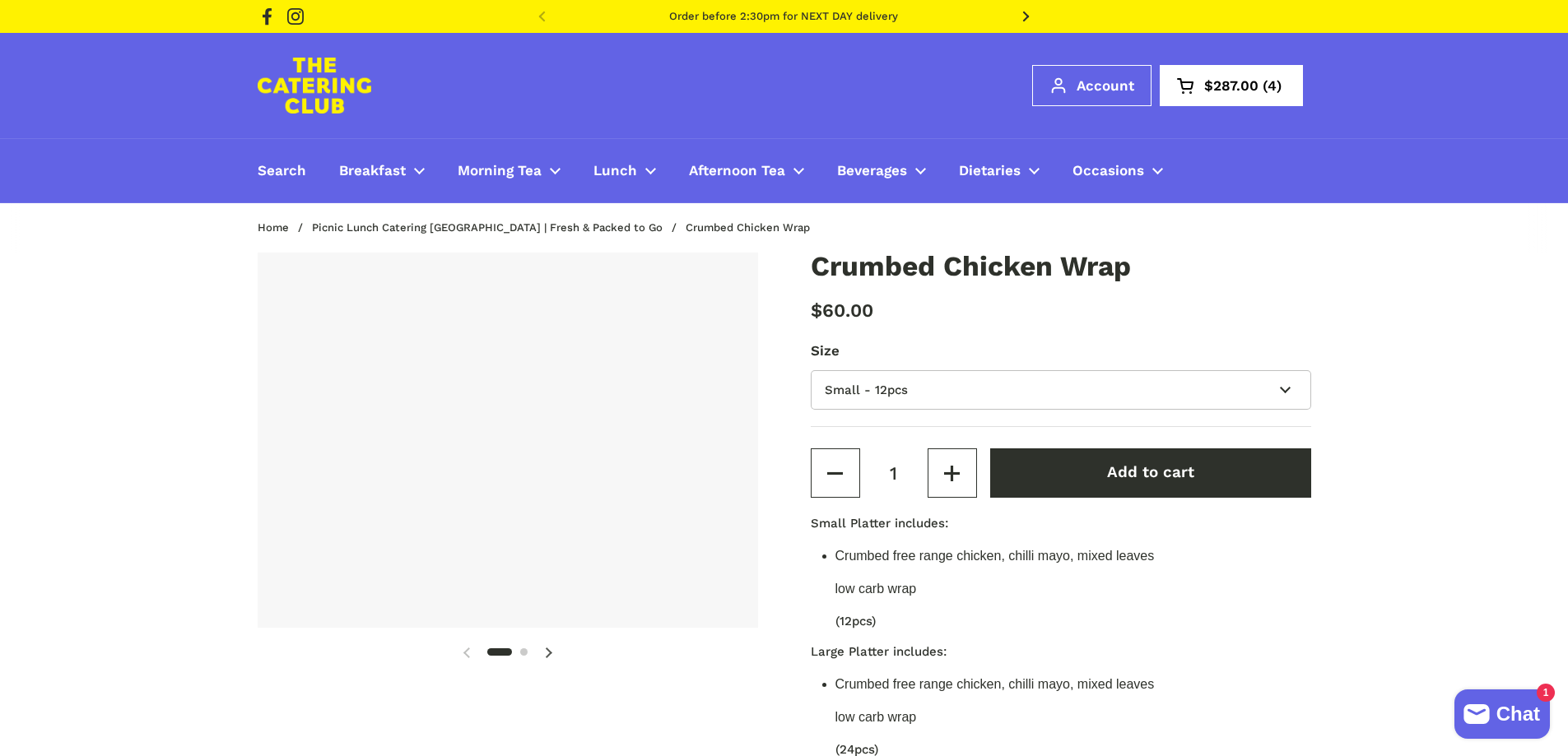 scroll, scrollTop: 0, scrollLeft: 0, axis: both 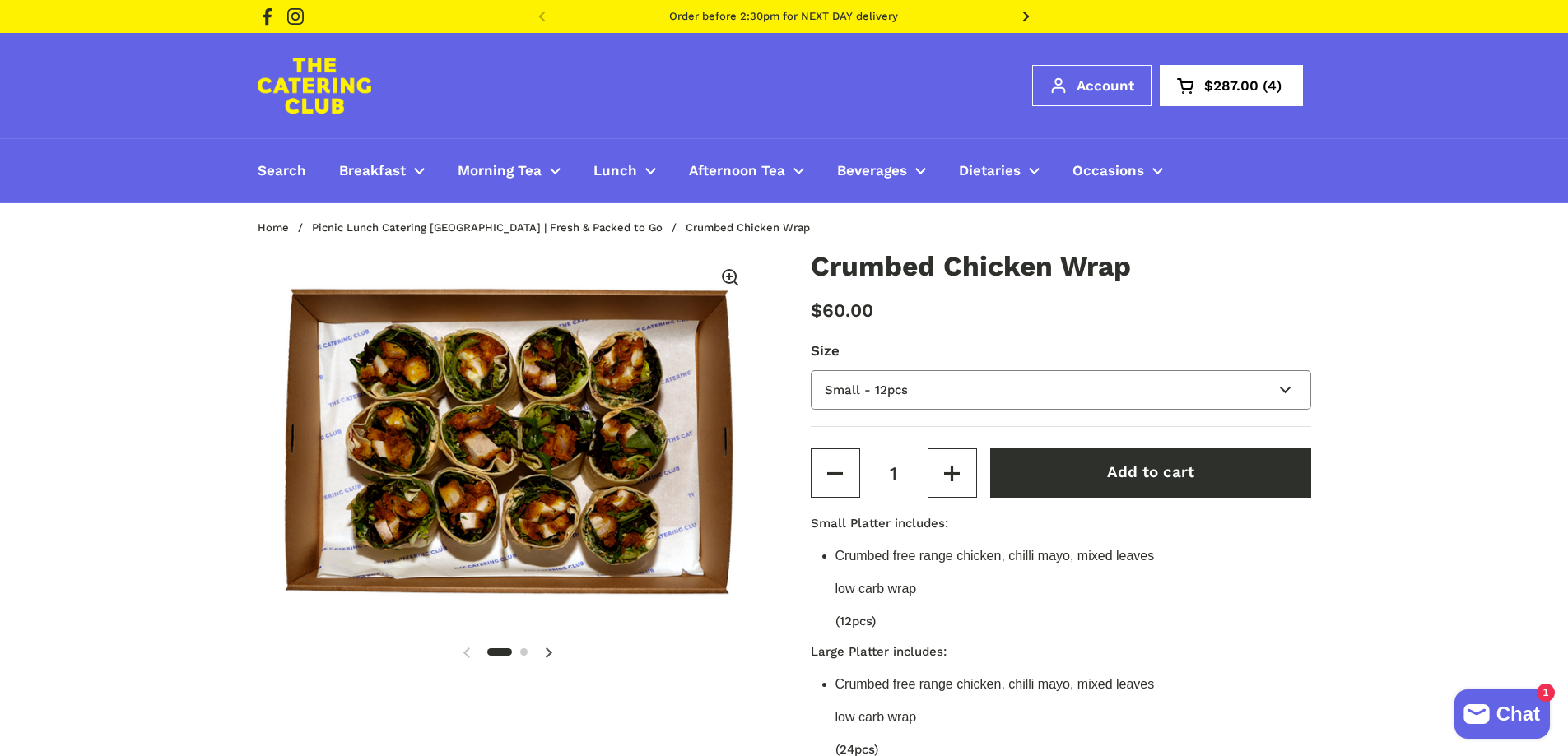 click on "Small - 12pcs
Large - 24pcs" at bounding box center [1061, 390] 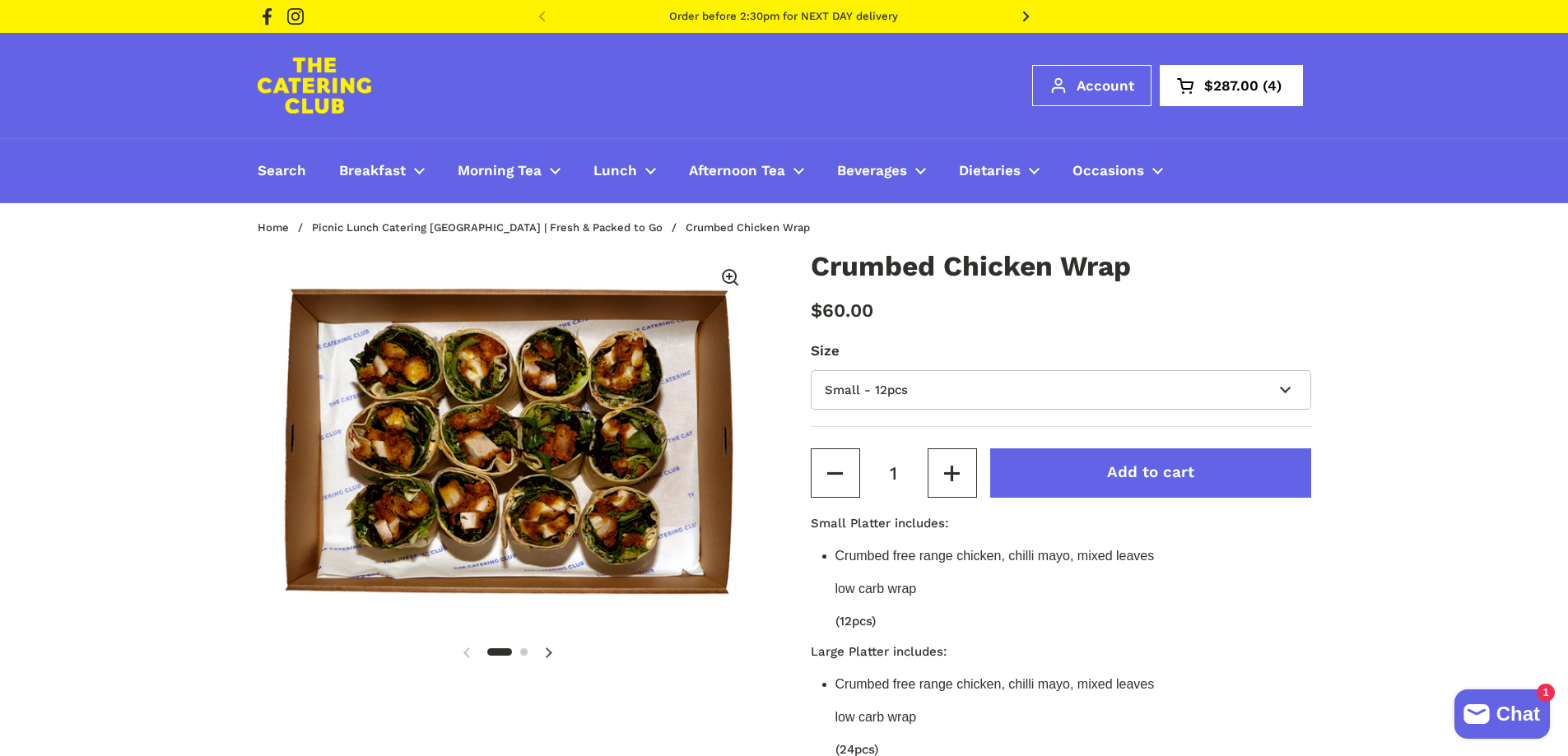 click on "Add to cart" at bounding box center (1151, 472) 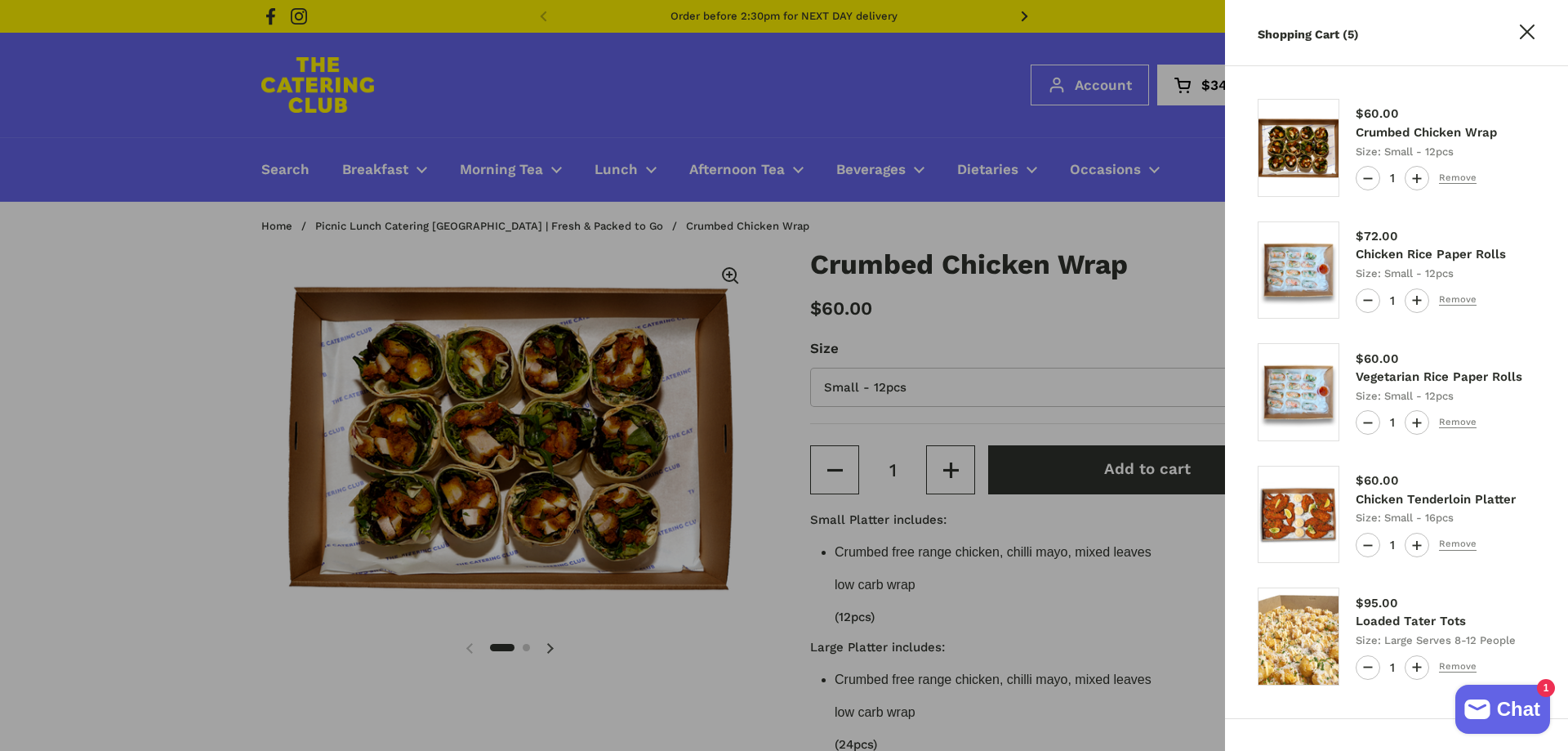 click 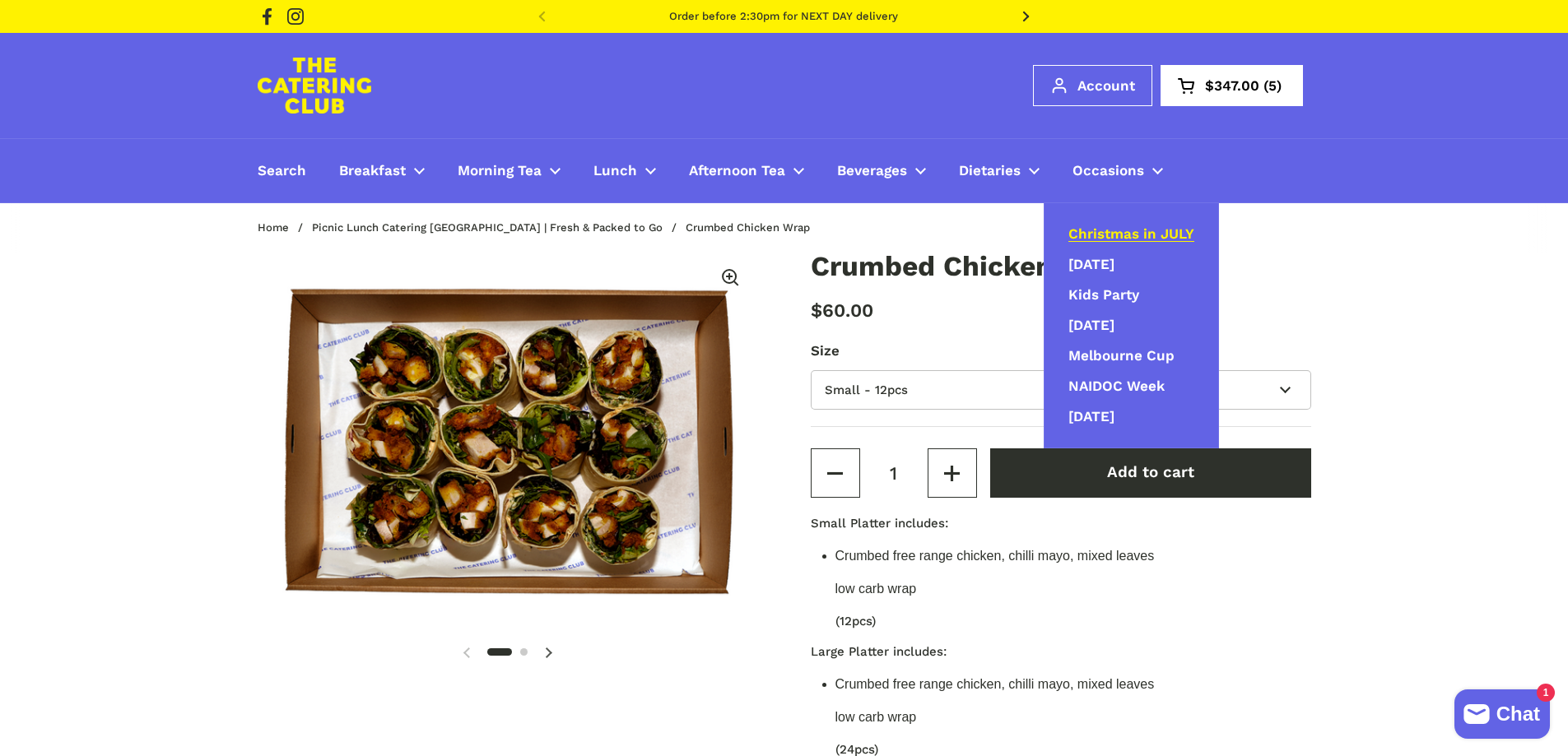 click on "Christmas in JULY" at bounding box center (1131, 234) 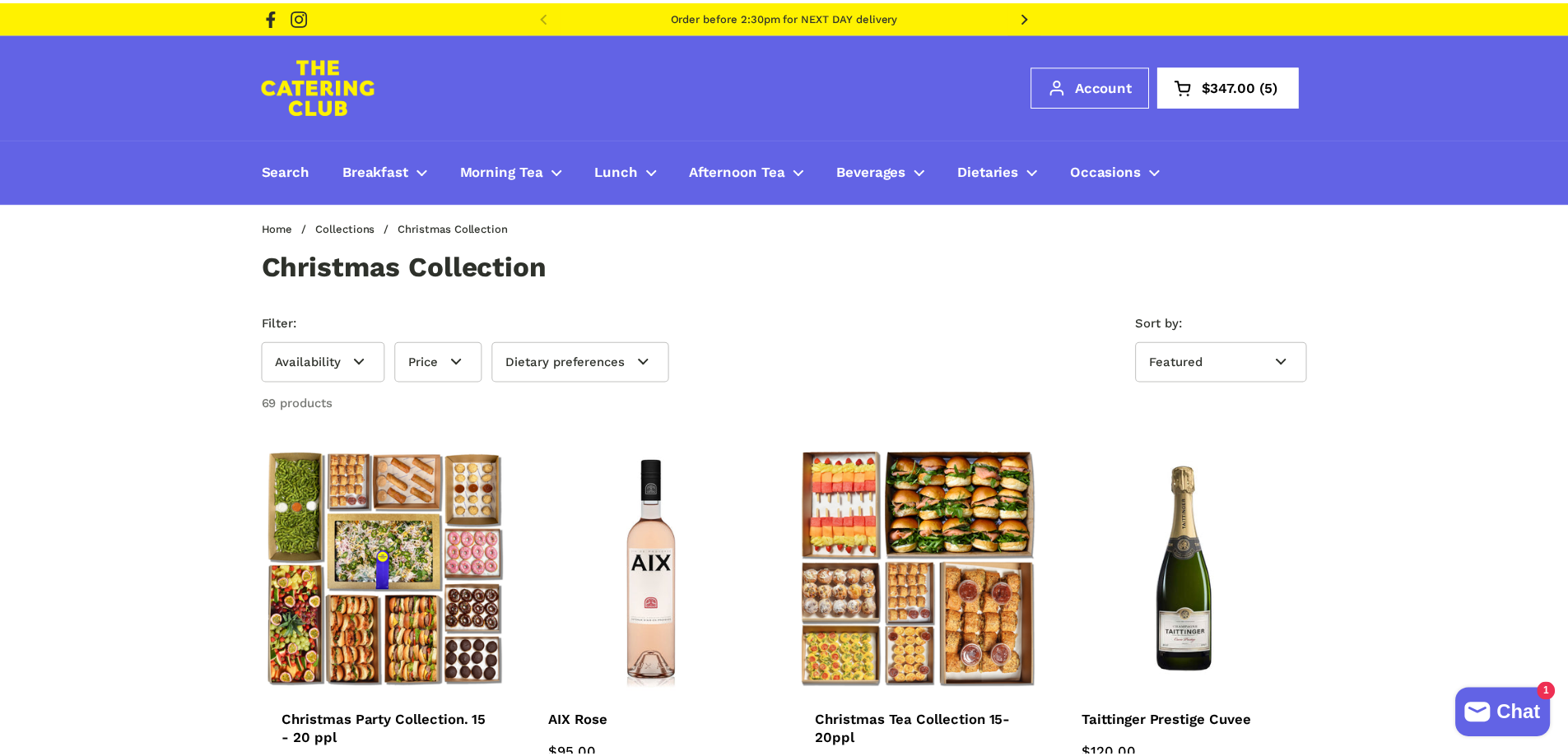 scroll, scrollTop: 0, scrollLeft: 0, axis: both 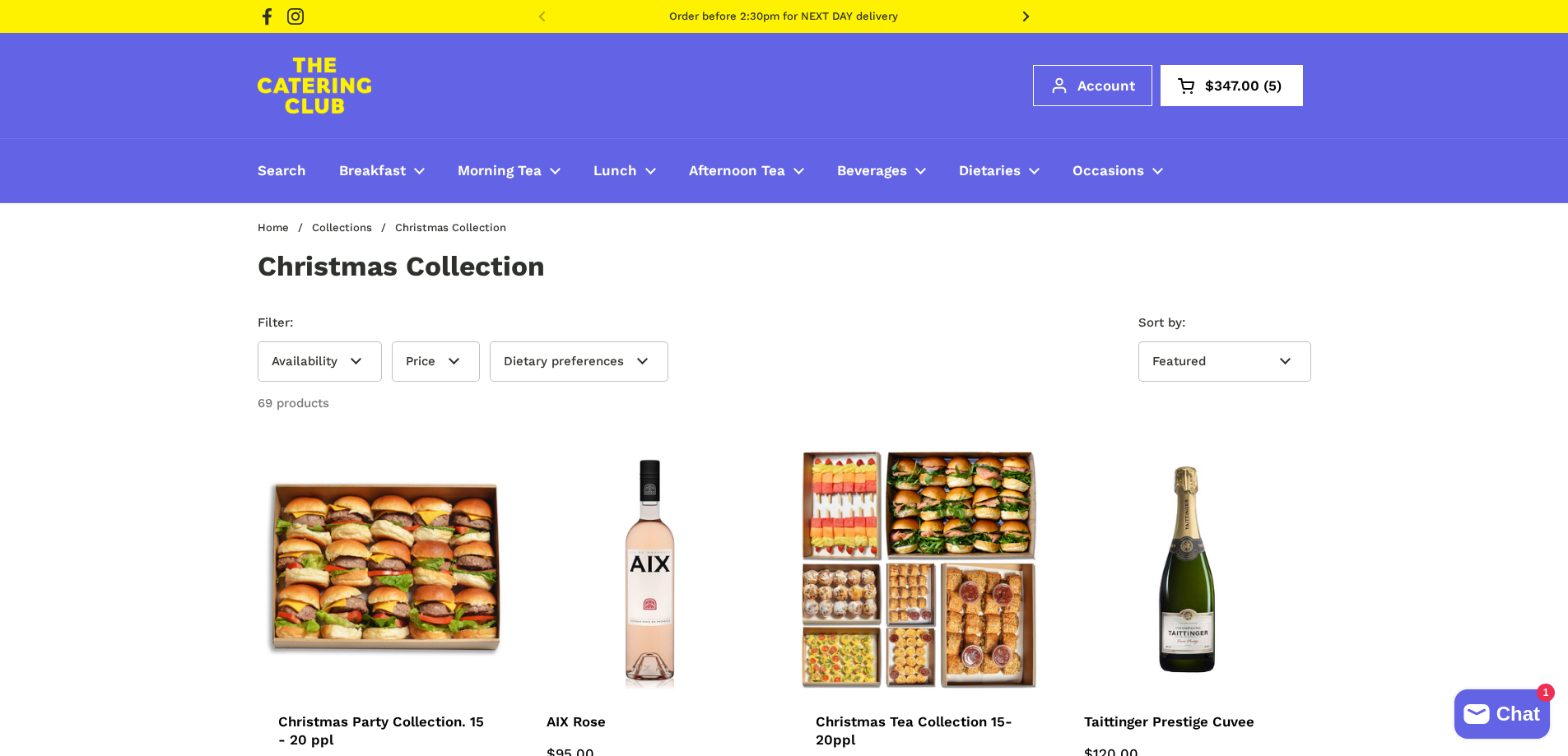 click at bounding box center (380, 568) 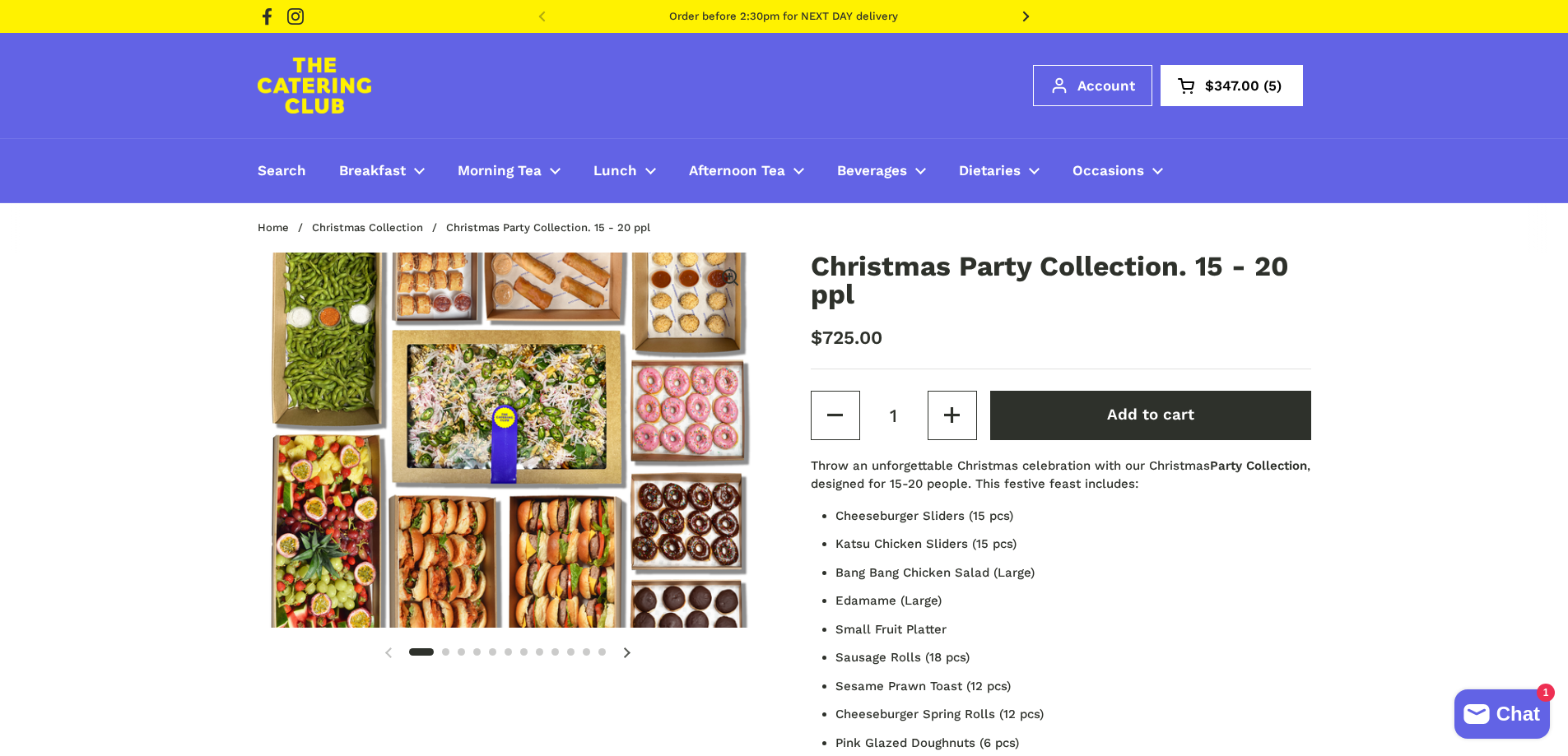 scroll, scrollTop: 0, scrollLeft: 0, axis: both 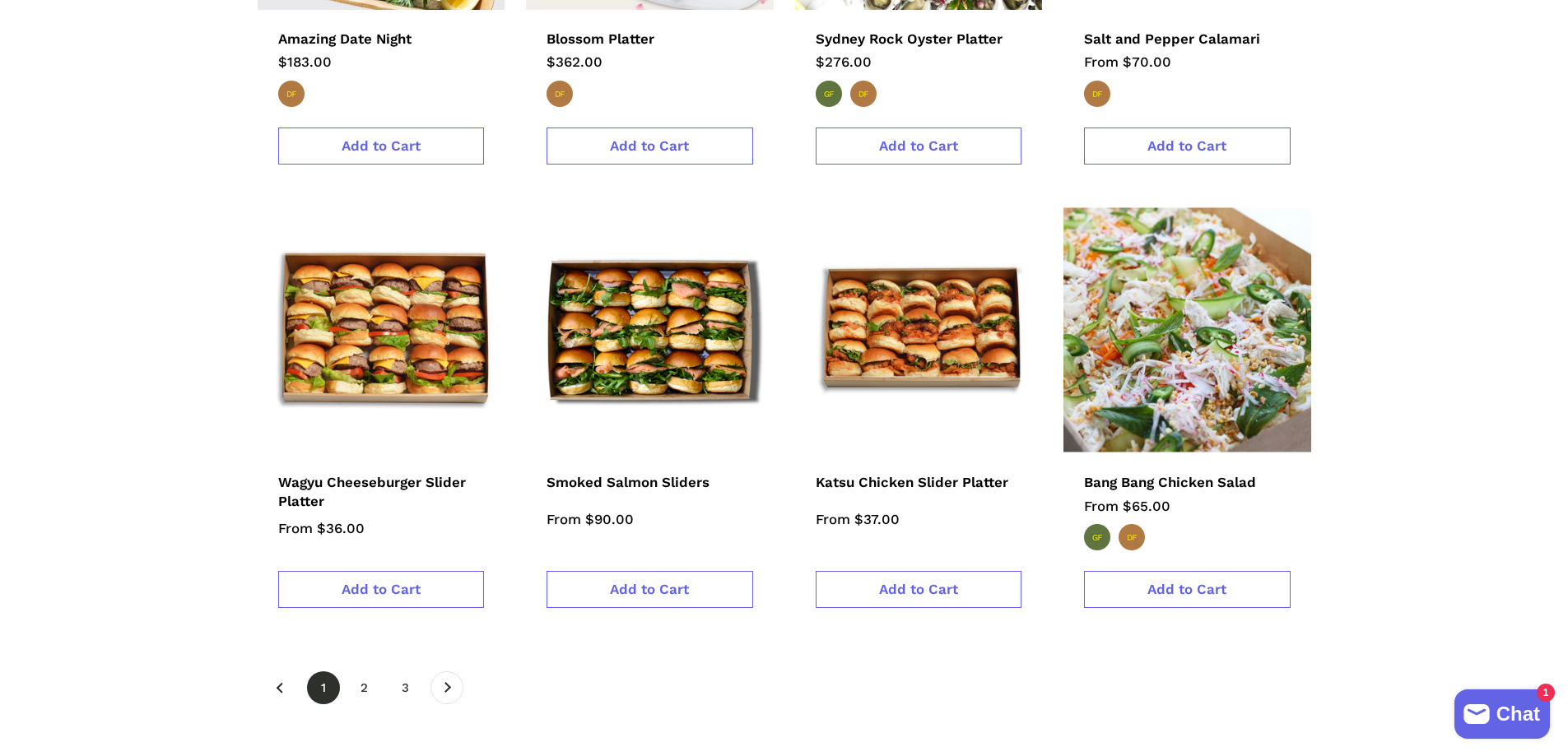 click at bounding box center (1187, 330) 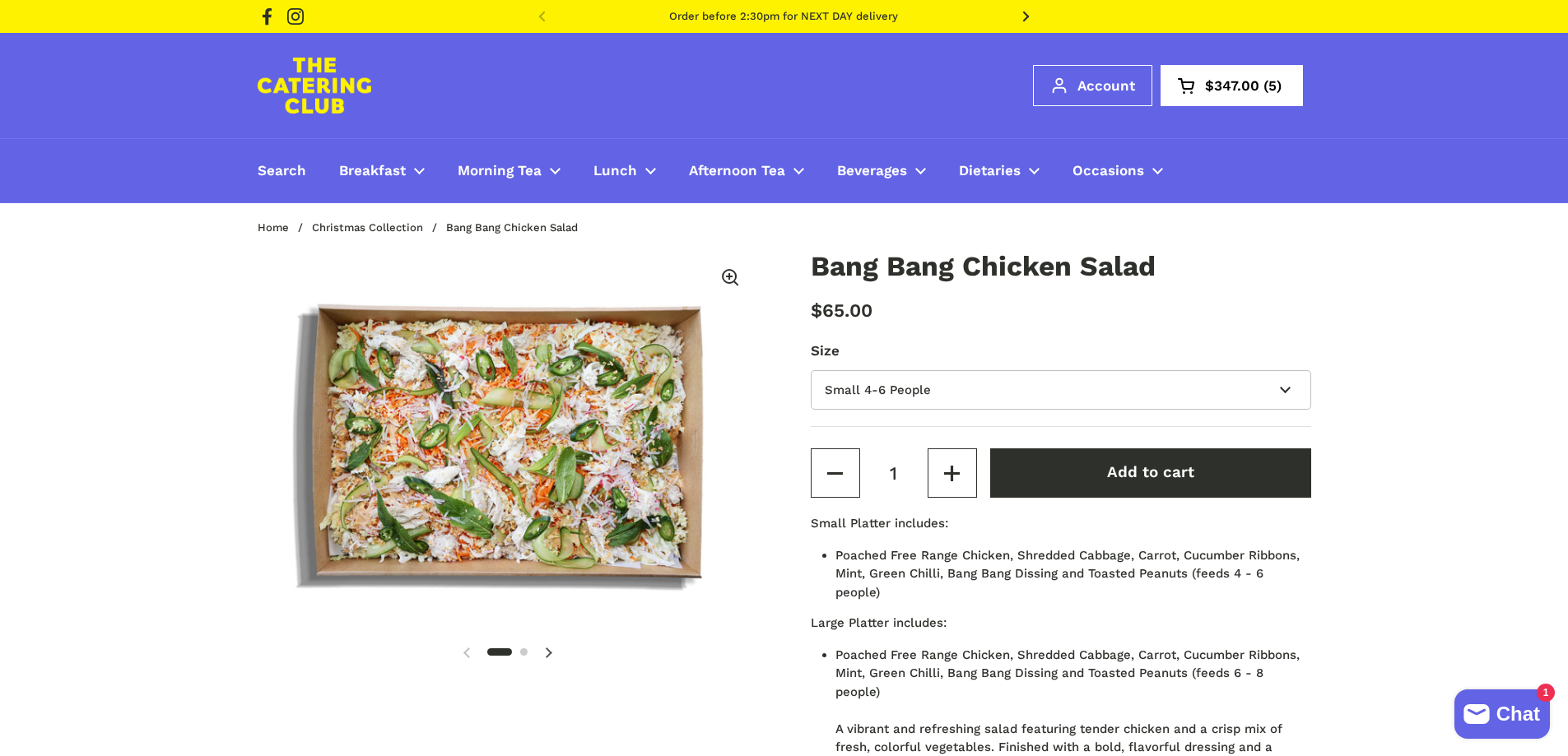 scroll, scrollTop: 0, scrollLeft: 0, axis: both 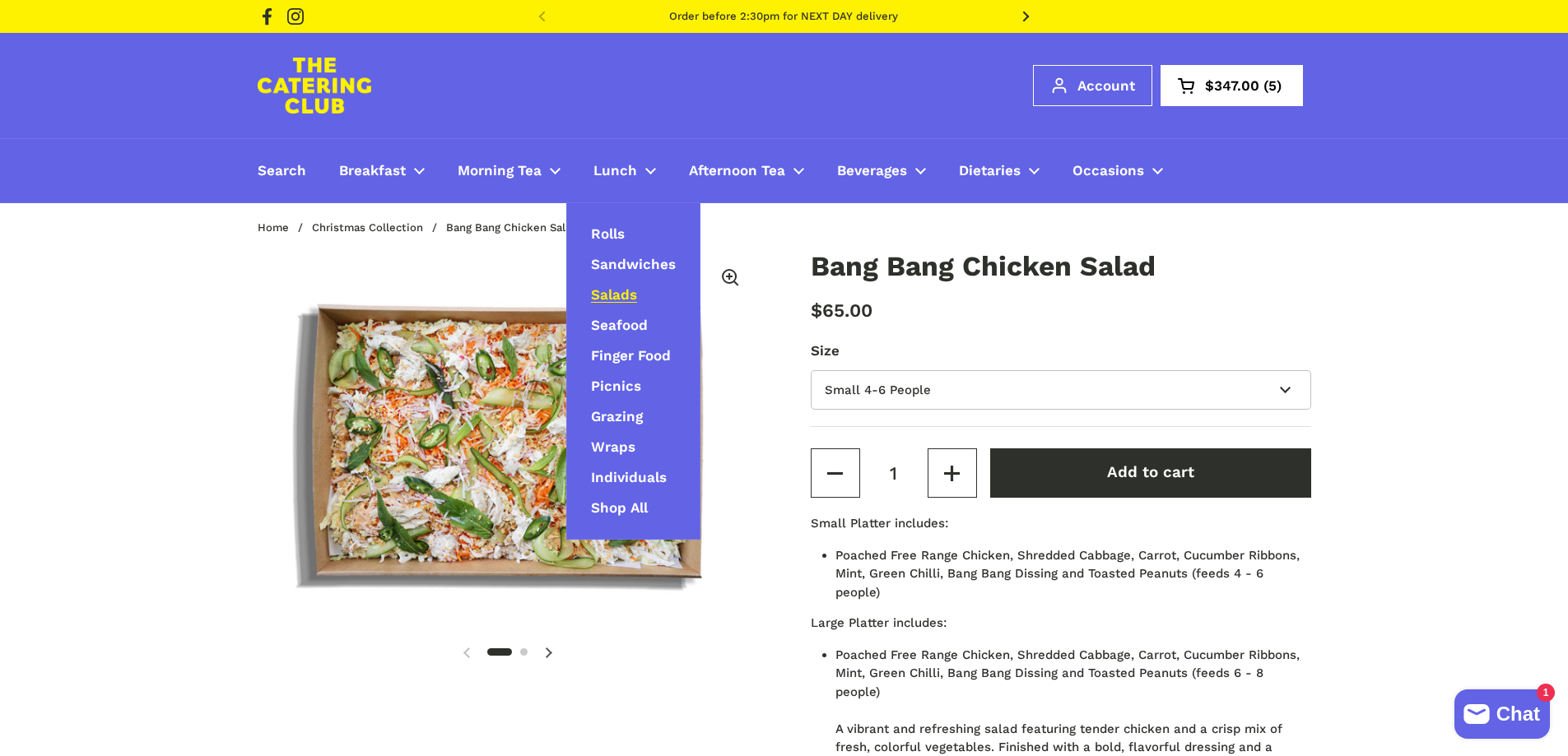 click on "Salads" at bounding box center [614, 295] 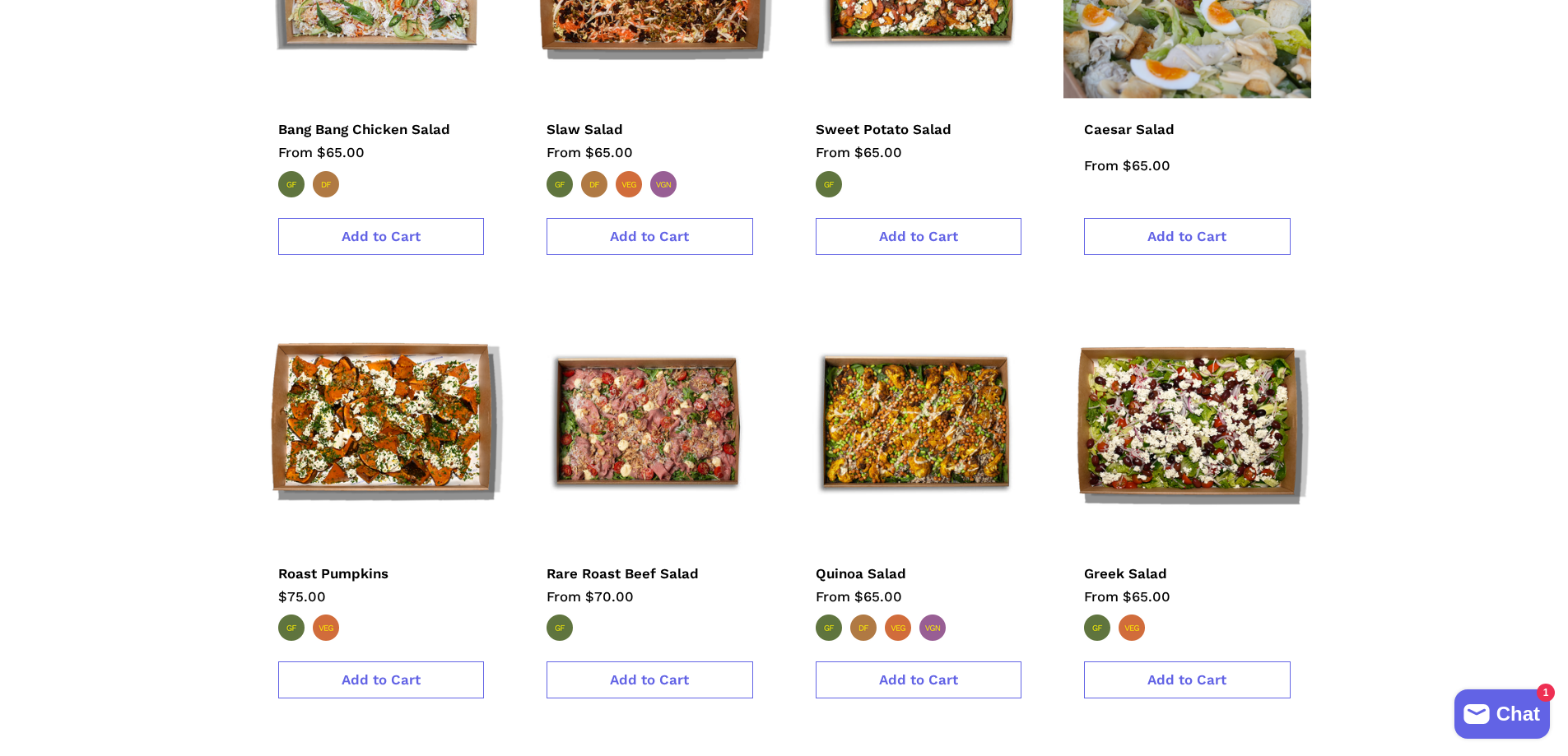 scroll, scrollTop: 658, scrollLeft: 0, axis: vertical 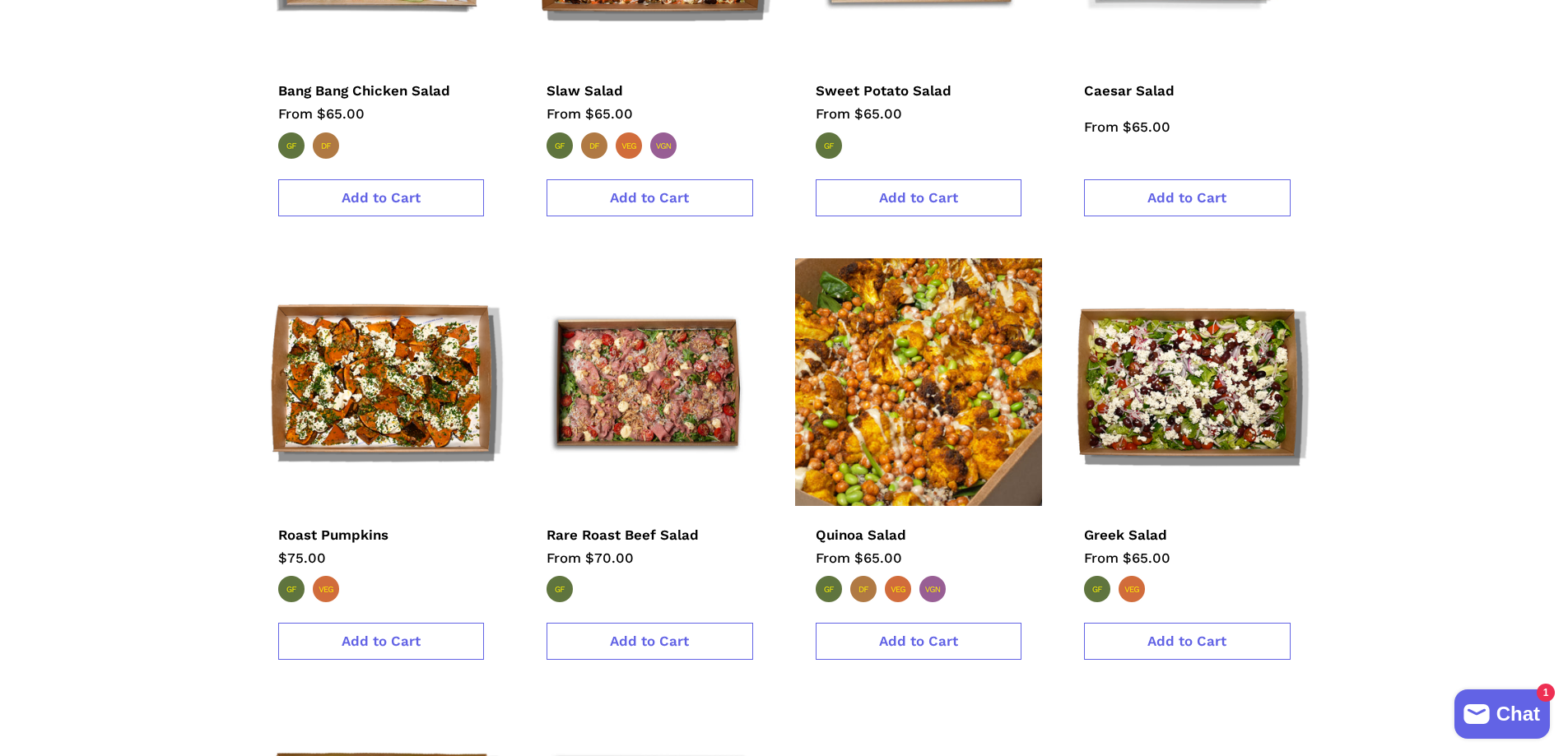click at bounding box center (918, 382) 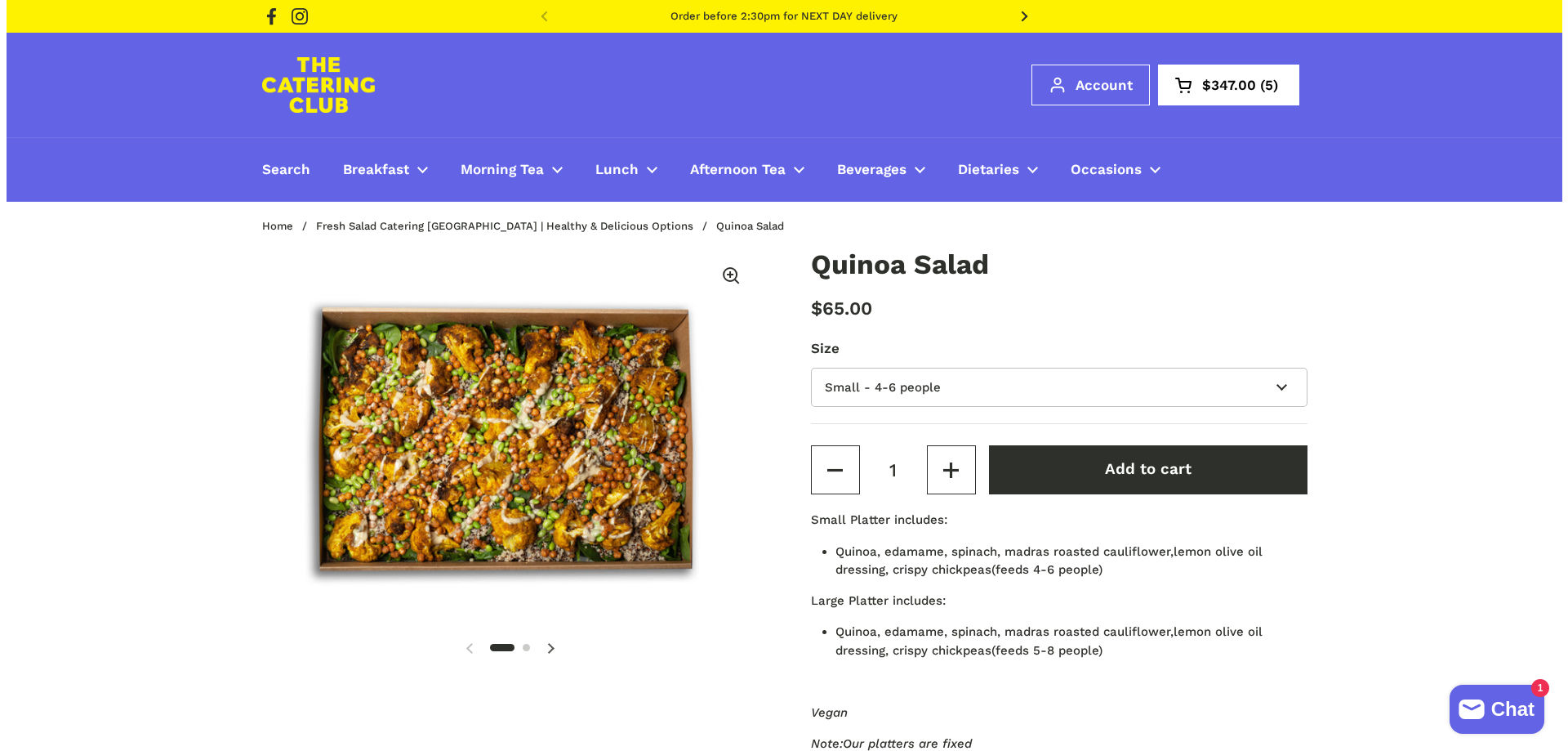 scroll, scrollTop: 0, scrollLeft: 0, axis: both 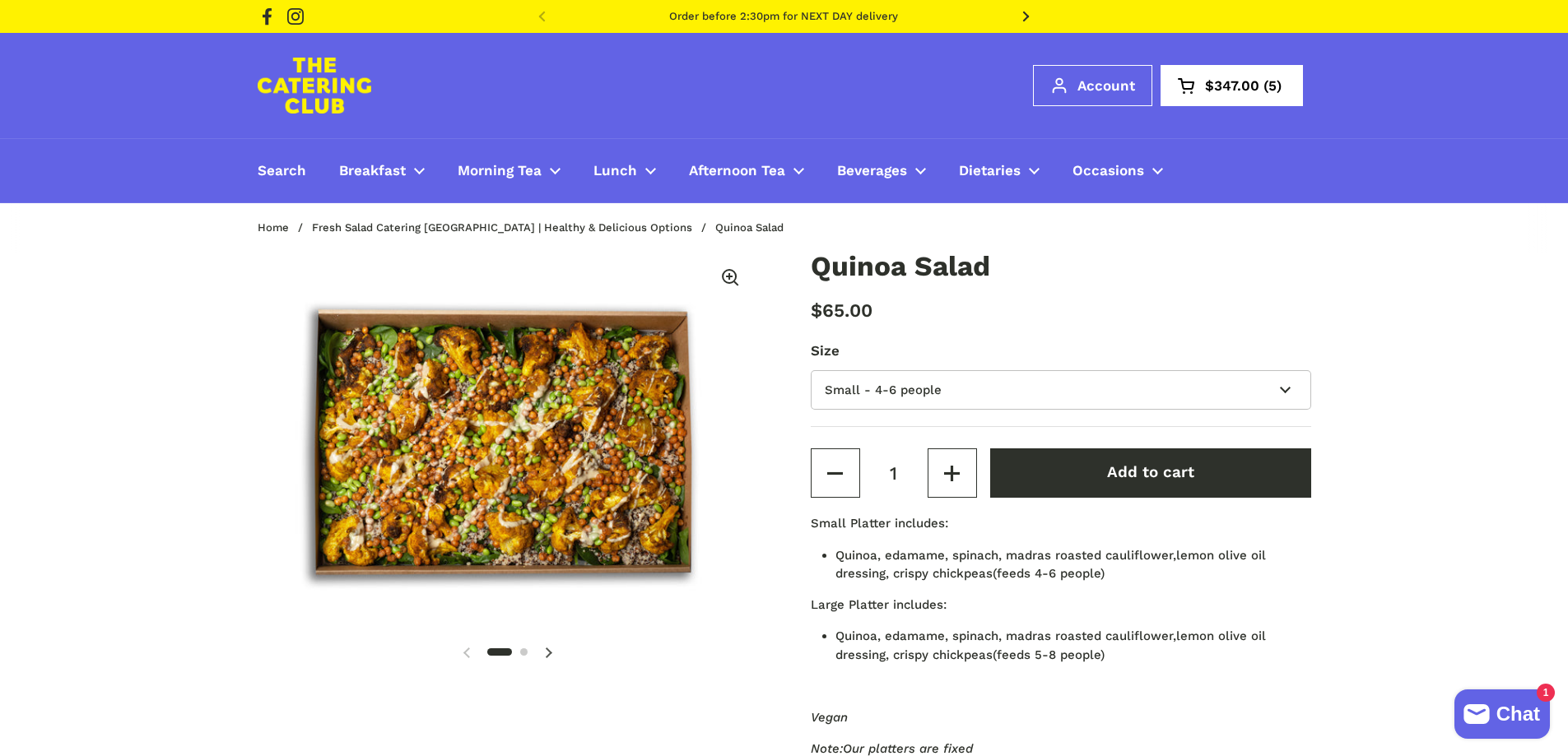 click 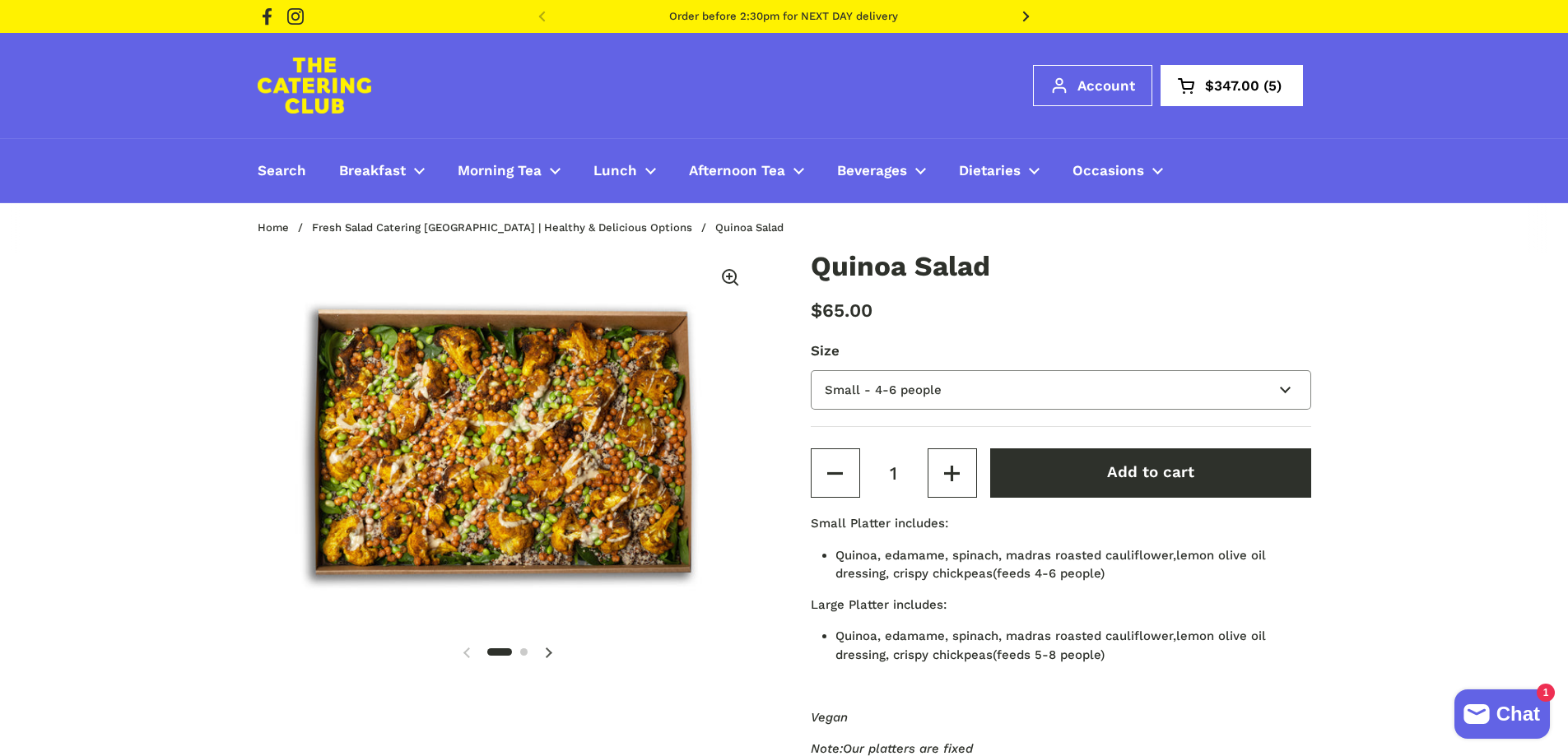click on "Small - 4-6 people
Large - 5-8 people" at bounding box center [1061, 390] 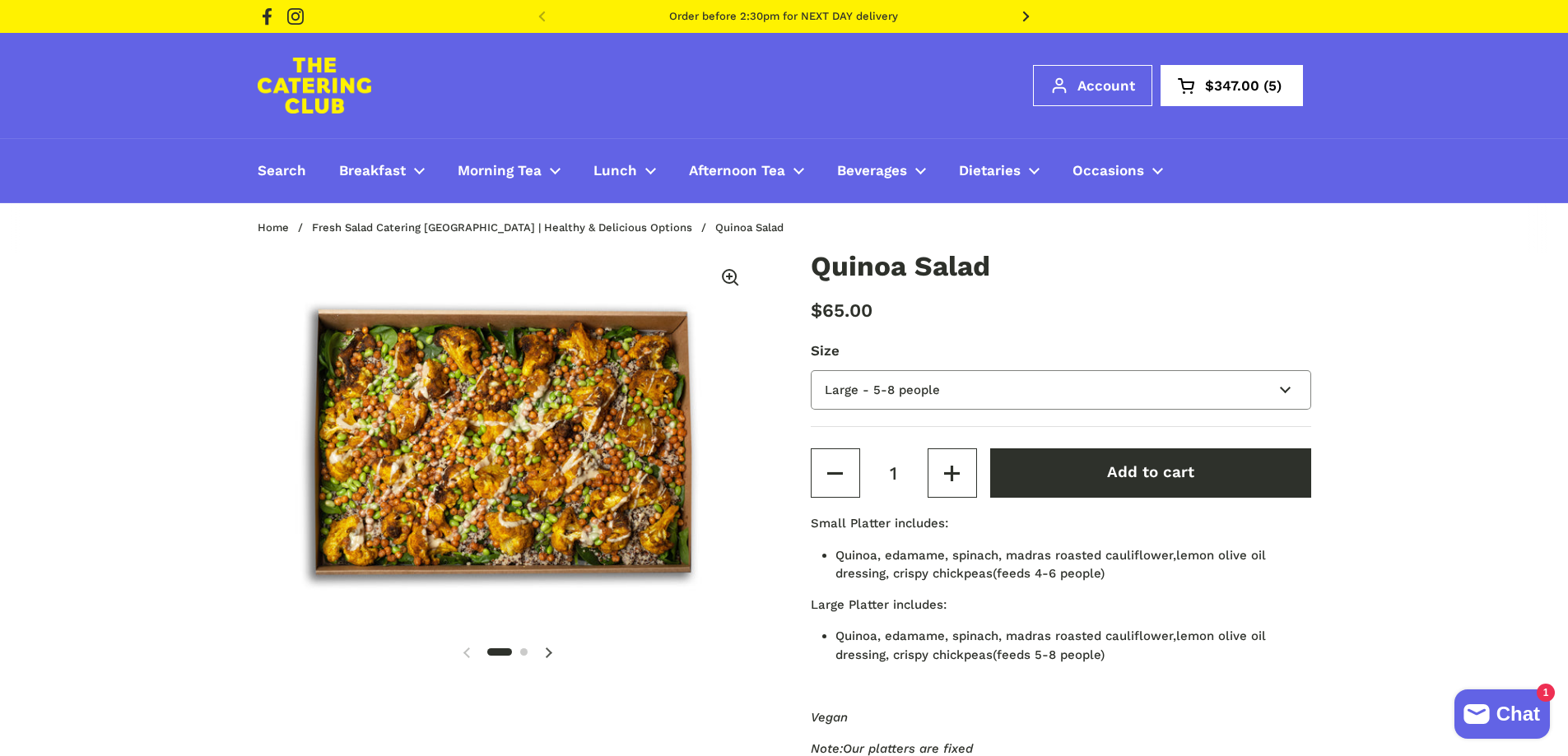 click on "Small - 4-6 people
Large - 5-8 people" at bounding box center (1061, 390) 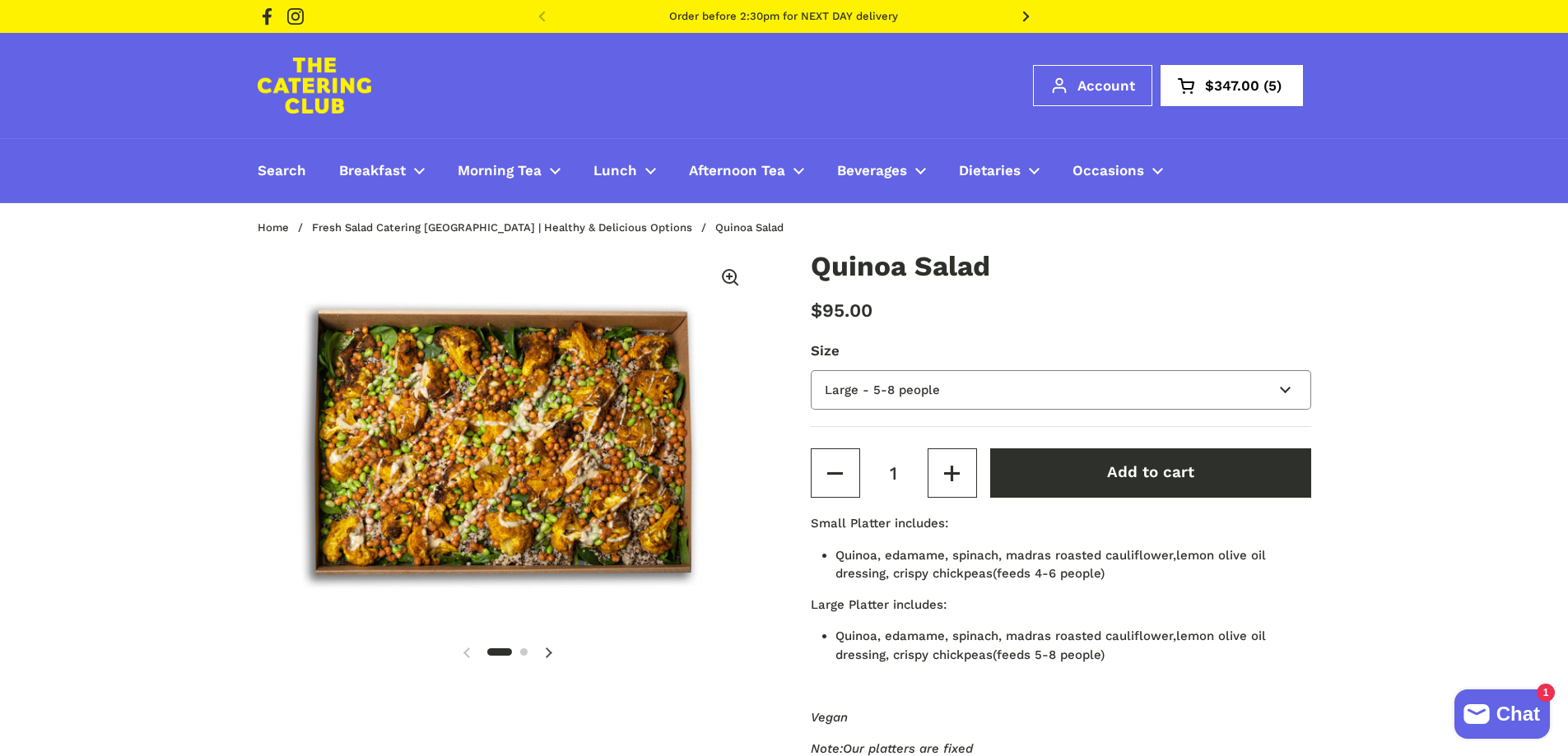 click on "Small - 4-6 people
Large - 5-8 people" at bounding box center [1061, 390] 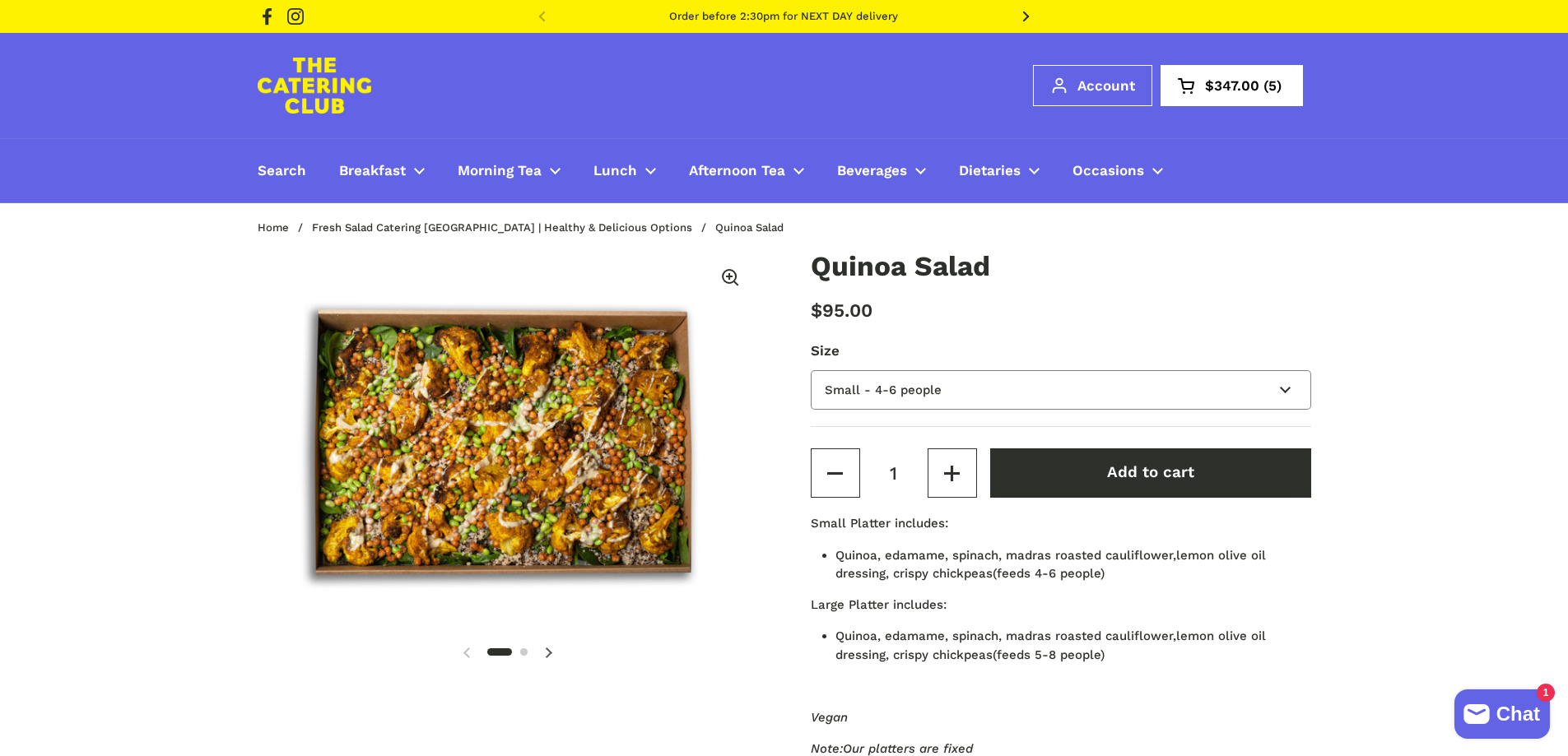 click on "Small - 4-6 people
Large - 5-8 people" at bounding box center [1061, 390] 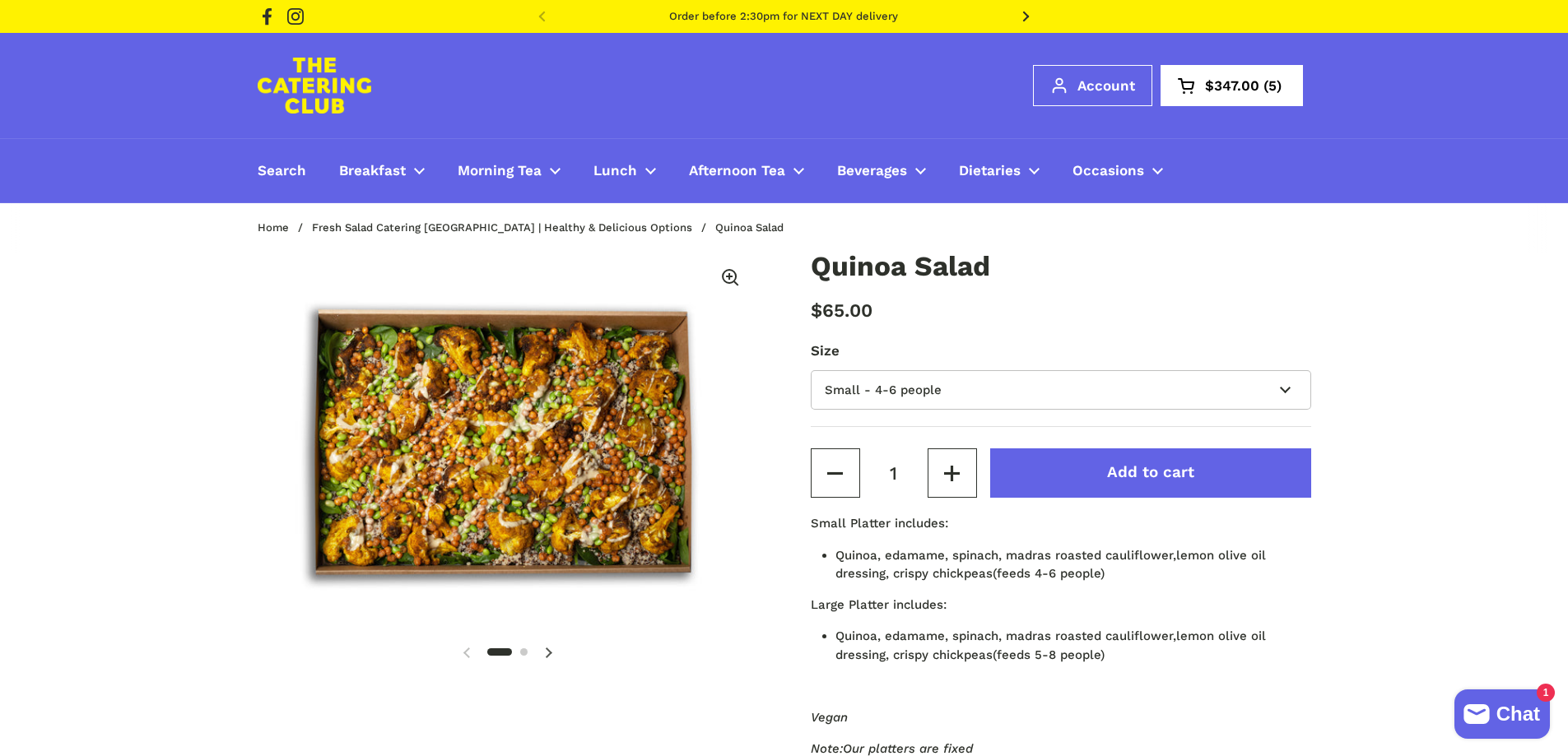 click on "Add to cart" at bounding box center (1151, 472) 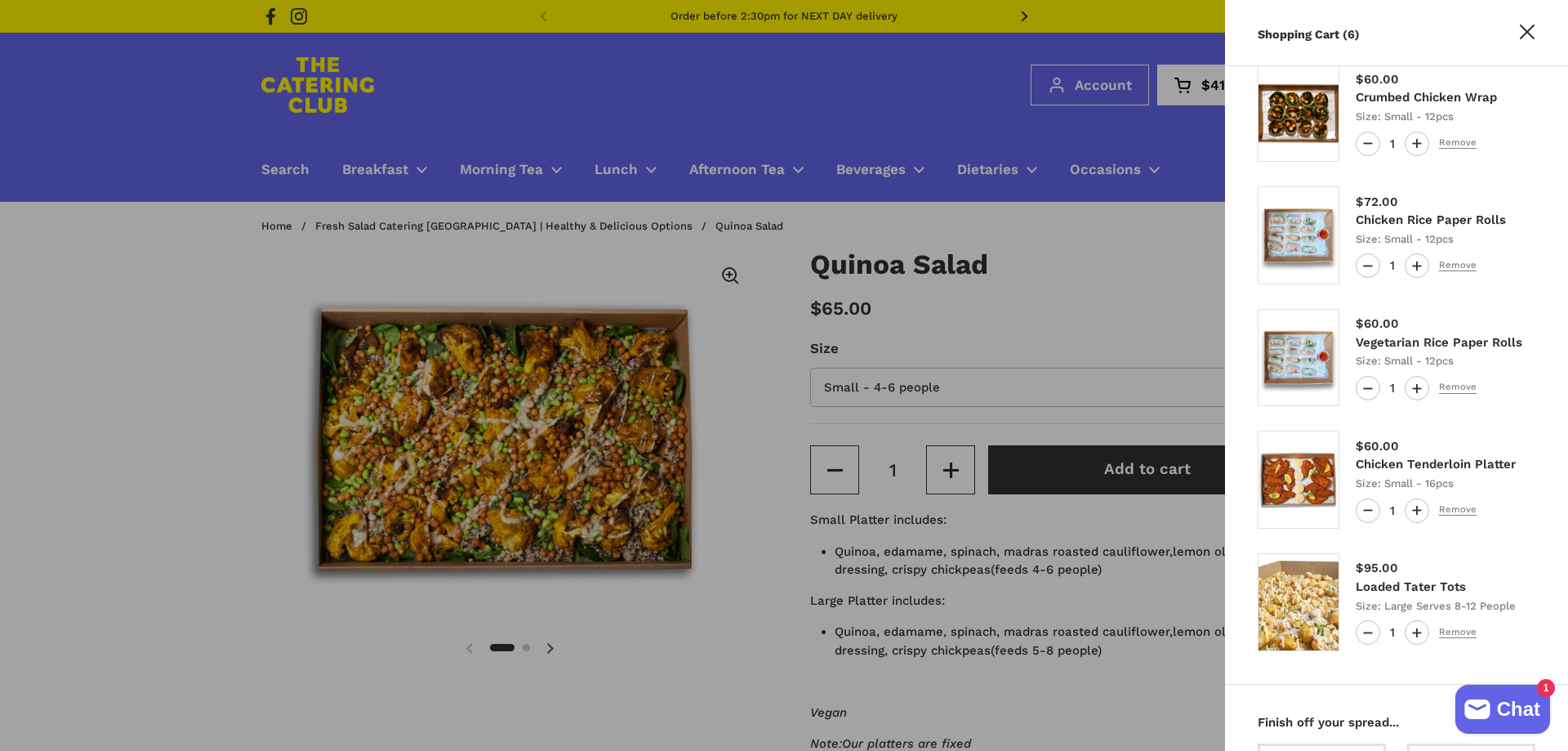 scroll, scrollTop: 163, scrollLeft: 0, axis: vertical 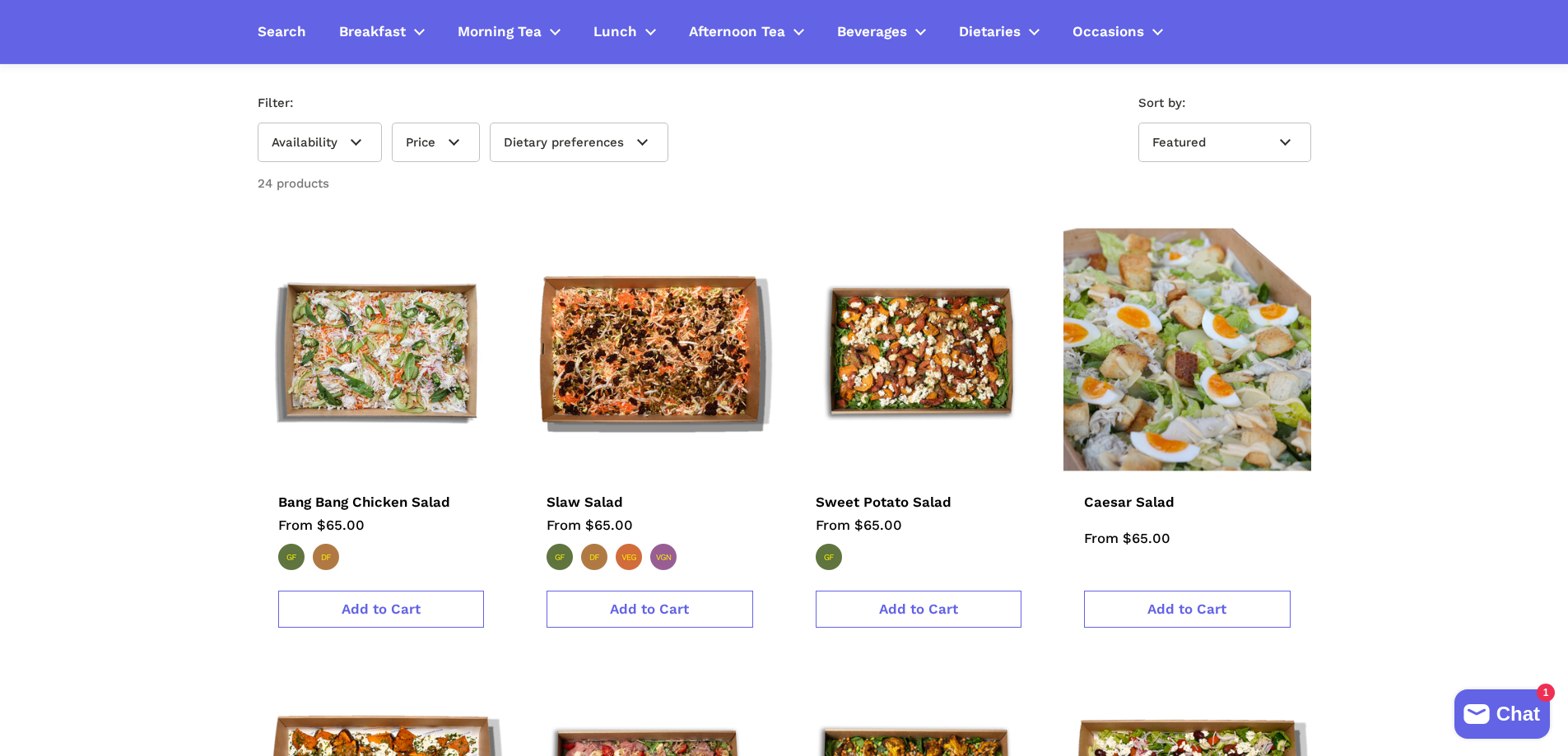 click at bounding box center [1187, 350] 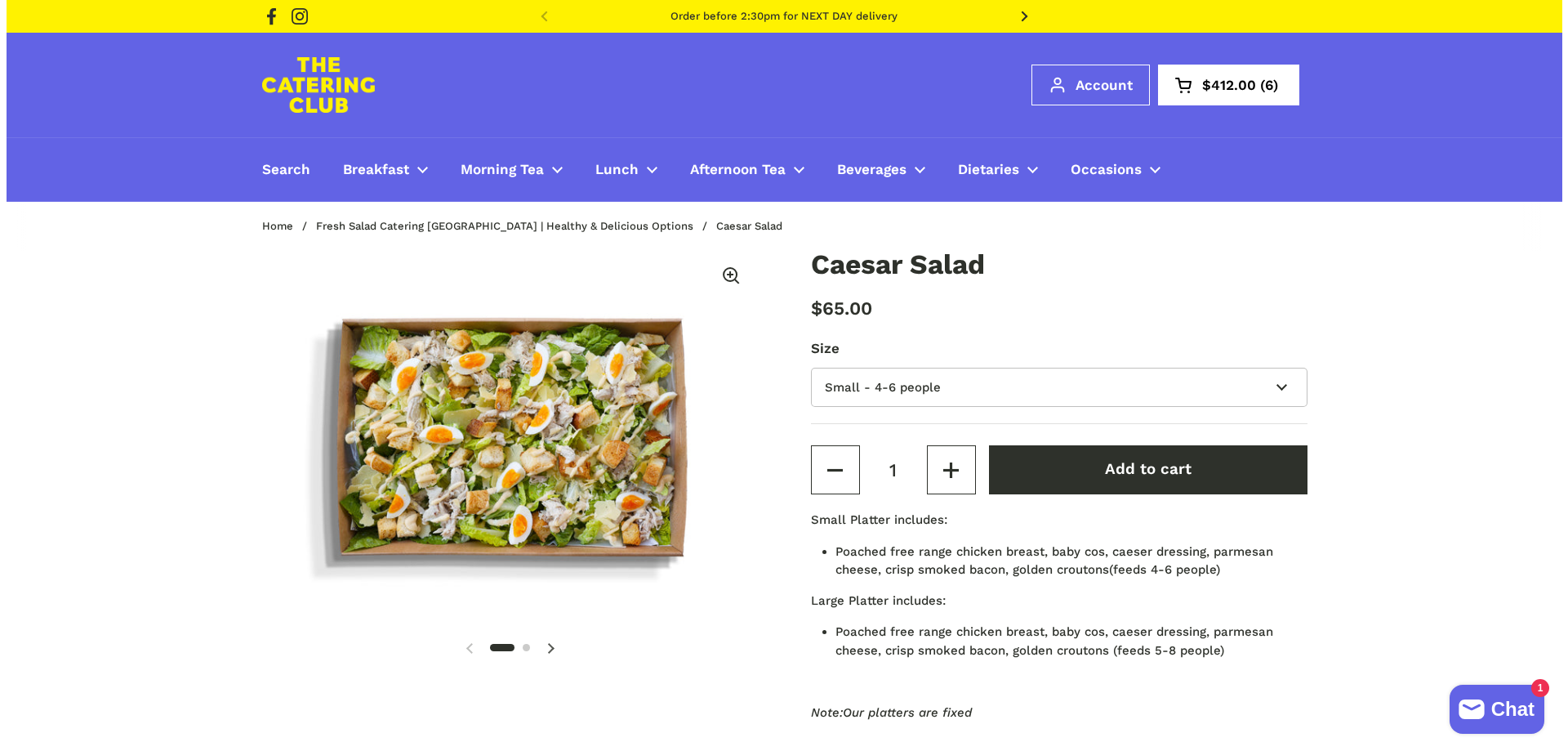 scroll, scrollTop: 0, scrollLeft: 0, axis: both 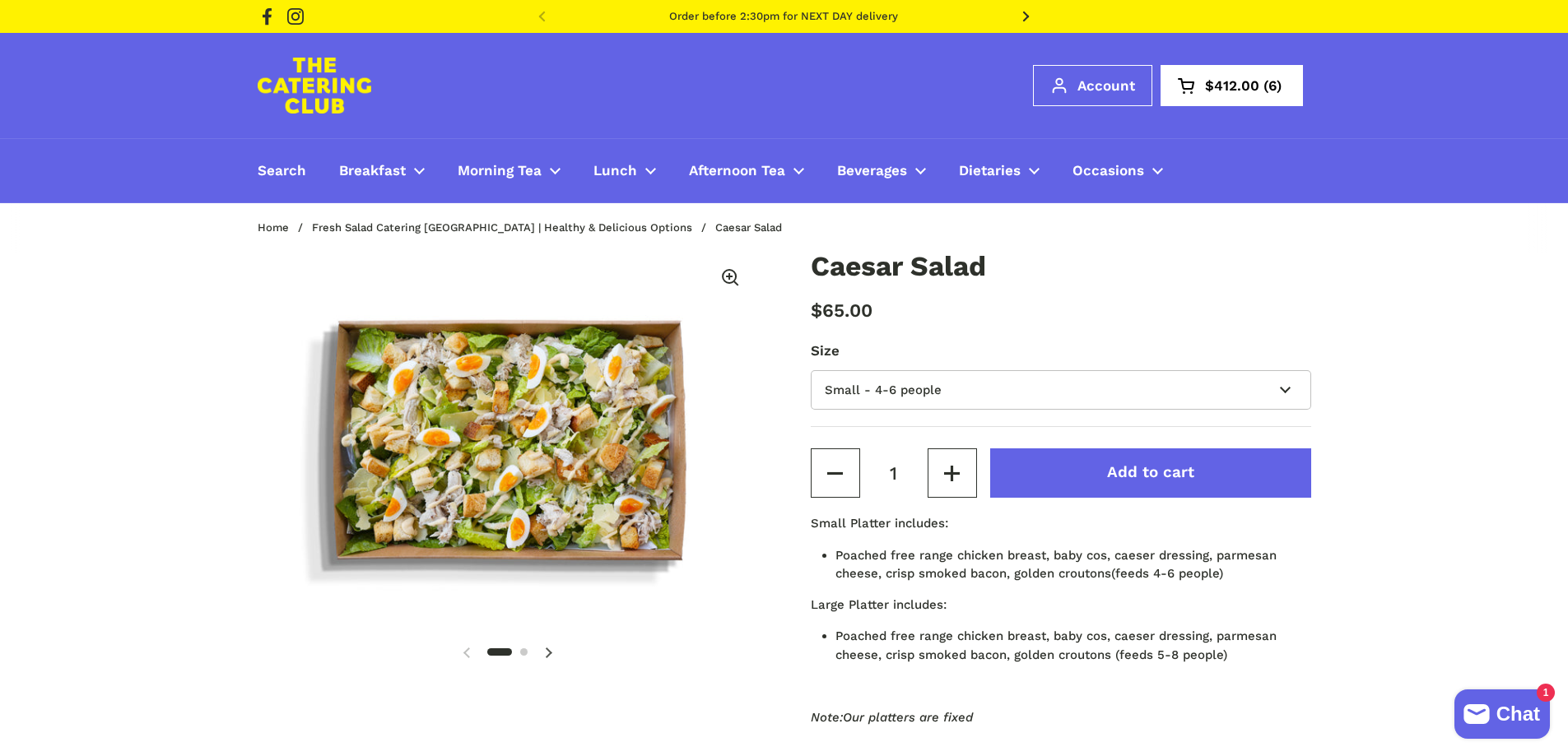 click on "Add to cart" at bounding box center (1151, 473) 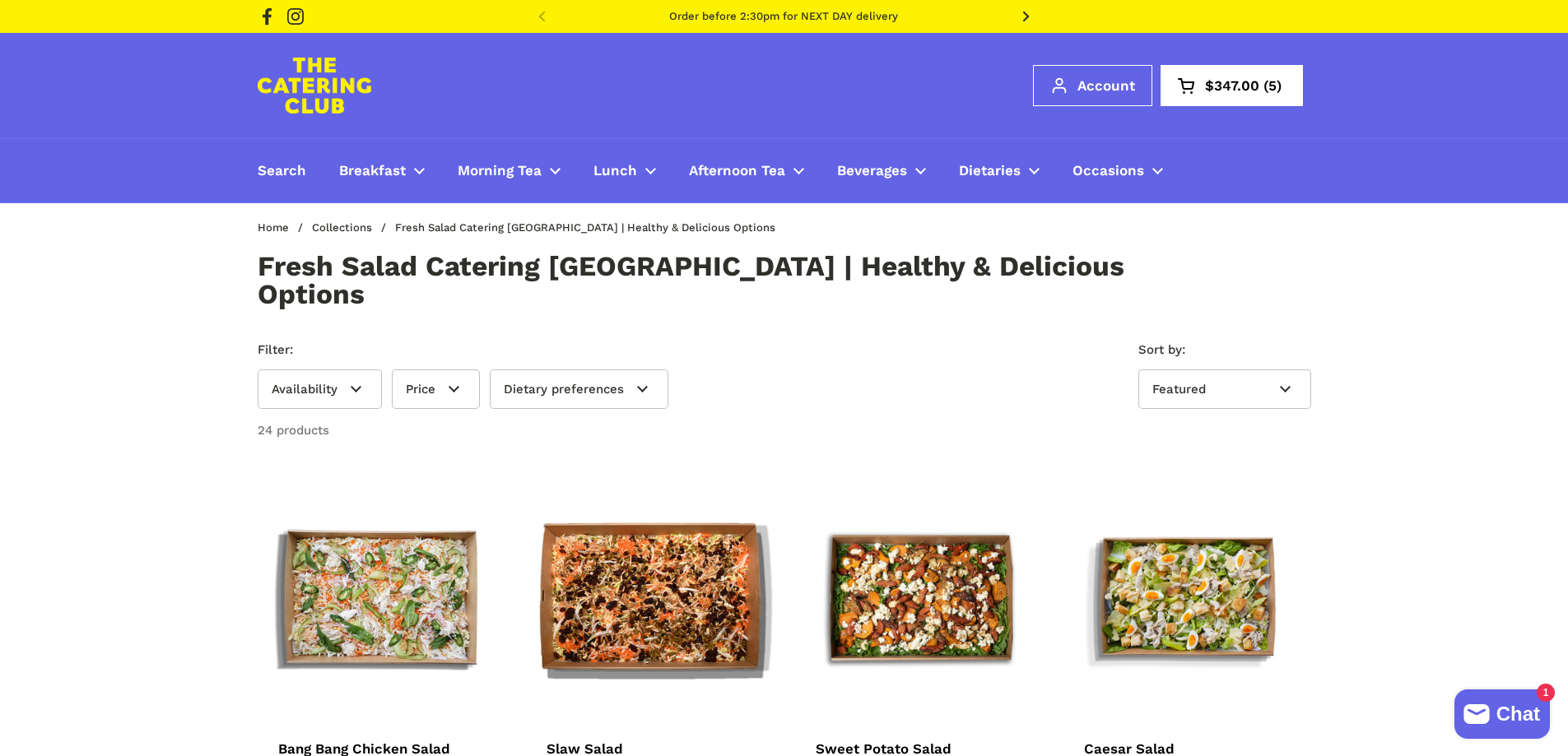 scroll, scrollTop: 247, scrollLeft: 0, axis: vertical 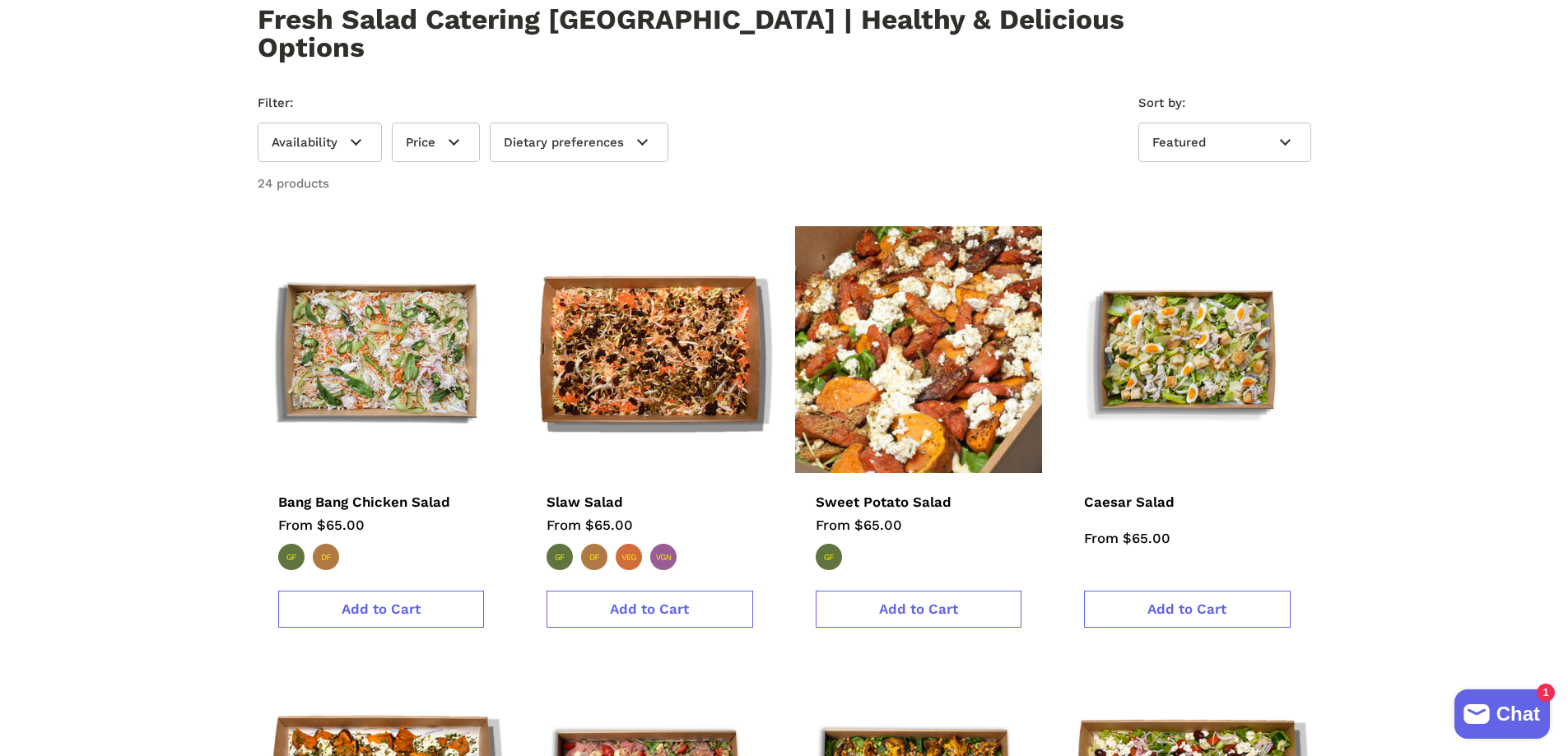 click at bounding box center [918, 350] 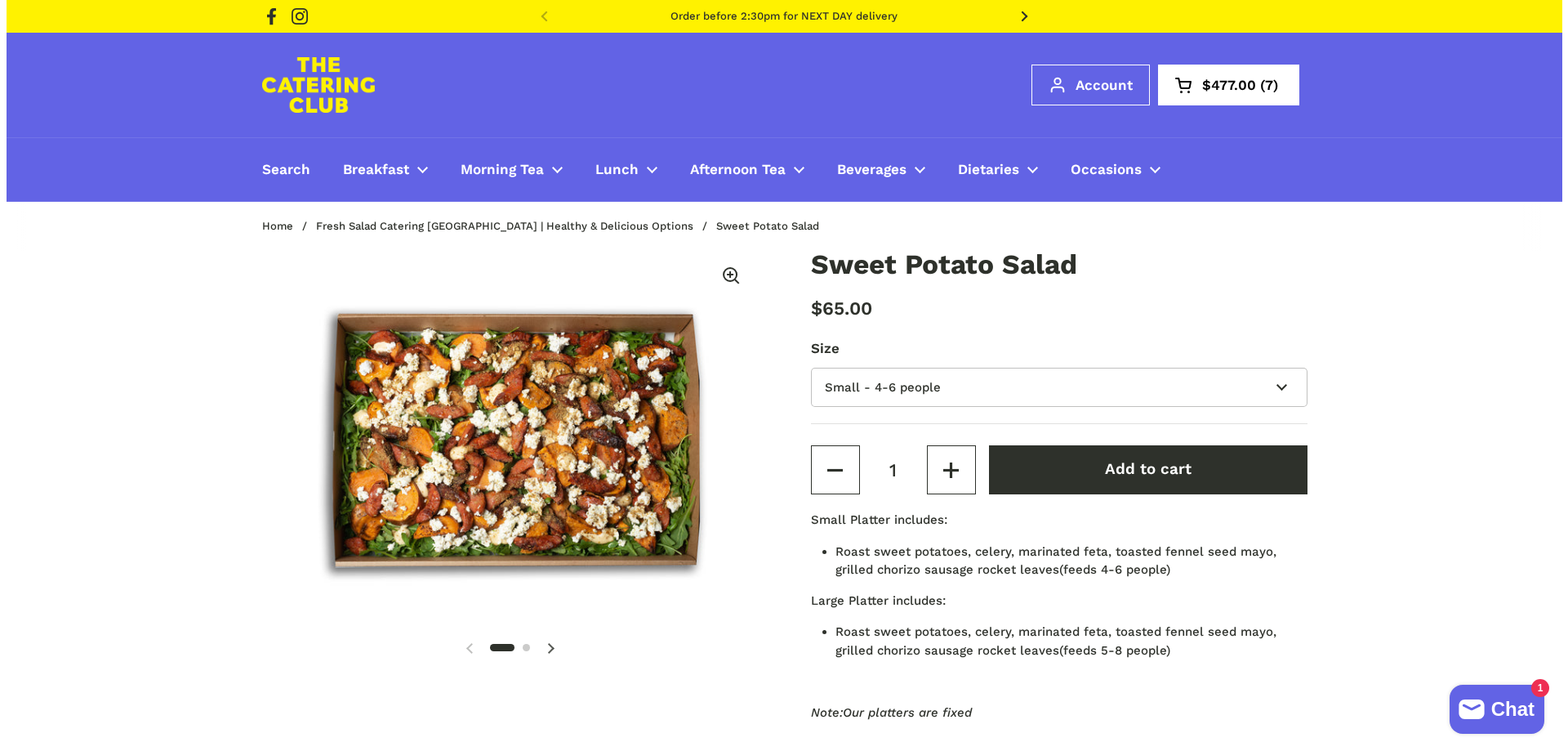 scroll, scrollTop: 0, scrollLeft: 0, axis: both 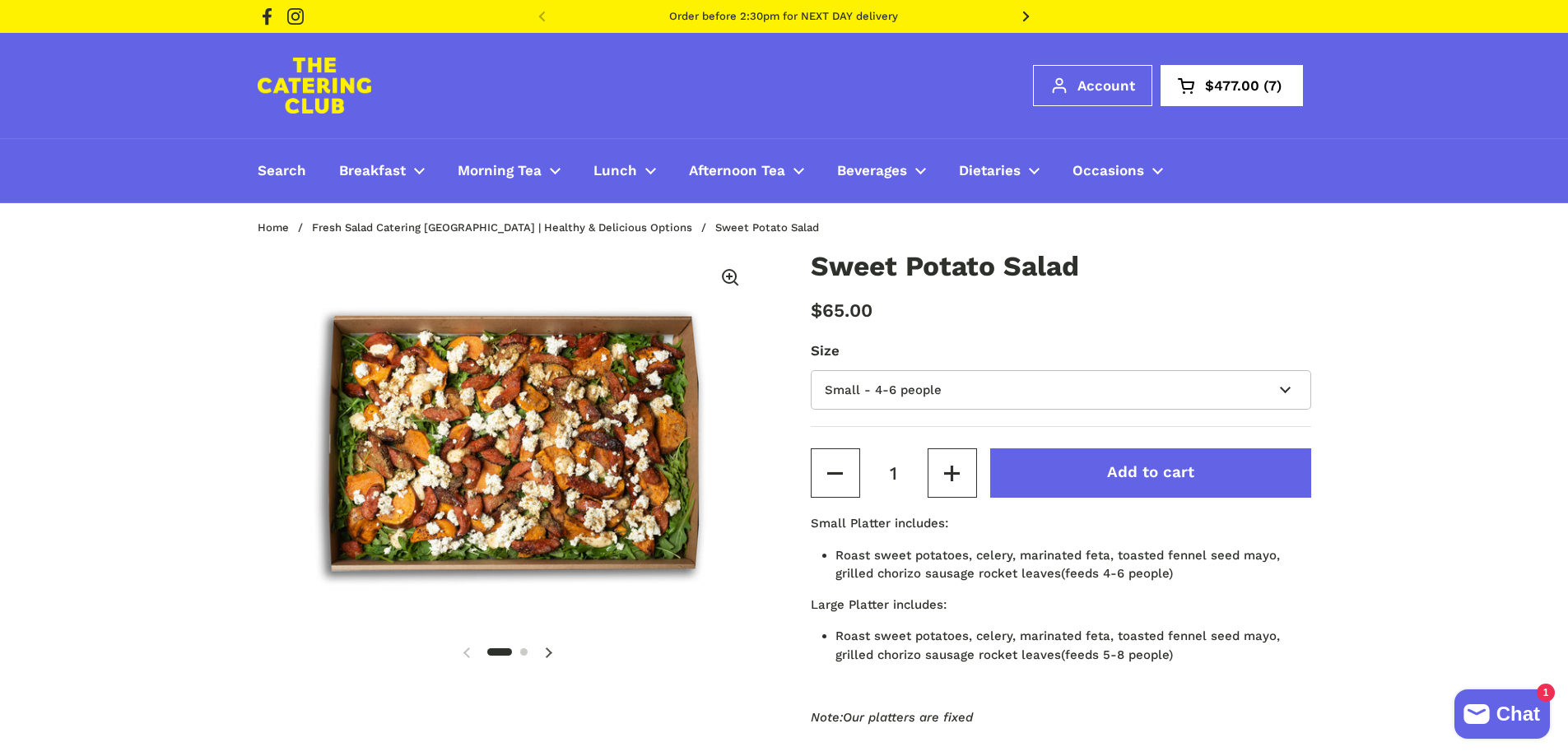 click on "Add to cart" at bounding box center [1151, 472] 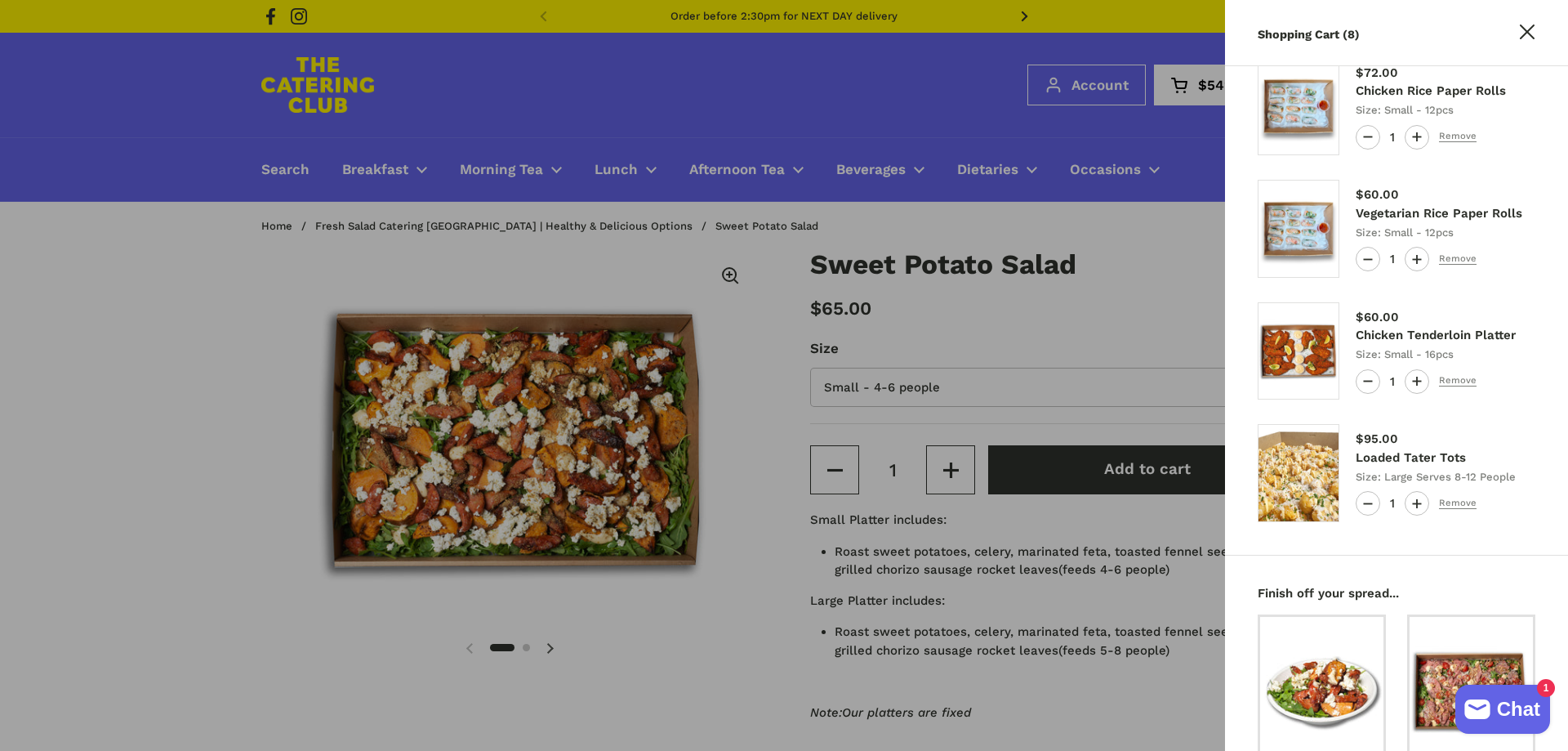 type 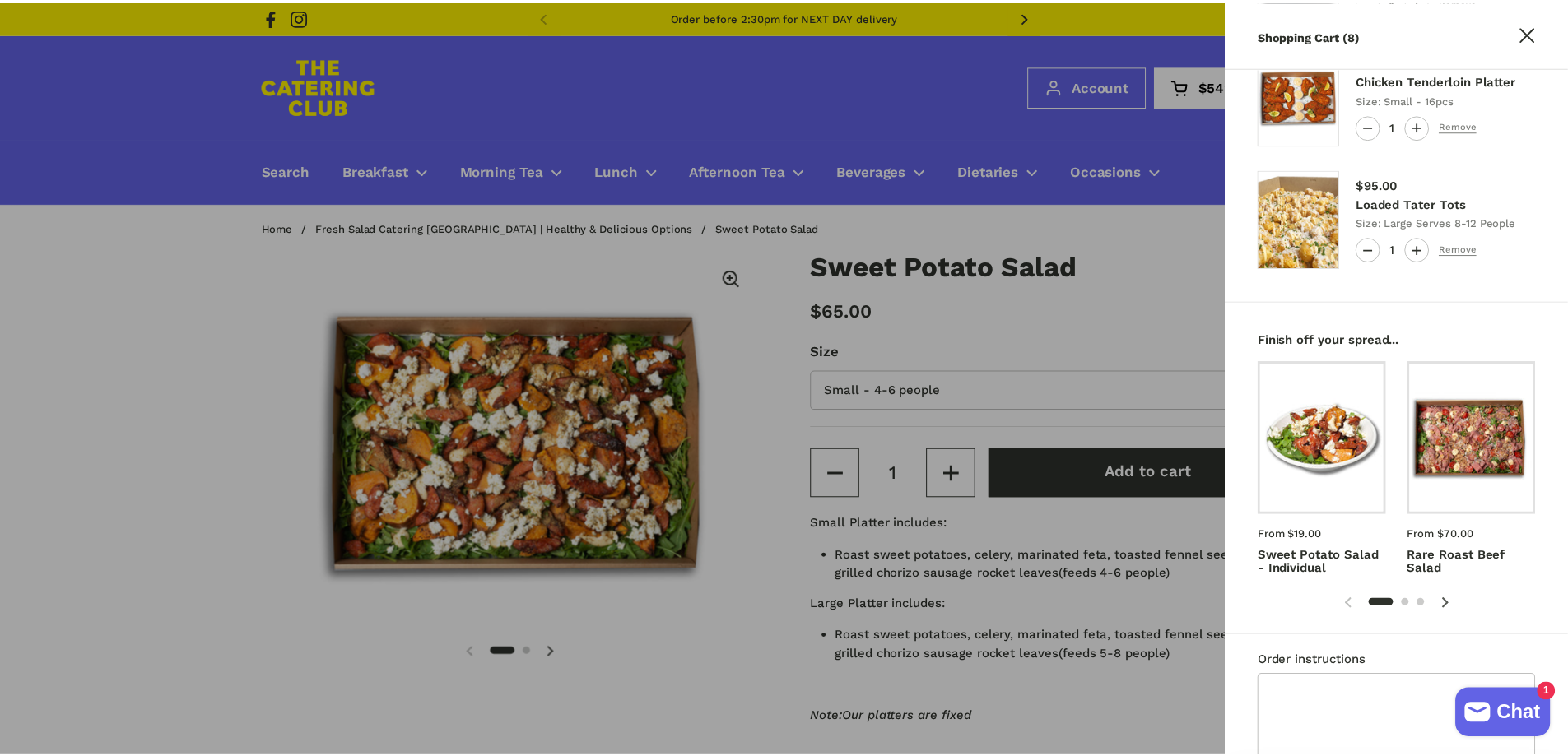 scroll, scrollTop: 1069, scrollLeft: 0, axis: vertical 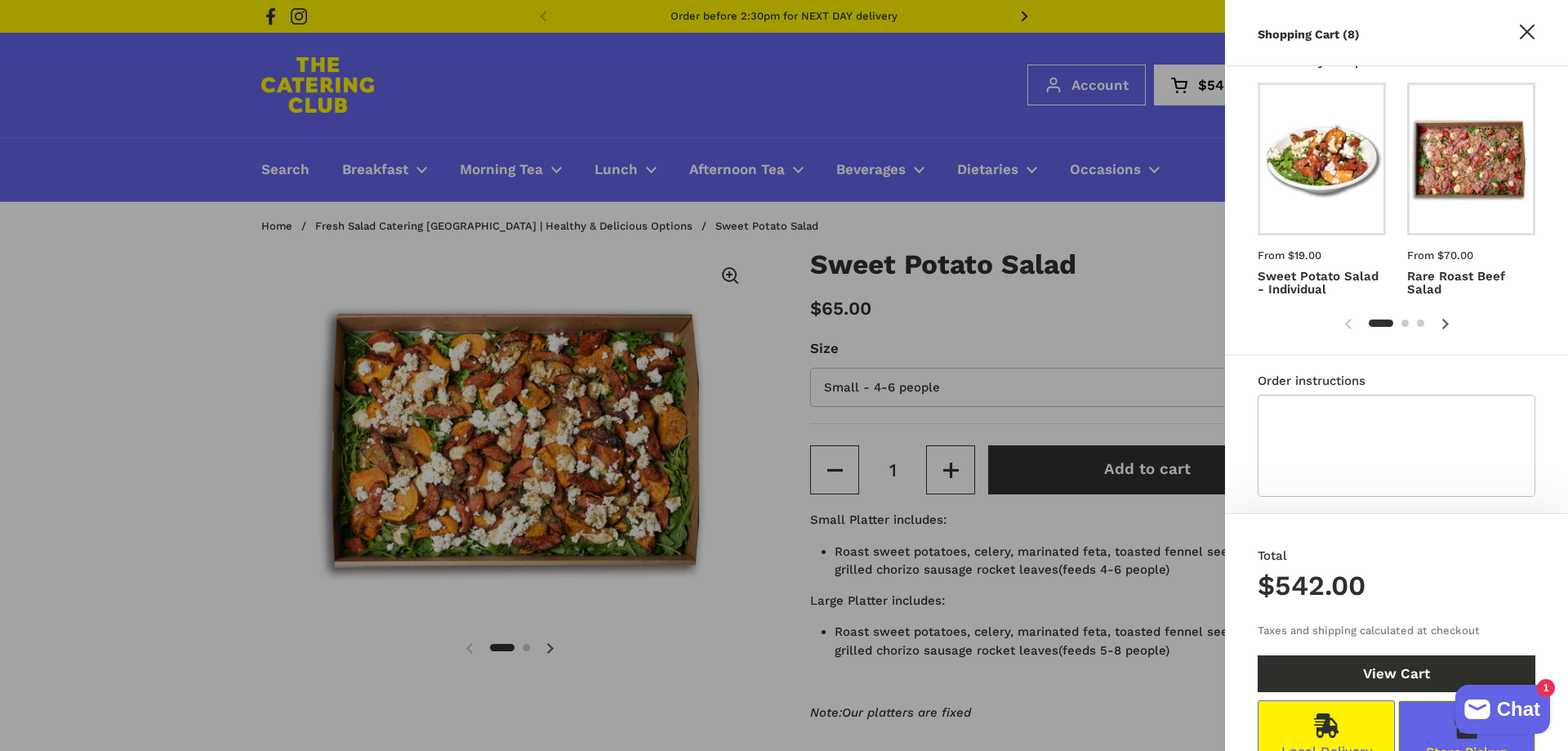 click at bounding box center [784, 375] 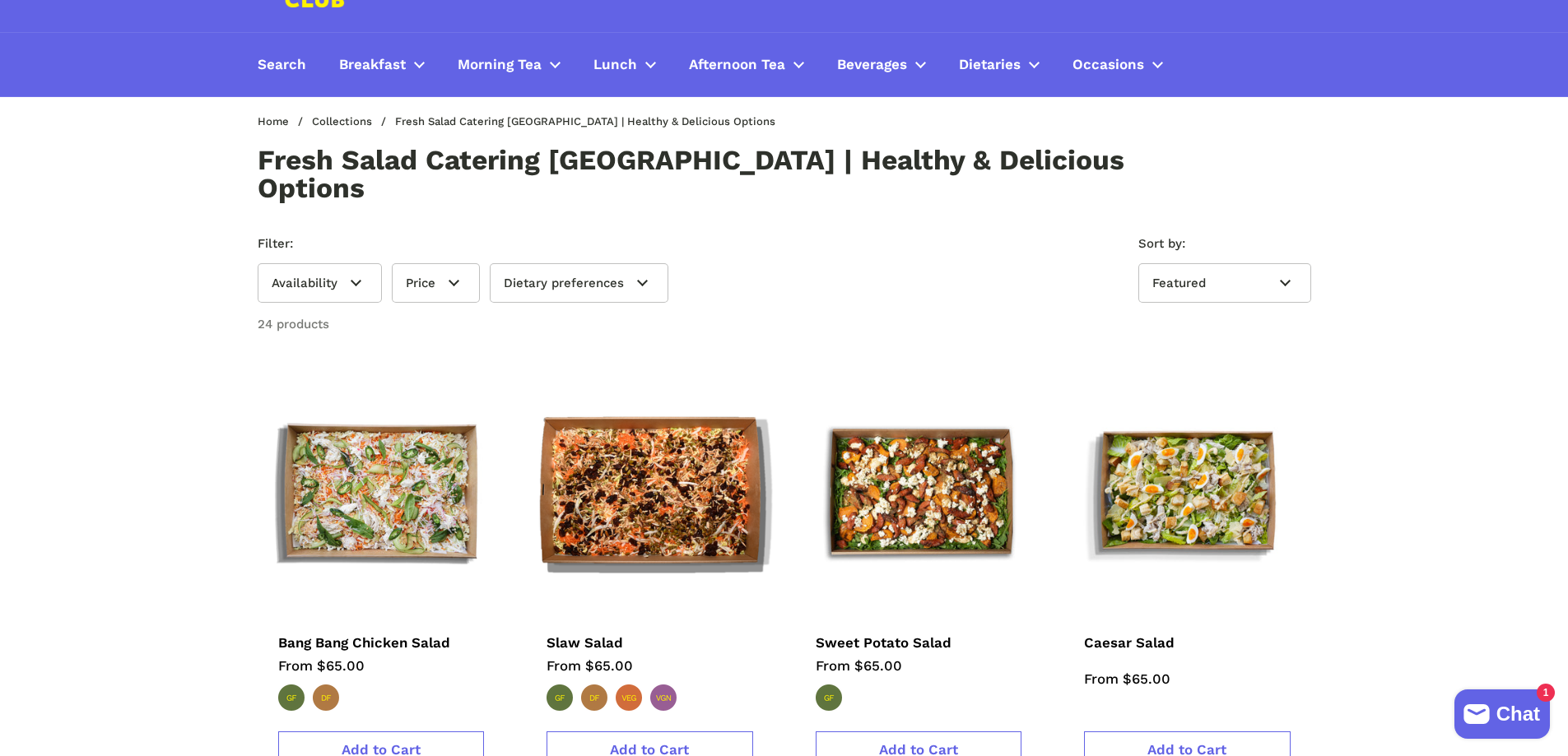 scroll, scrollTop: 0, scrollLeft: 0, axis: both 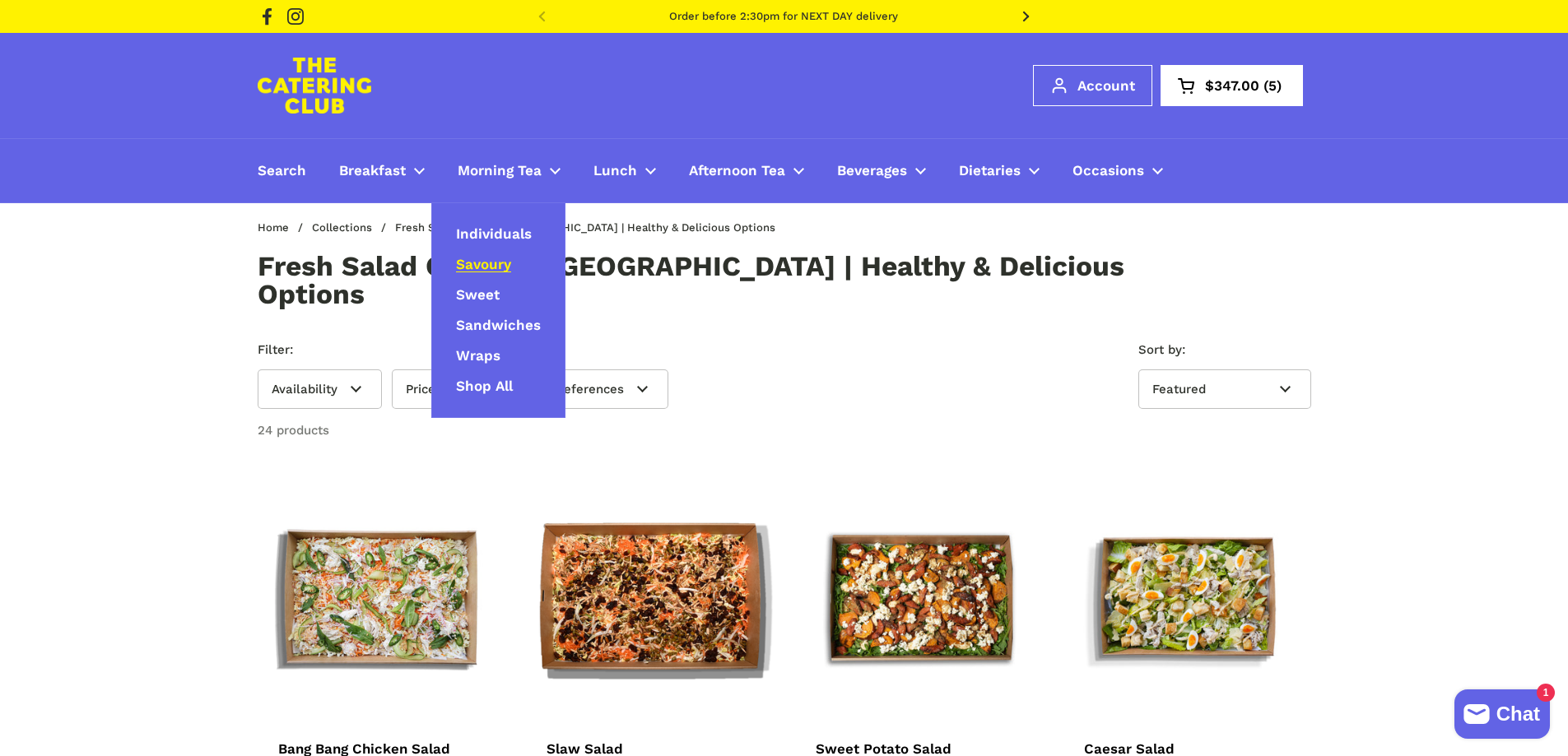 click on "Savoury" at bounding box center (483, 265) 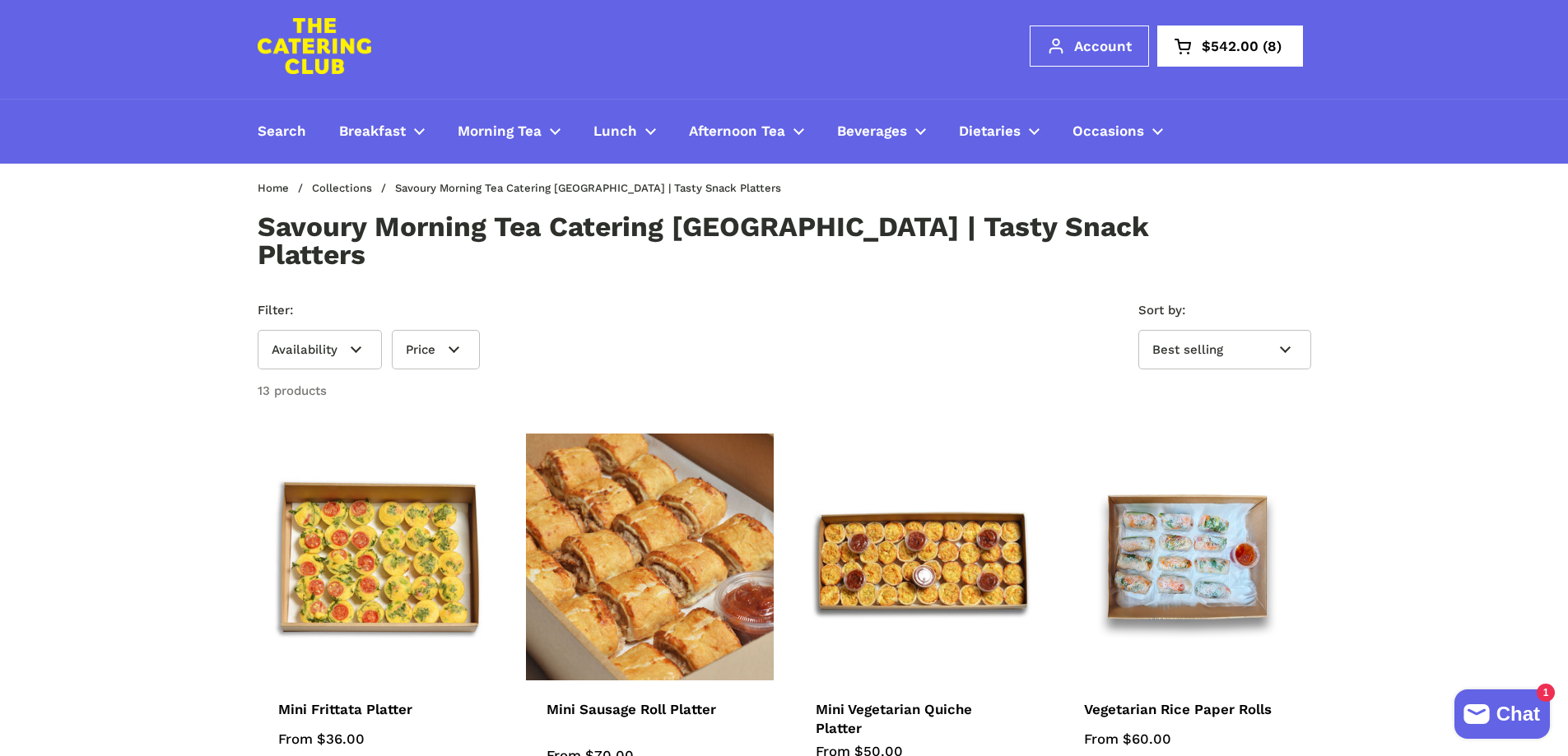 scroll, scrollTop: 0, scrollLeft: 0, axis: both 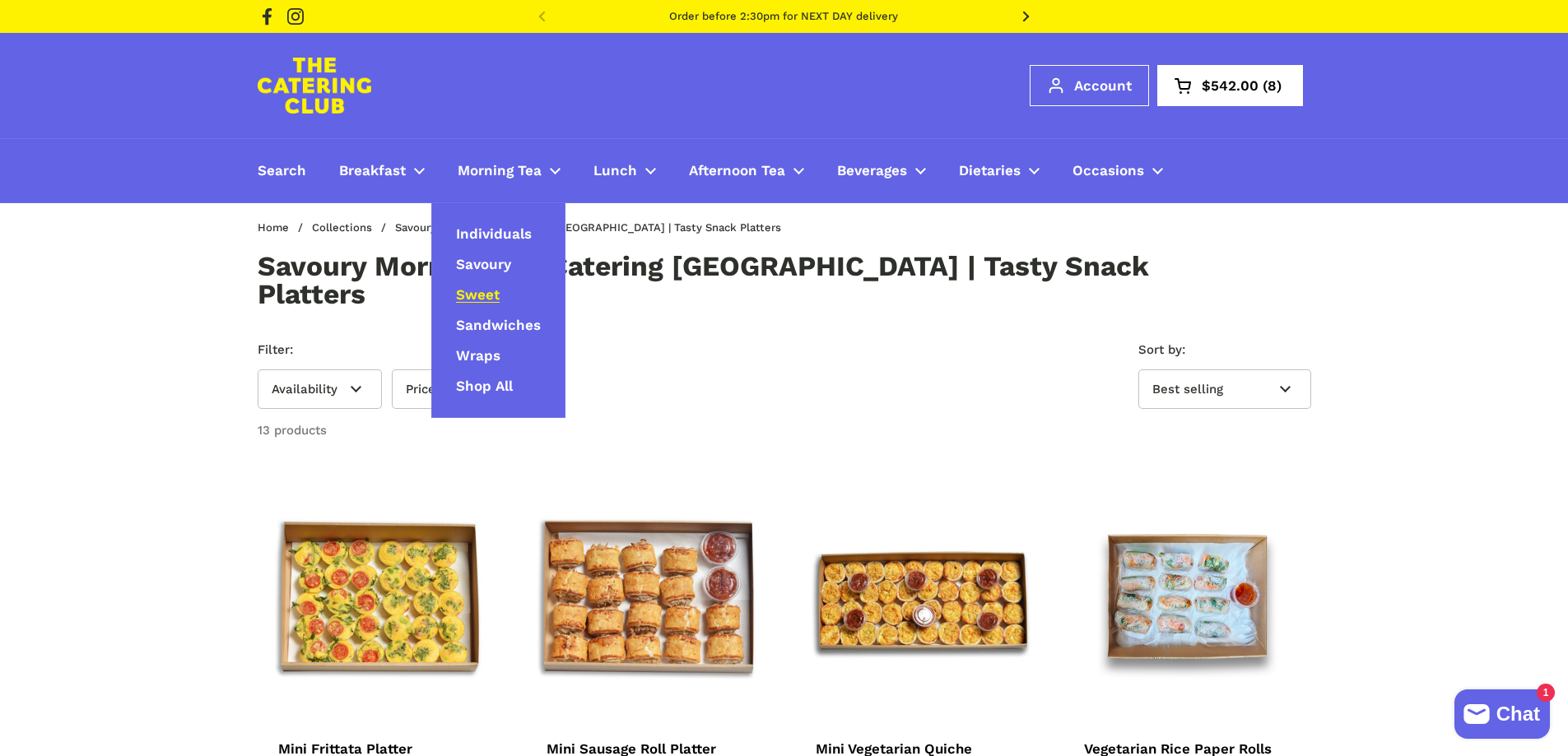 click on "Sweet" at bounding box center (477, 295) 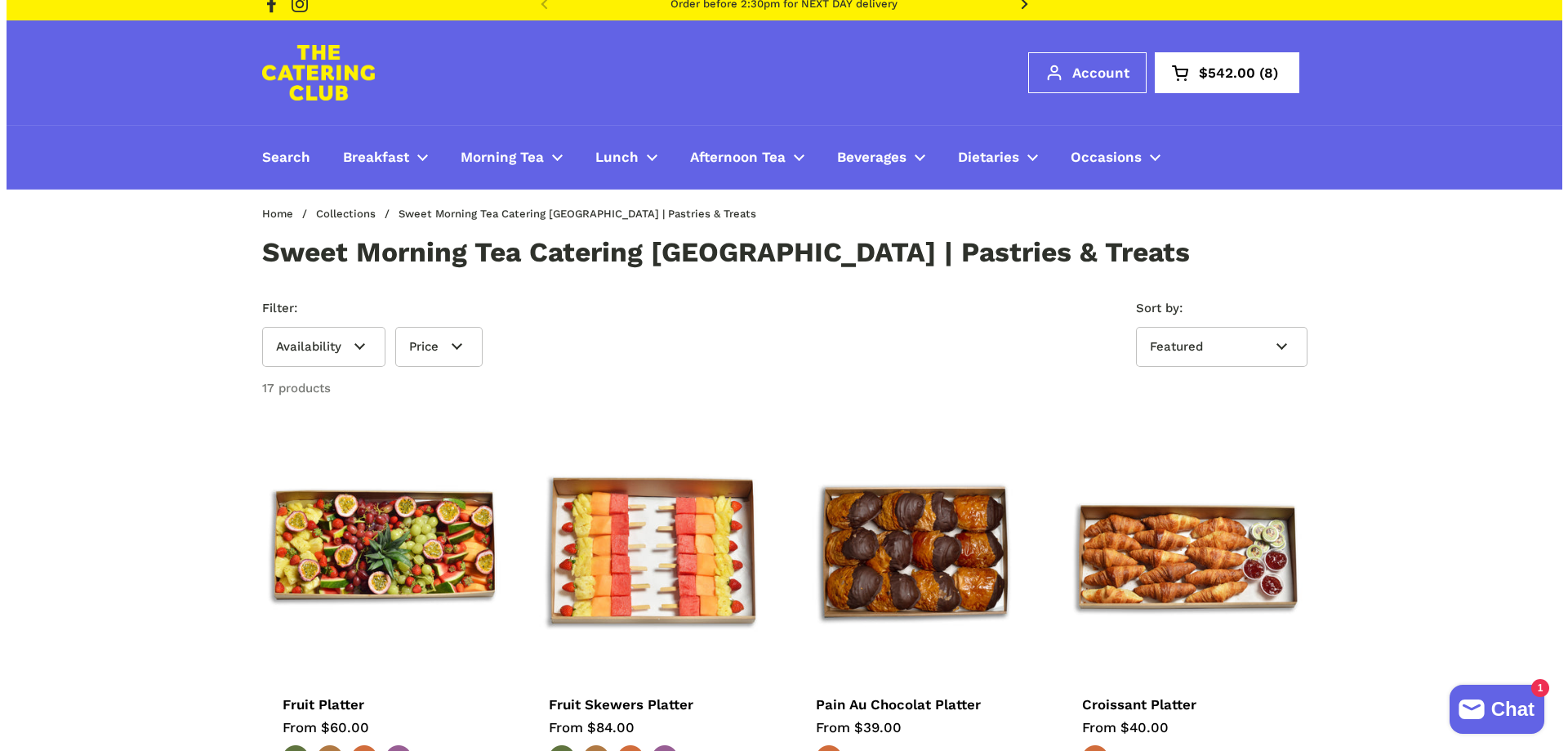 scroll, scrollTop: 0, scrollLeft: 0, axis: both 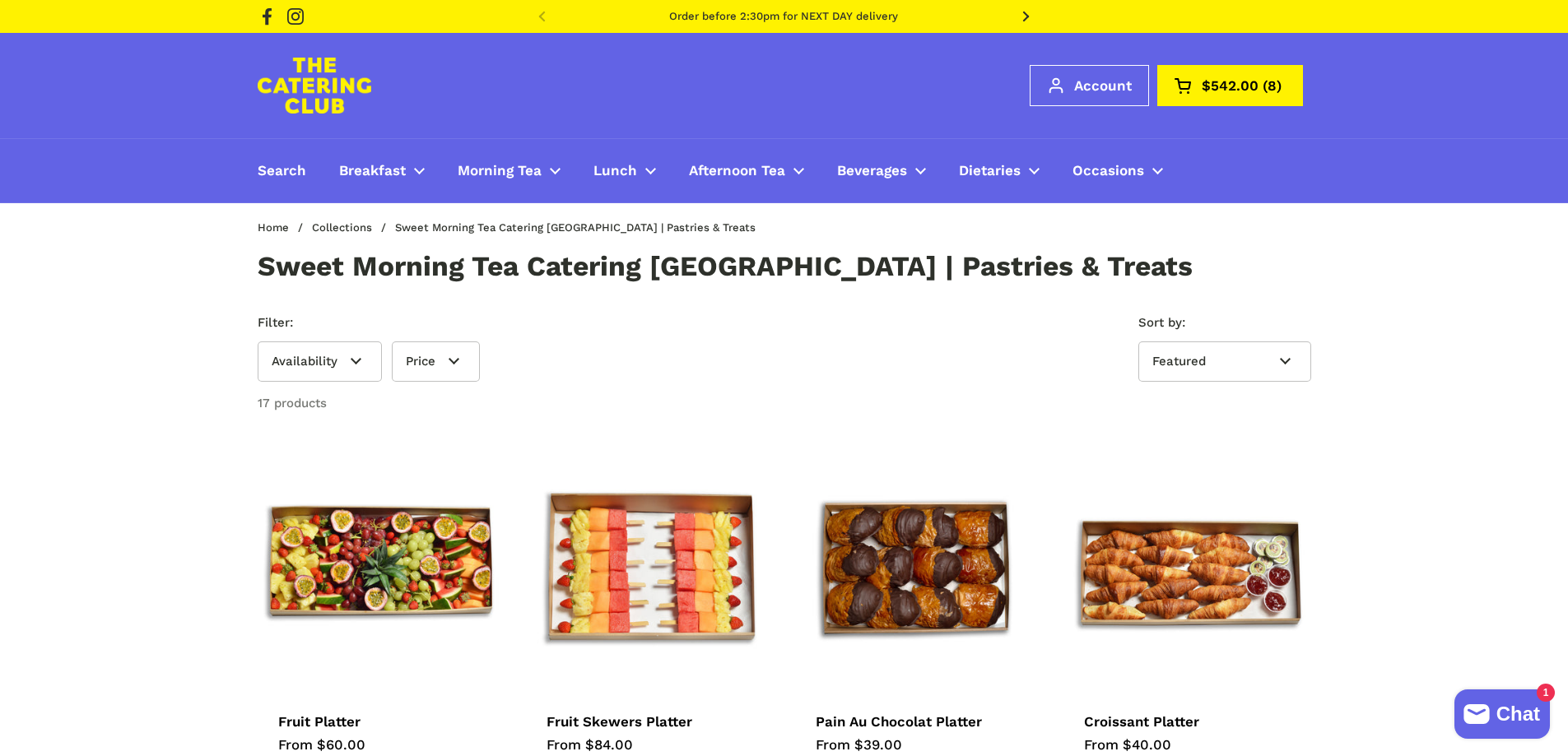click on "$542.00" at bounding box center (1230, 86) 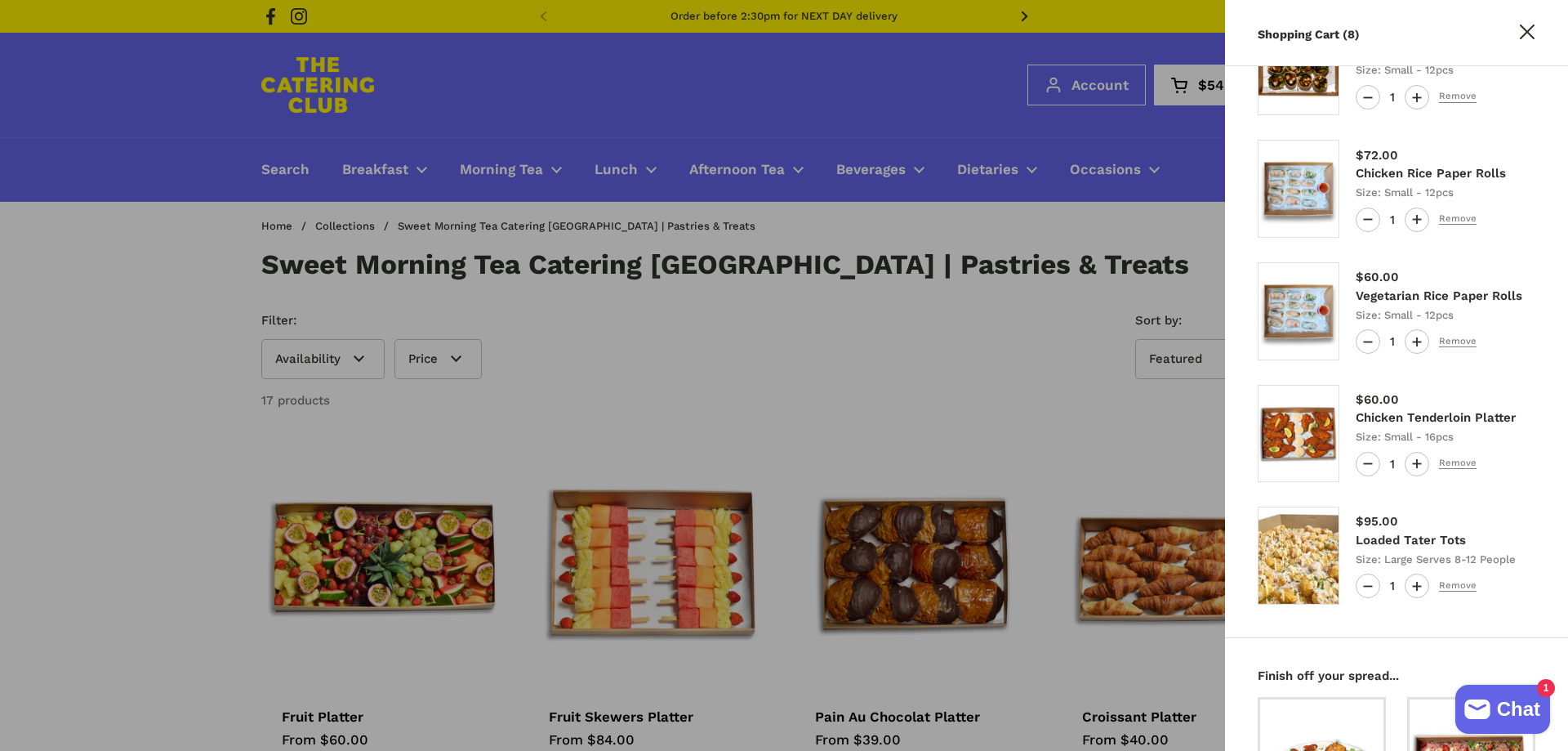 type 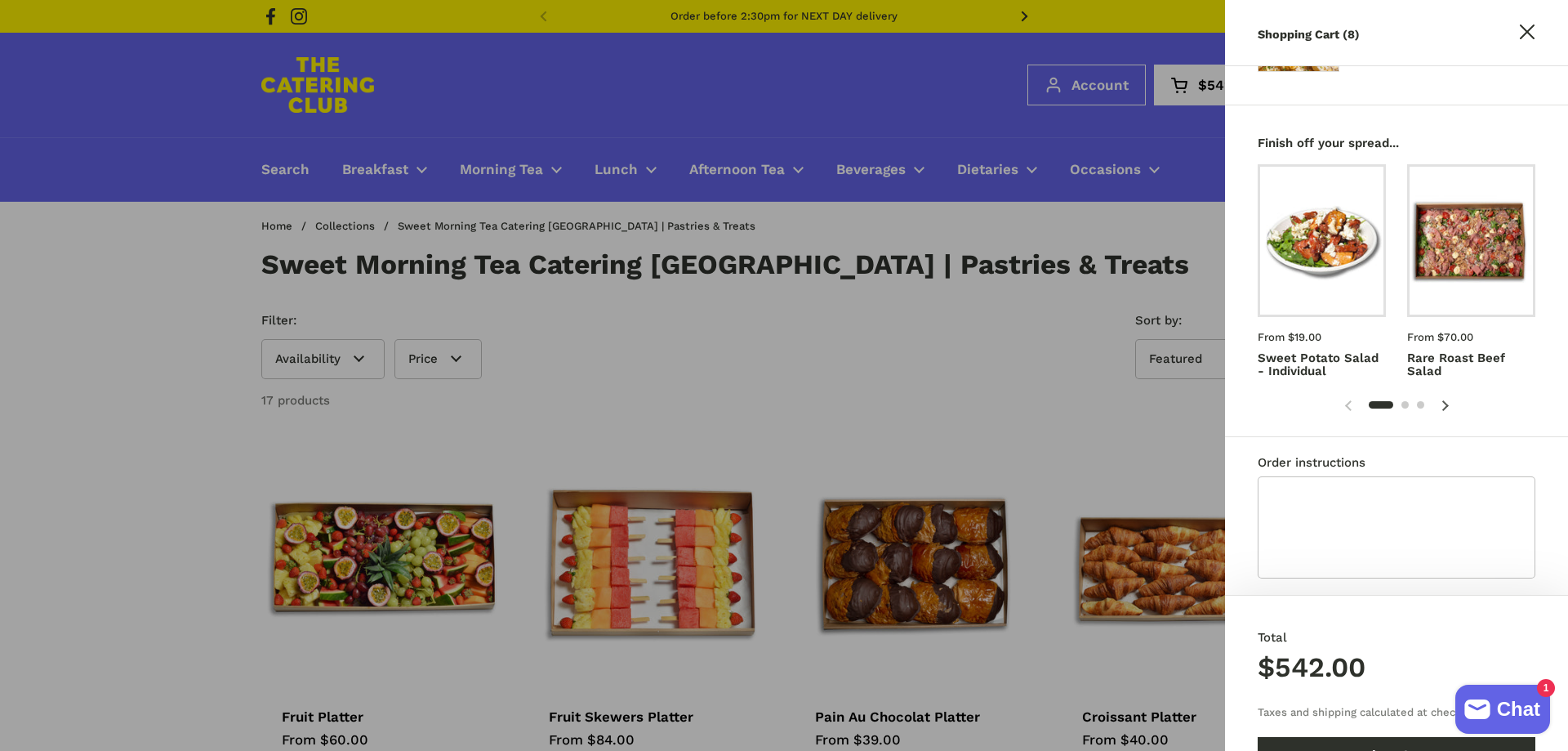 scroll, scrollTop: 1308, scrollLeft: 0, axis: vertical 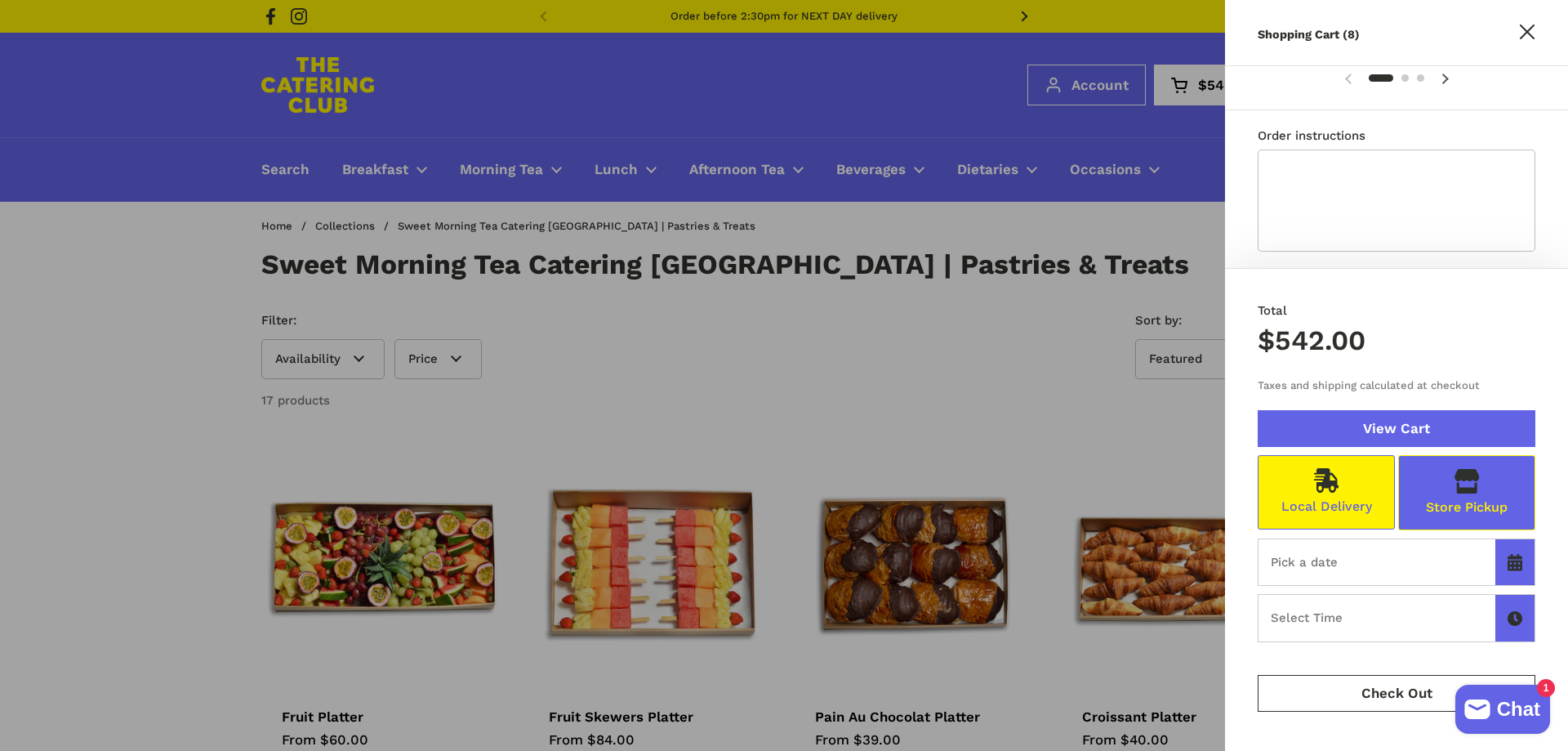click on "View Cart" at bounding box center [1396, 428] 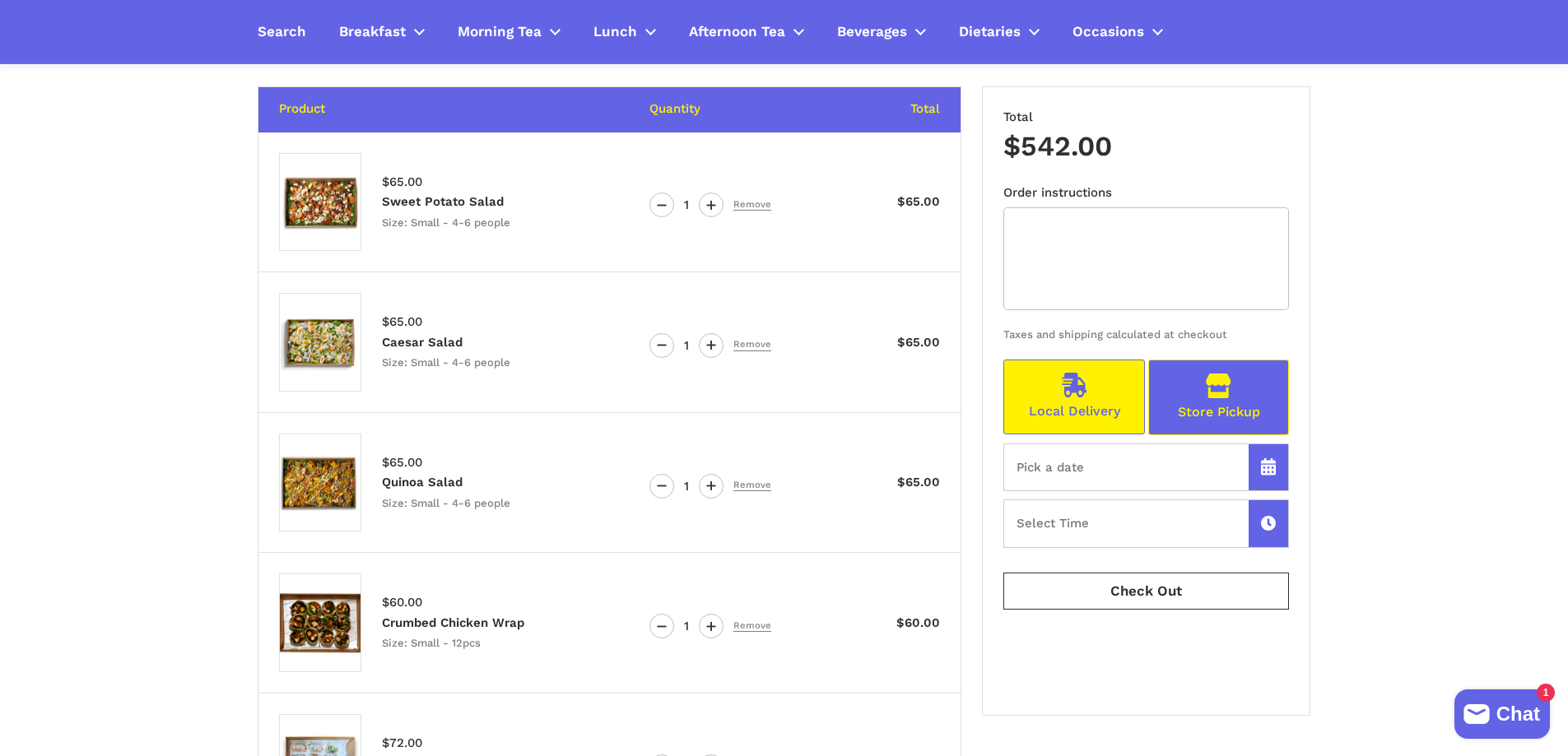 scroll, scrollTop: 494, scrollLeft: 0, axis: vertical 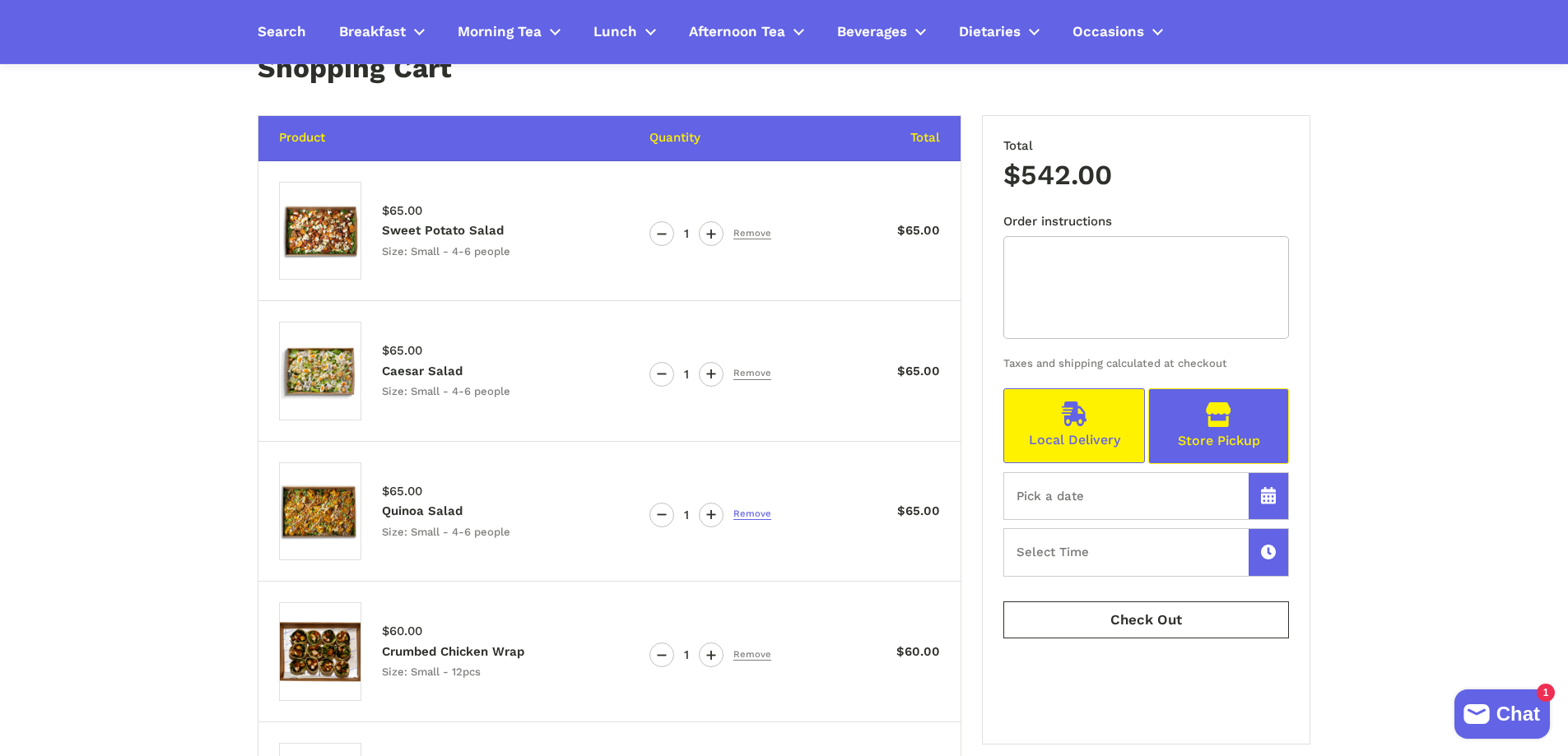 click on "Remove" at bounding box center (752, 514) 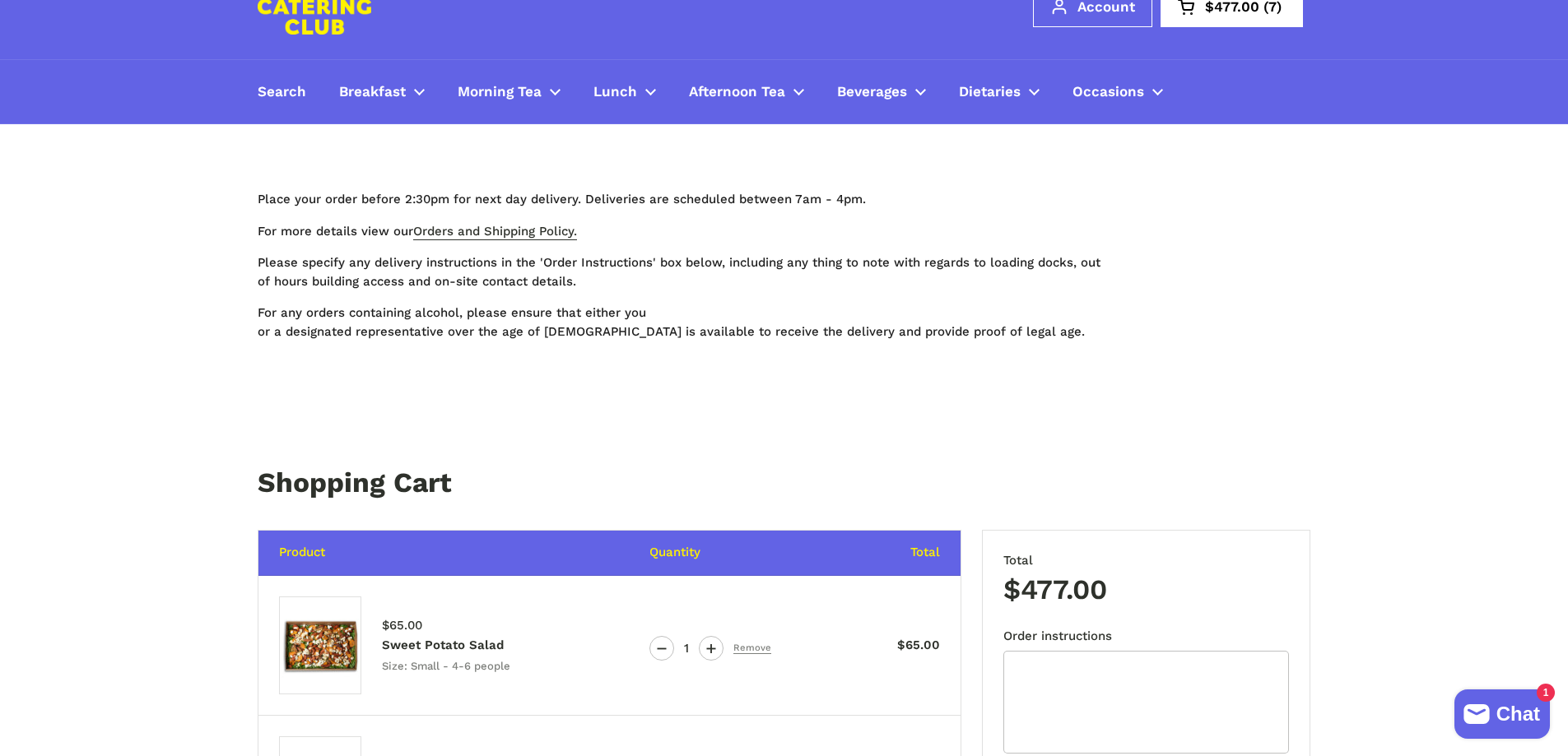 scroll, scrollTop: 0, scrollLeft: 0, axis: both 